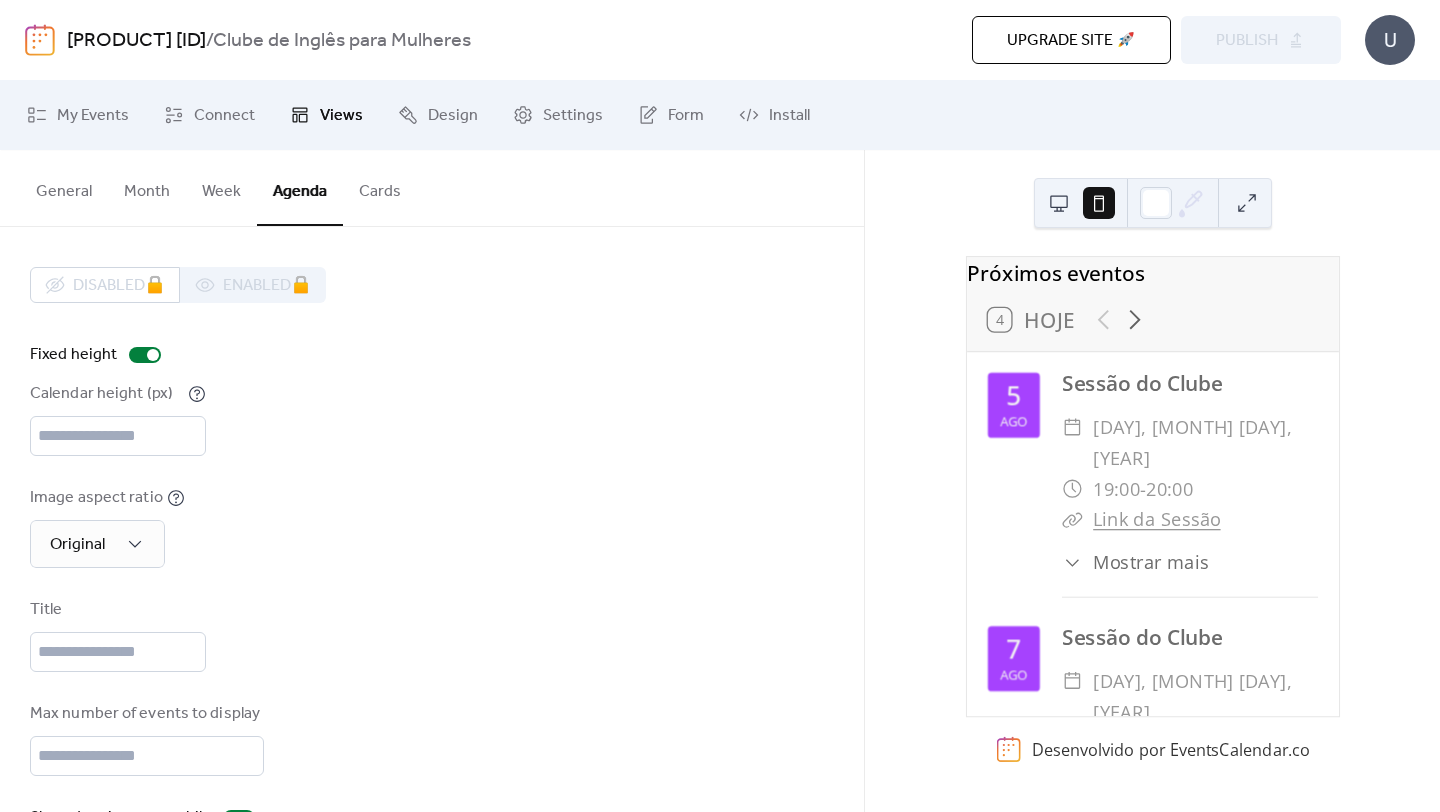 scroll, scrollTop: 0, scrollLeft: 0, axis: both 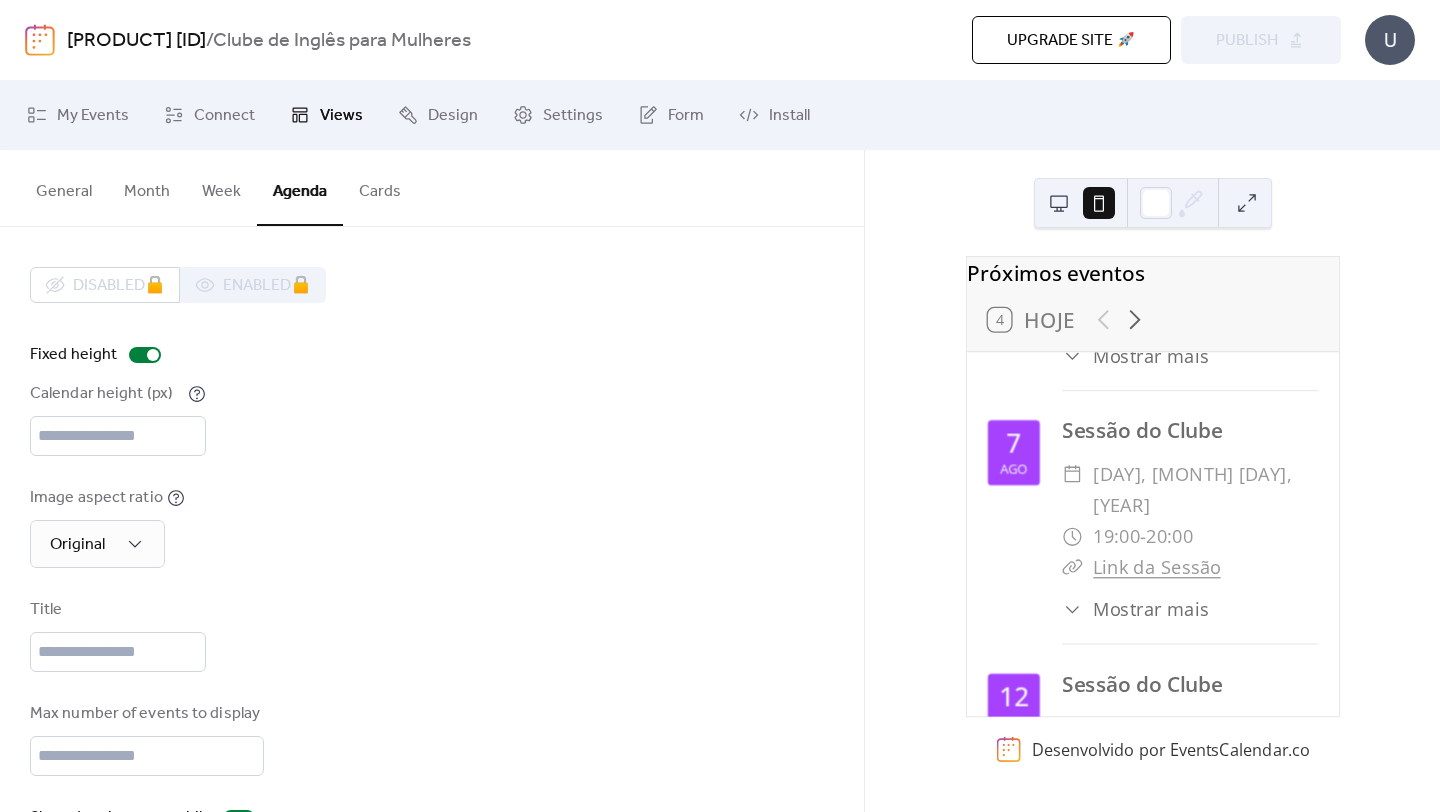 click on "[PRODUCT] [ID]" at bounding box center [136, 41] 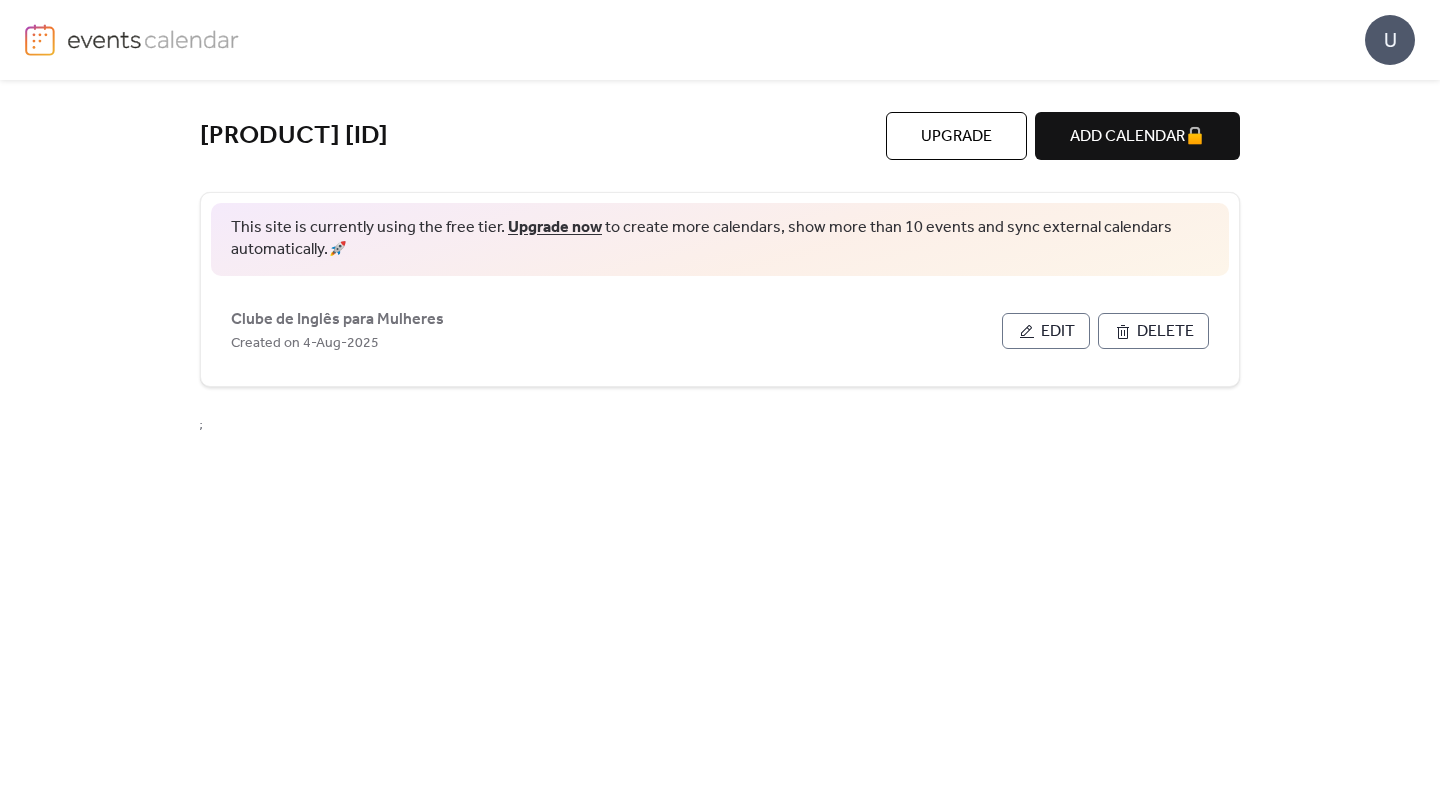 click at bounding box center (351, 40) 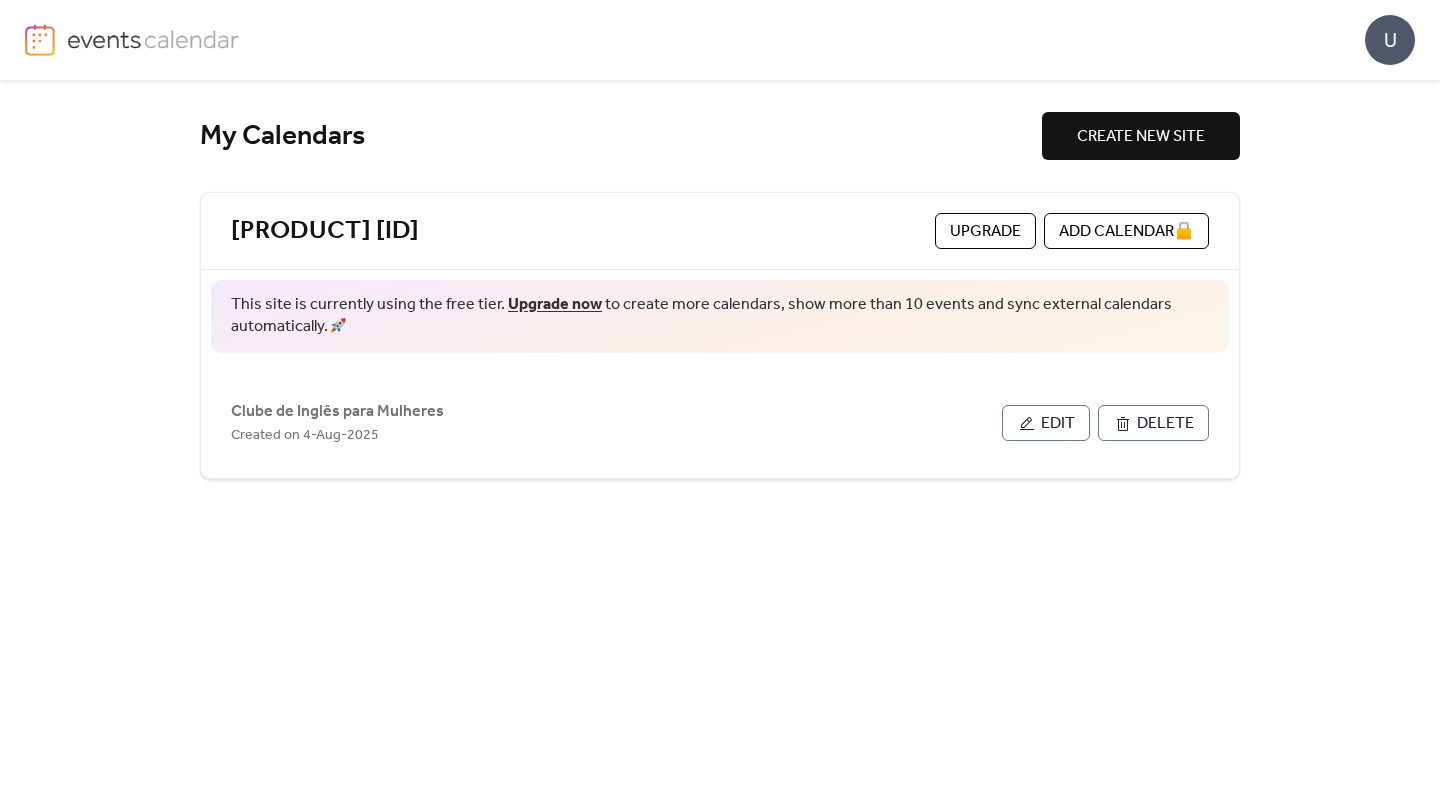 click at bounding box center [351, 40] 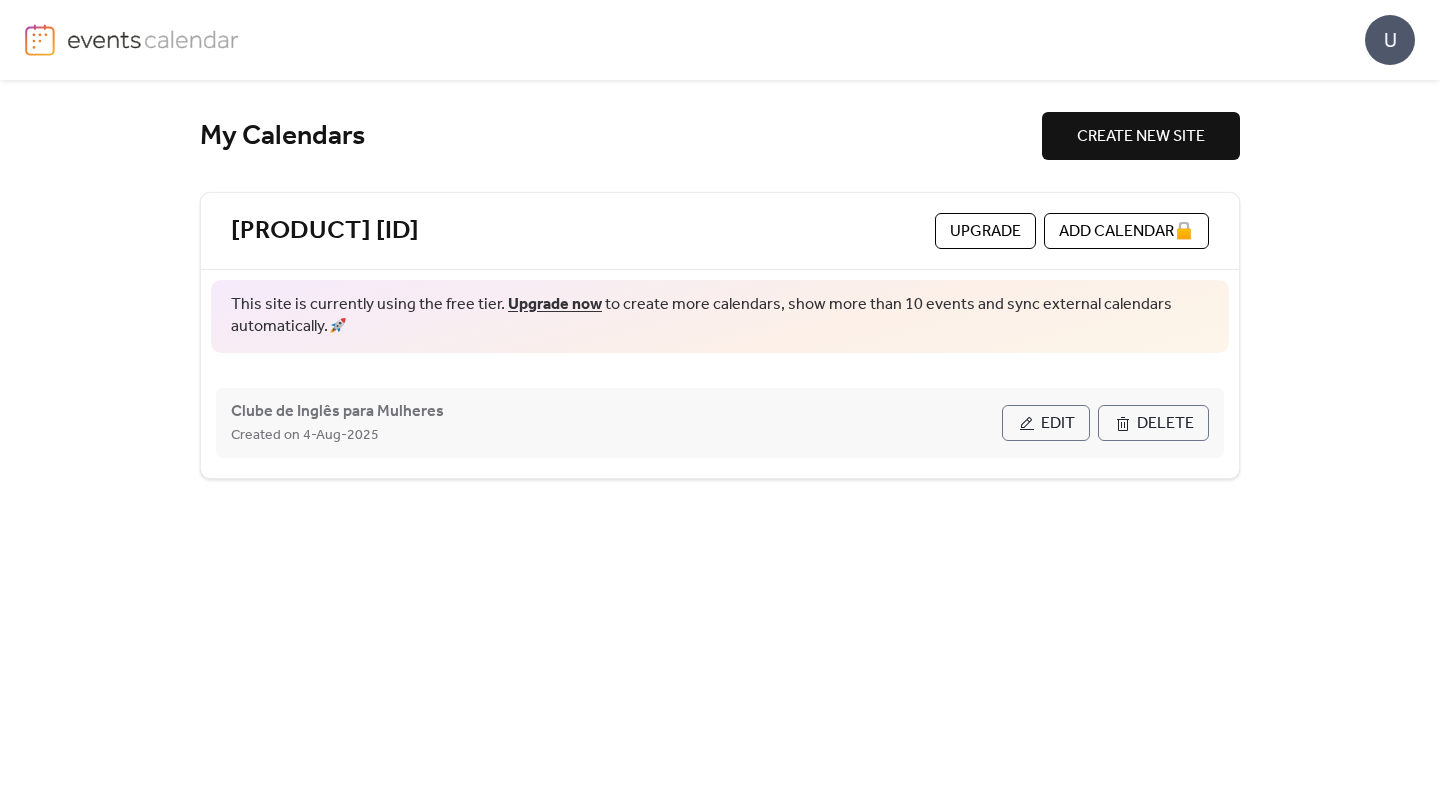 click on "Clube de Inglês para Mulheres Created on [DATE] Edit Delete" at bounding box center [720, 423] 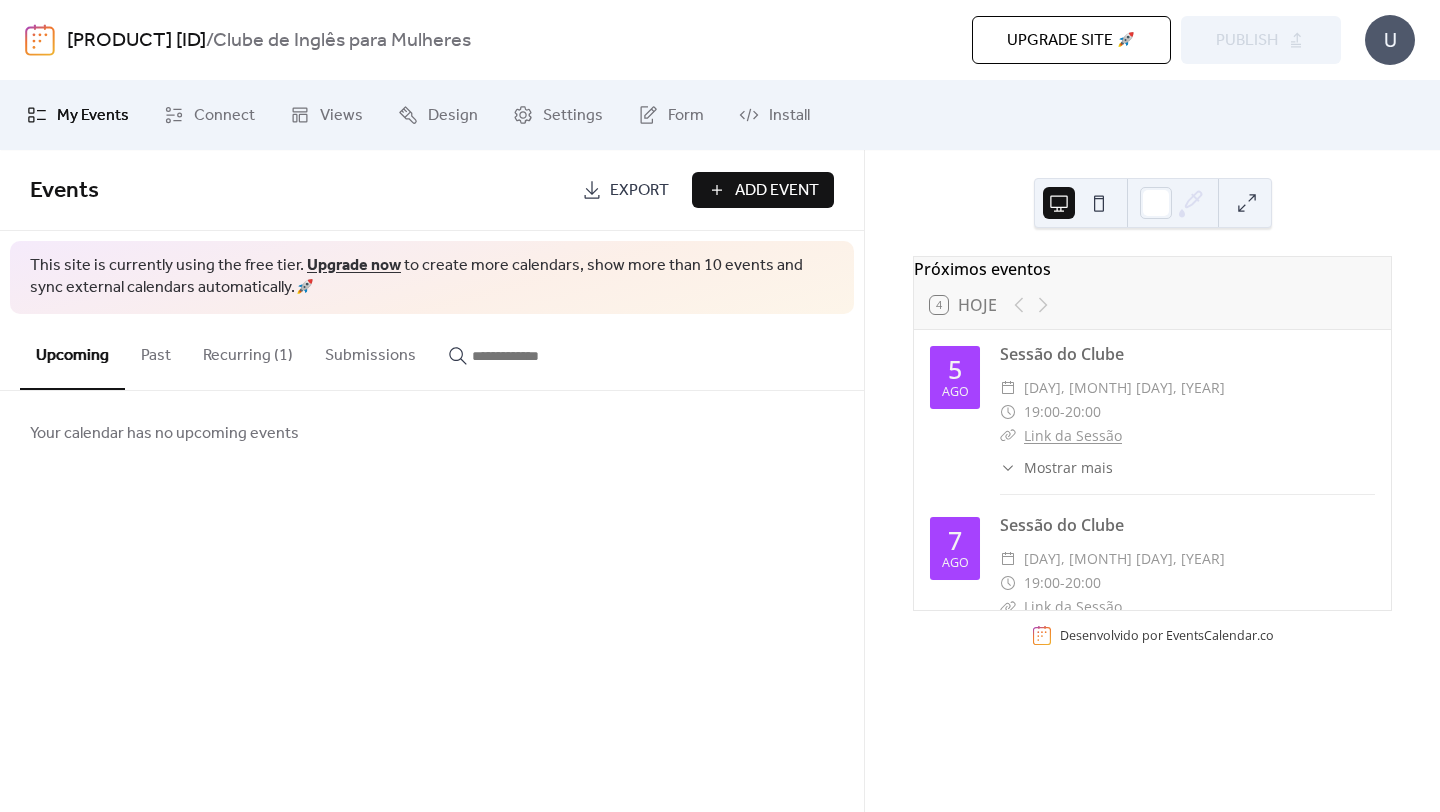 click on "Past" at bounding box center (156, 351) 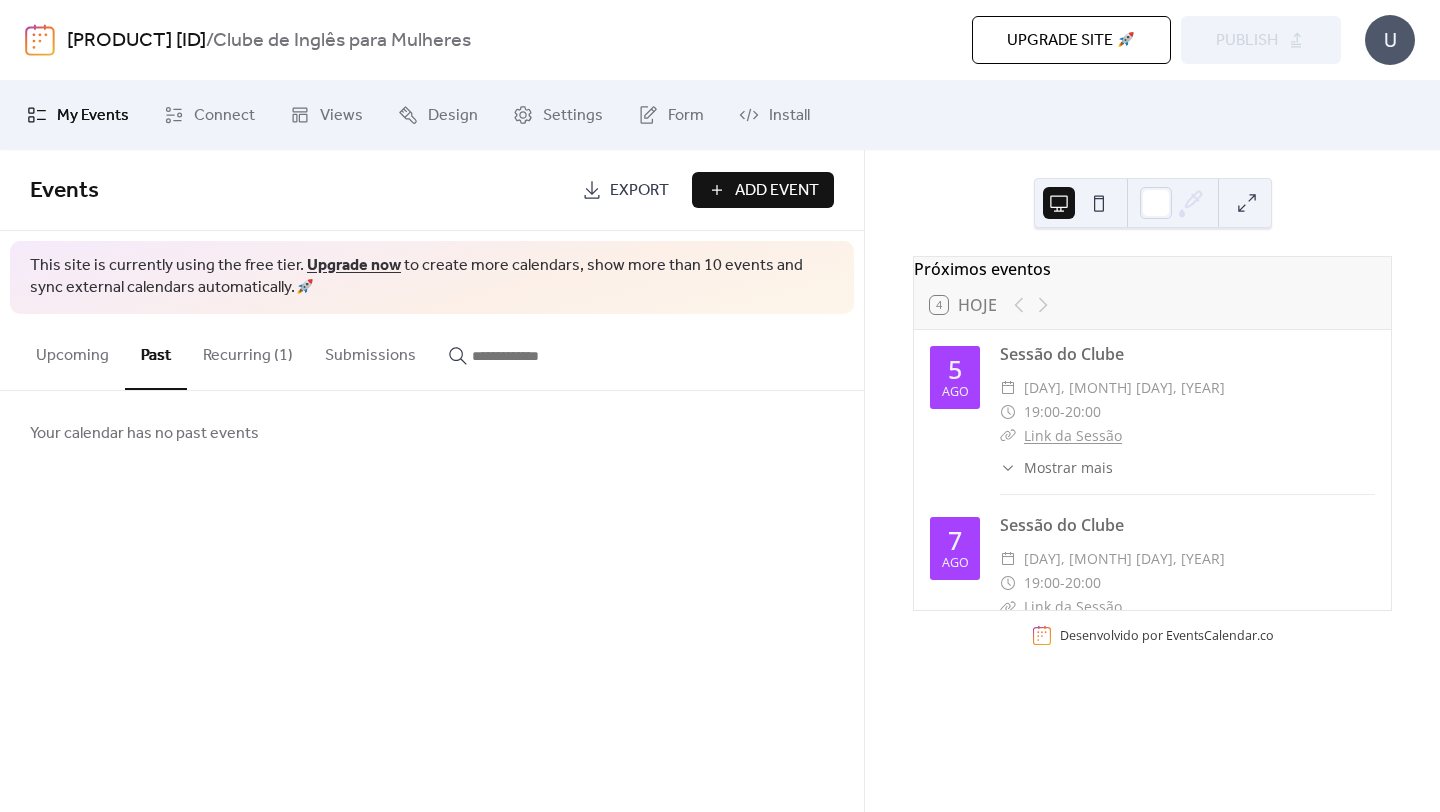 click on "Recurring (1)" at bounding box center [248, 351] 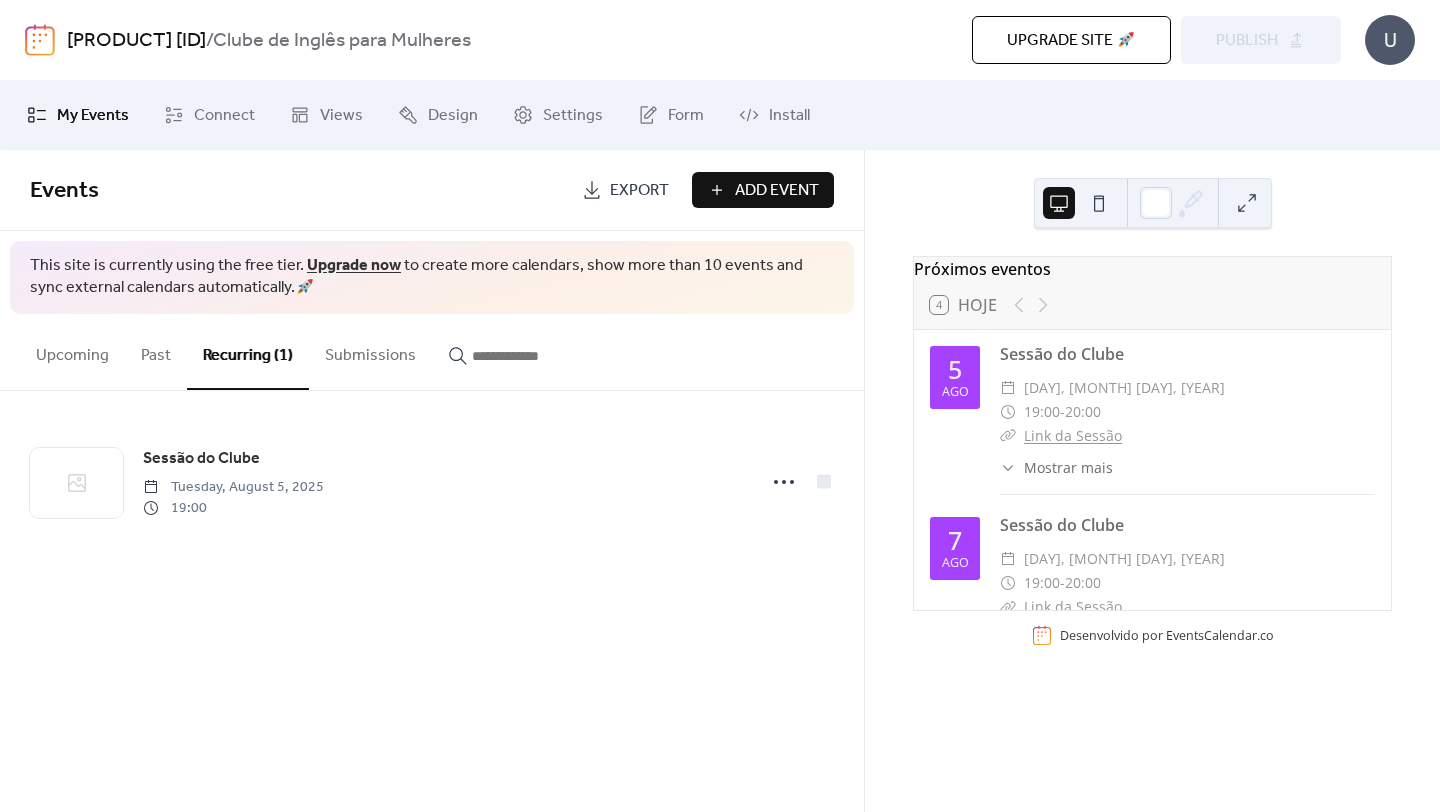 click on "Submissions" at bounding box center [370, 351] 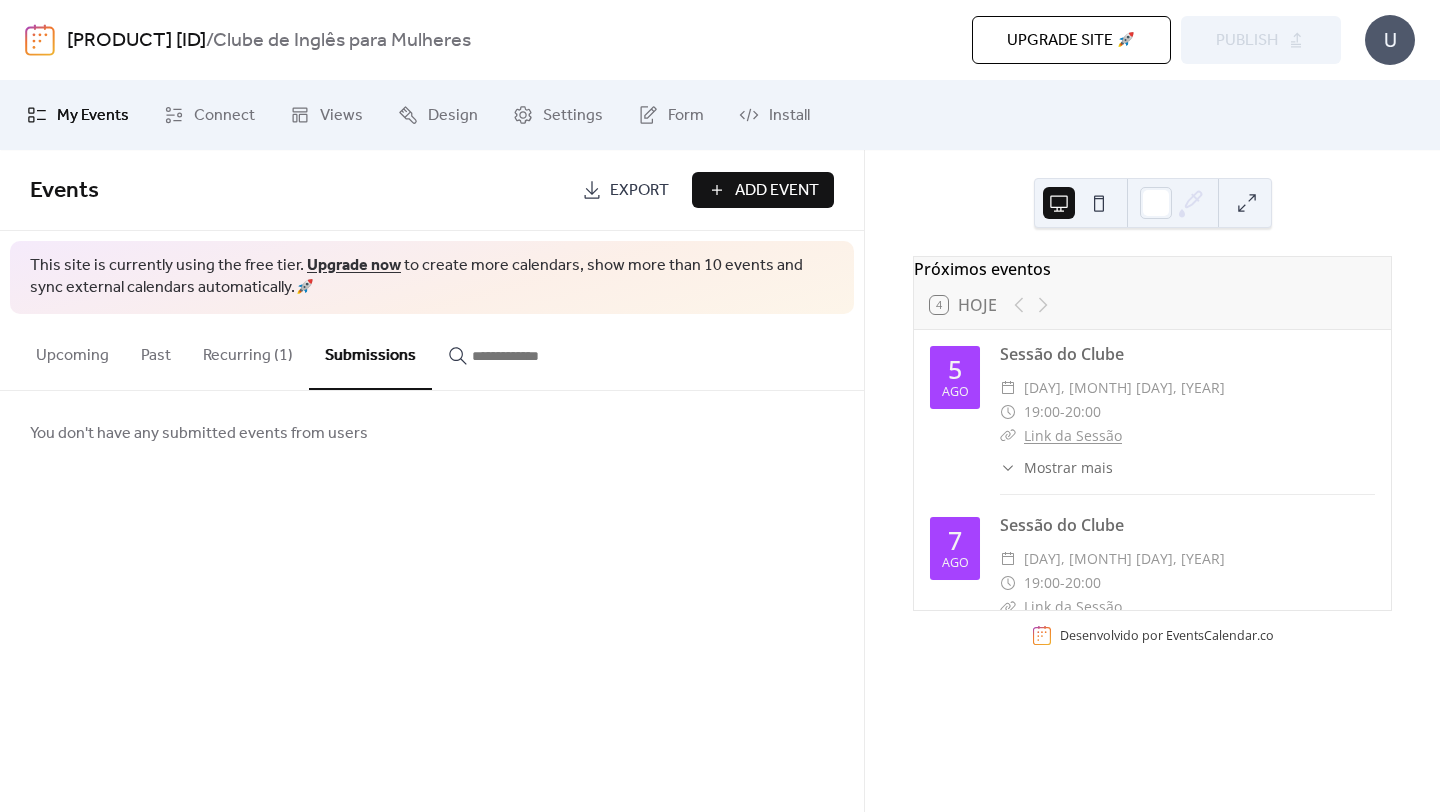 click at bounding box center (520, 351) 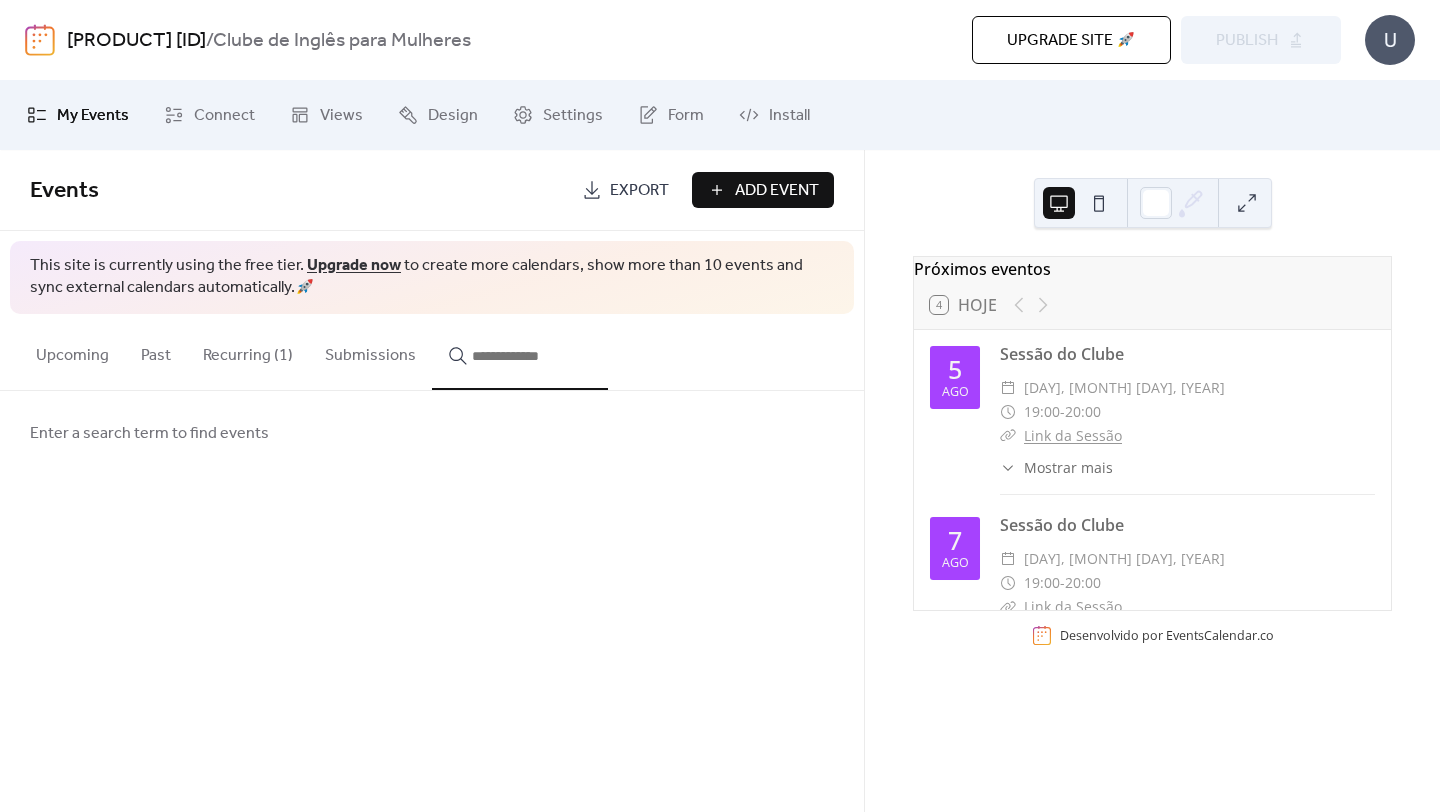 click on "Recurring (1)" at bounding box center [248, 351] 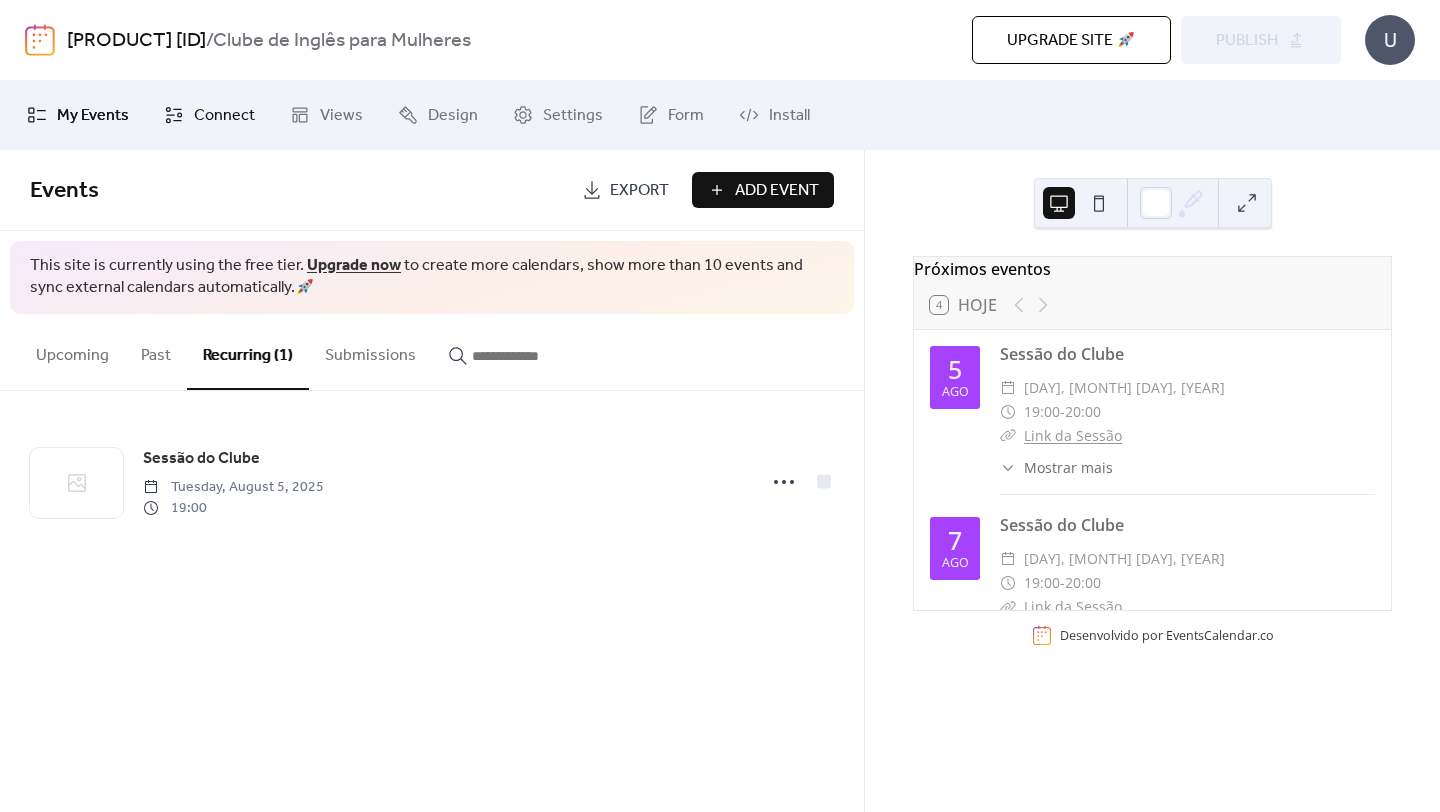 click on "Connect" at bounding box center (224, 116) 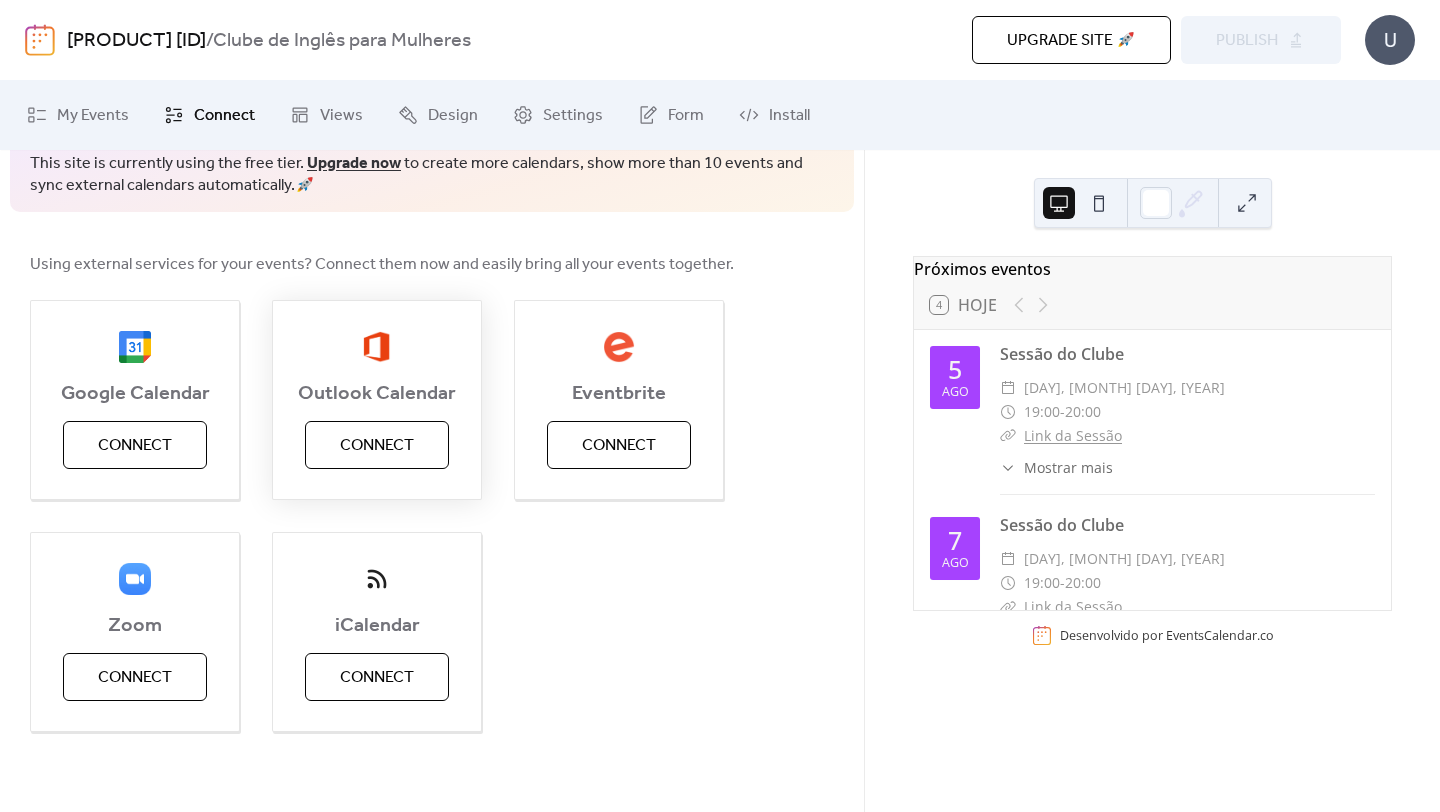 scroll, scrollTop: 0, scrollLeft: 0, axis: both 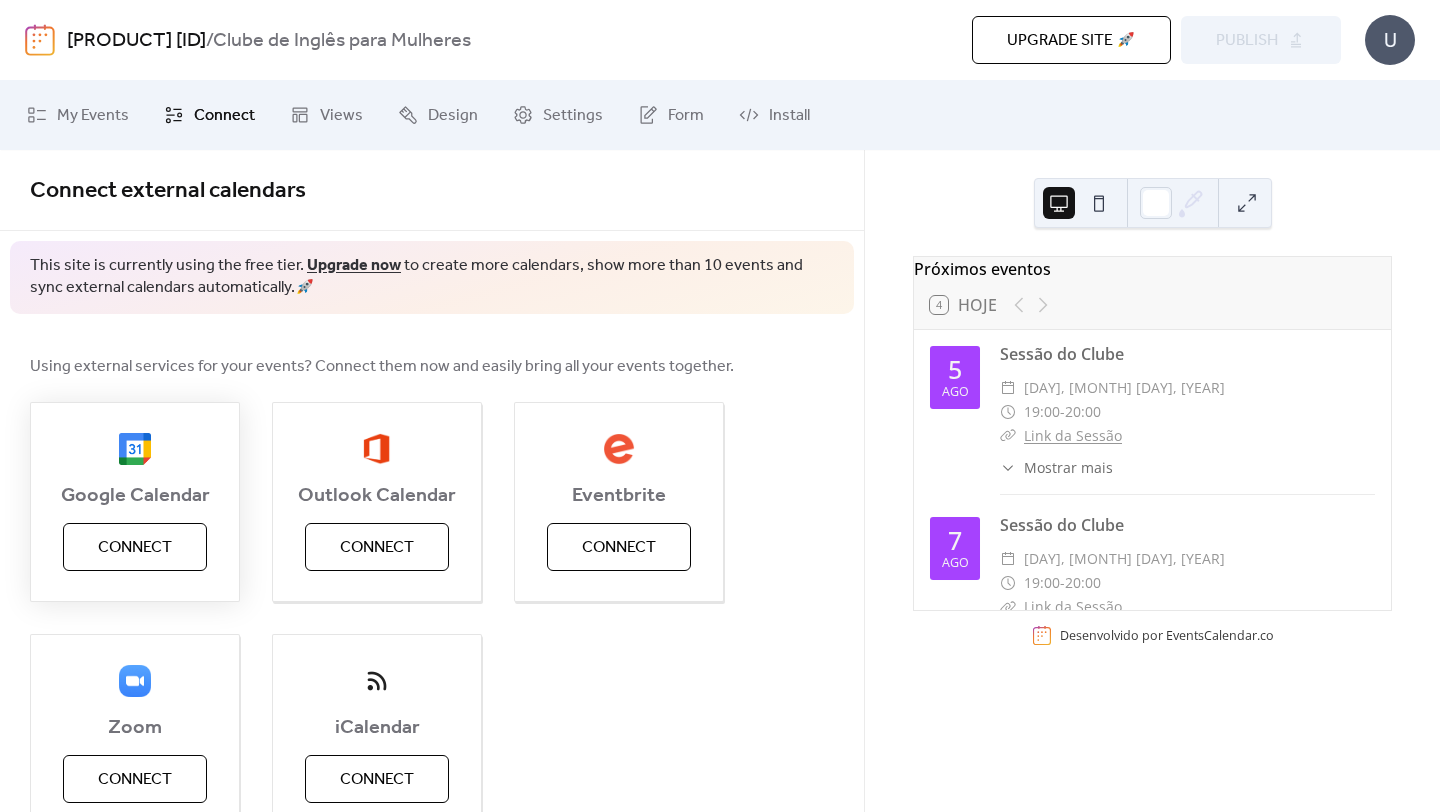 click on "Connect" at bounding box center [135, 548] 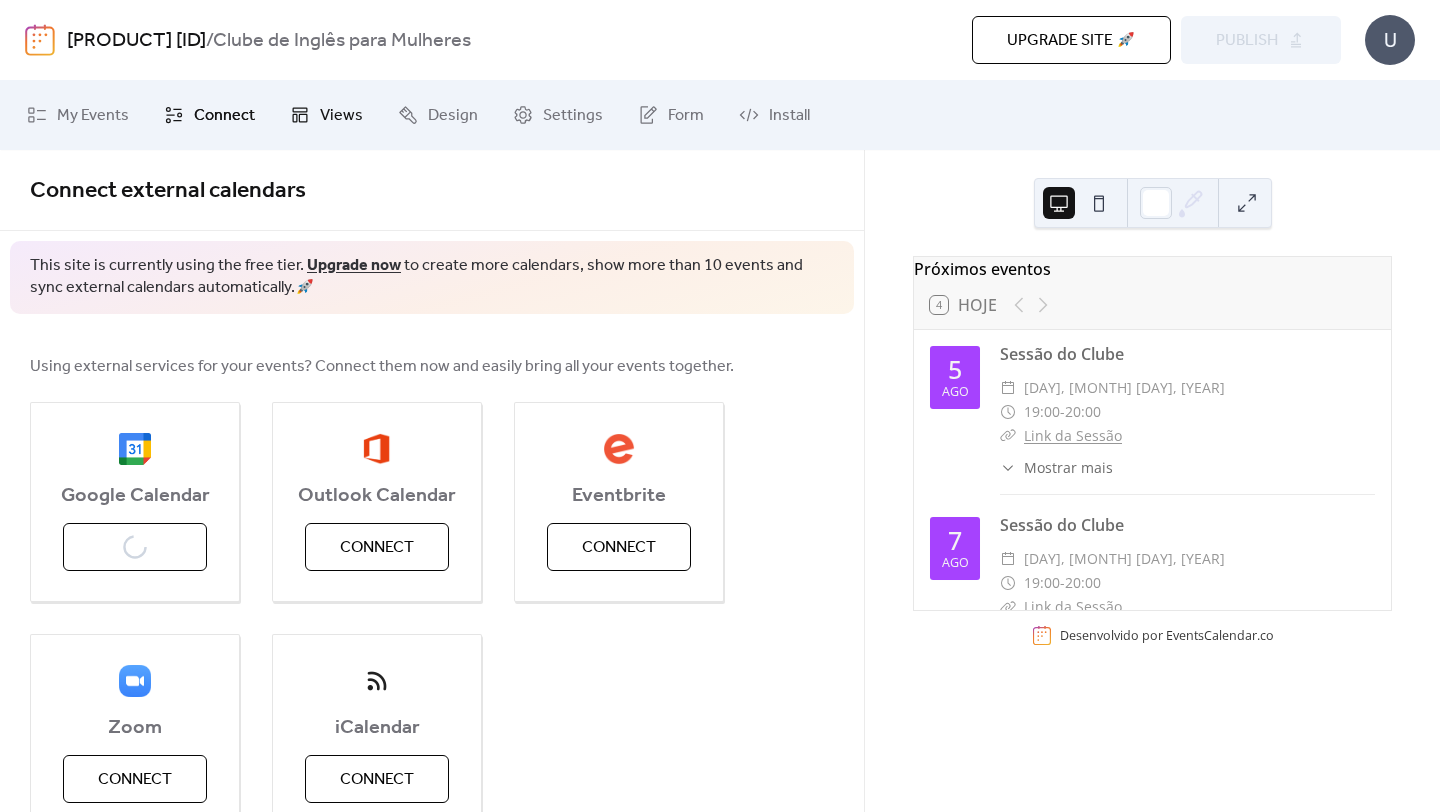 click on "Views" at bounding box center (341, 116) 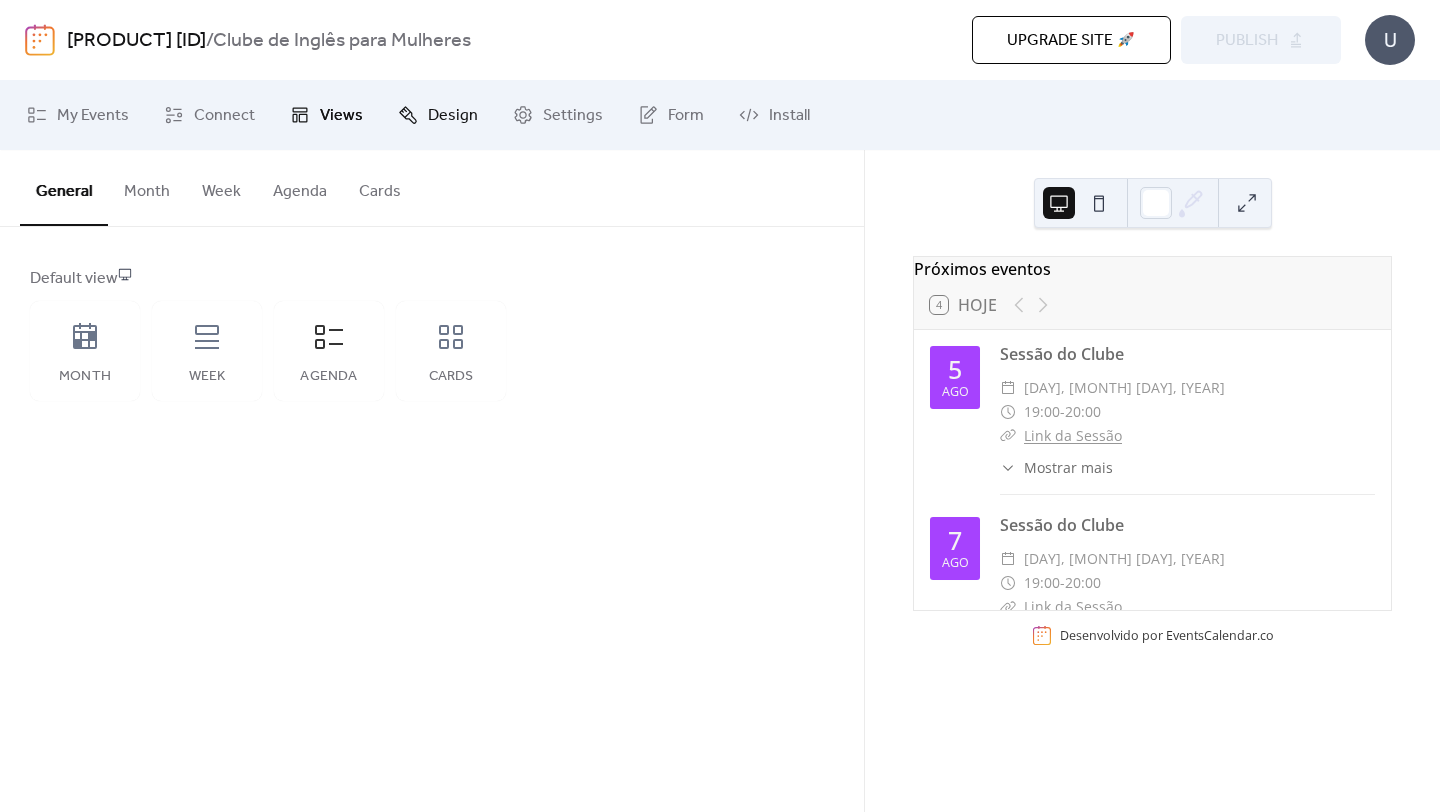 click on "Design" at bounding box center [453, 116] 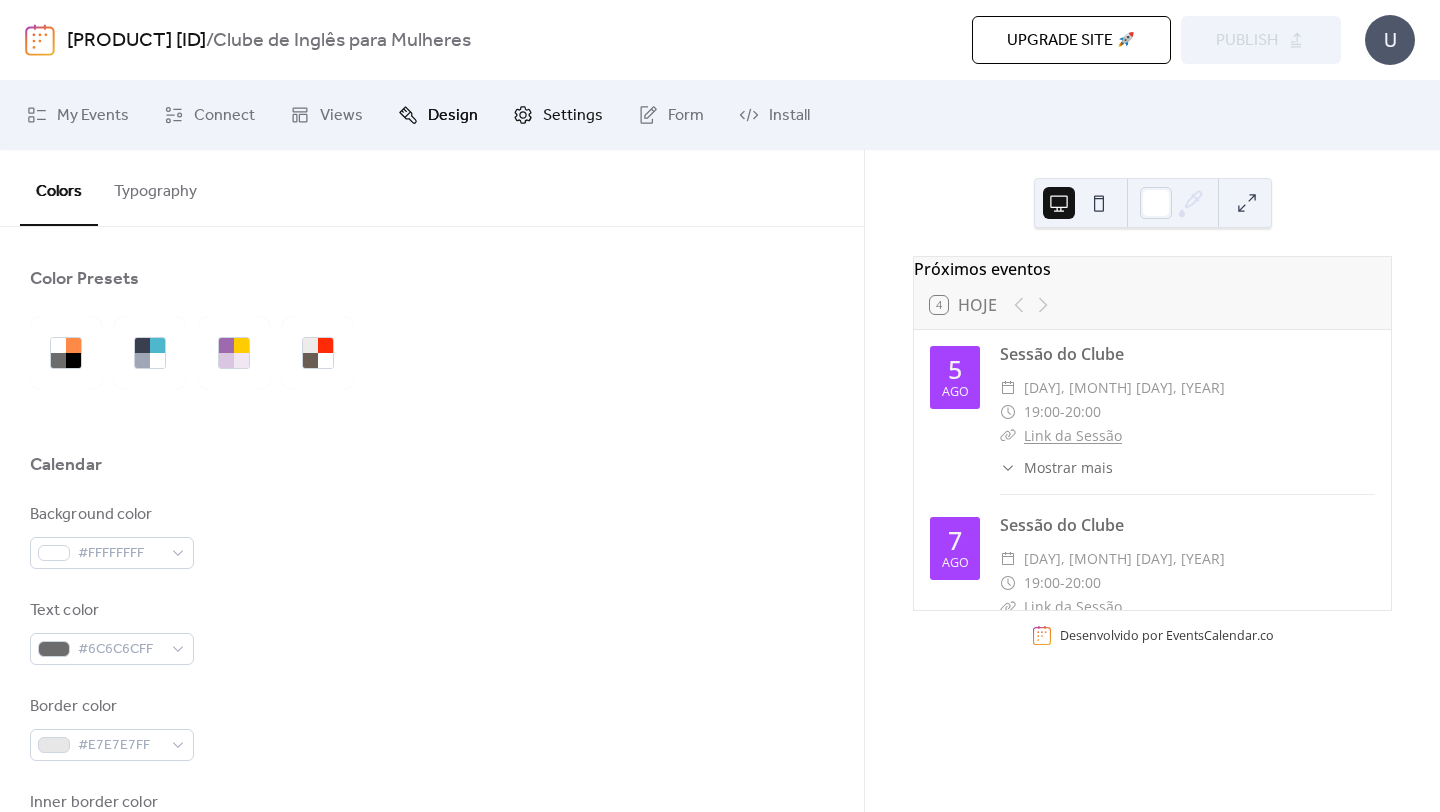 click on "Settings" at bounding box center (573, 116) 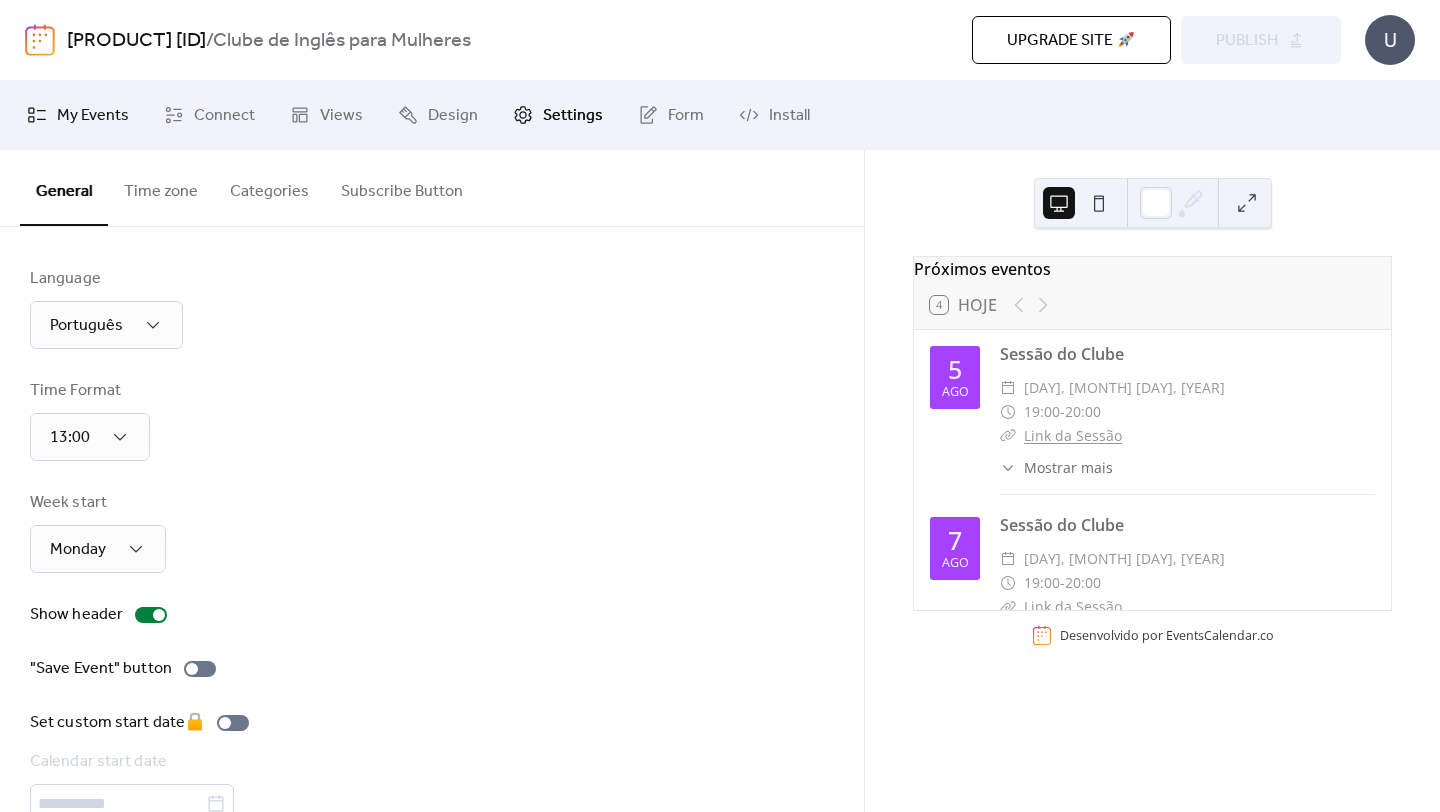 click on "My Events" at bounding box center [93, 116] 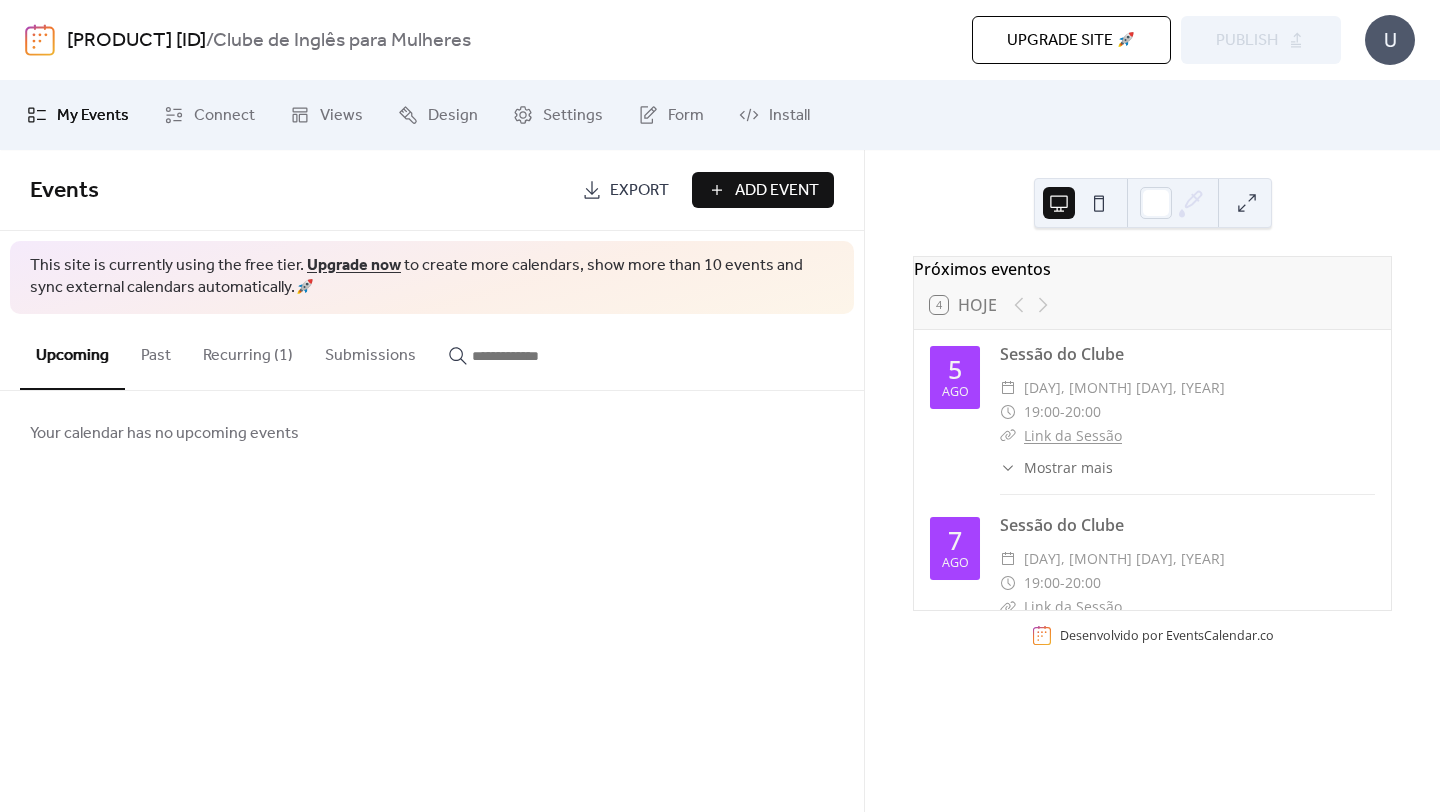 click on "Recurring (1)" at bounding box center [248, 351] 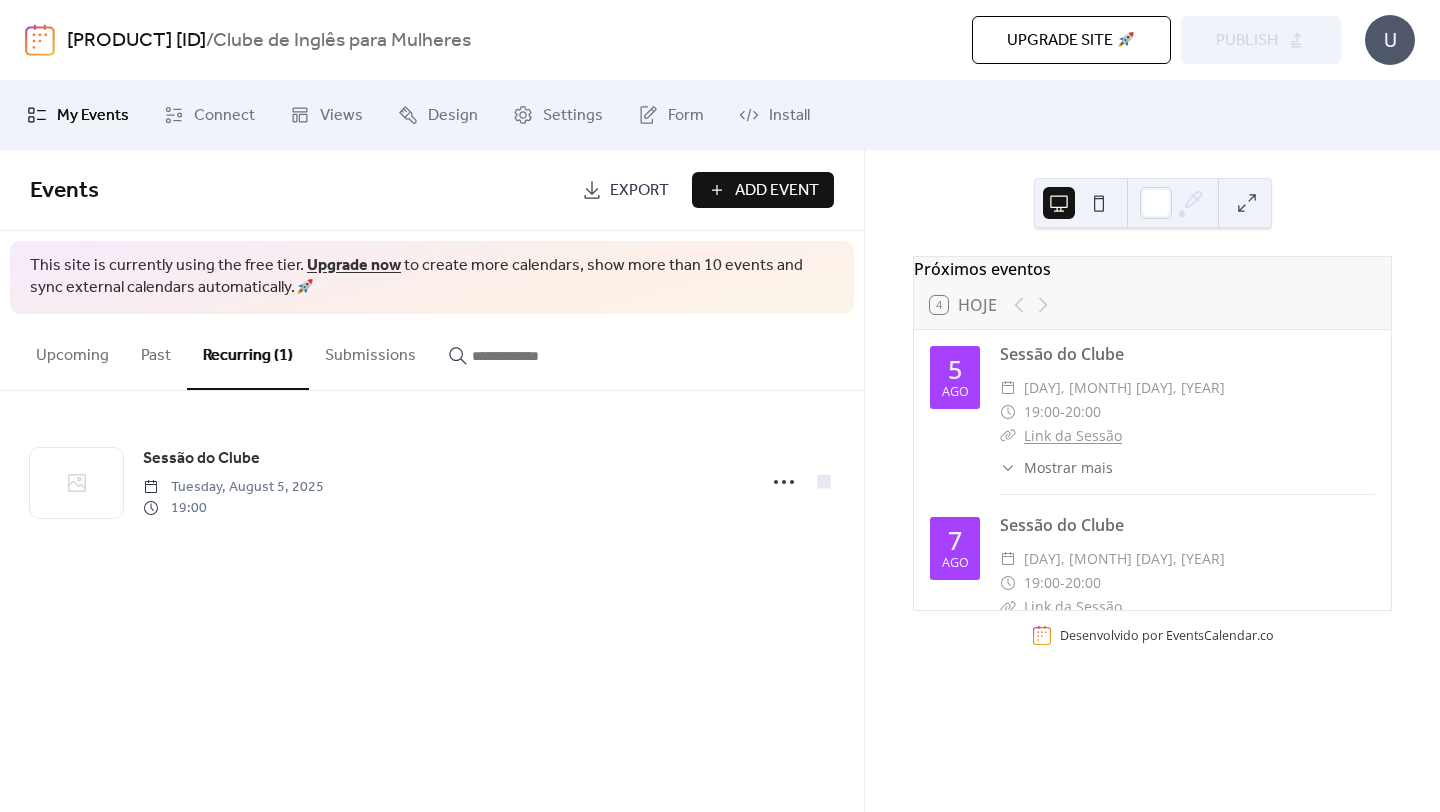 click on "Submissions" at bounding box center (370, 351) 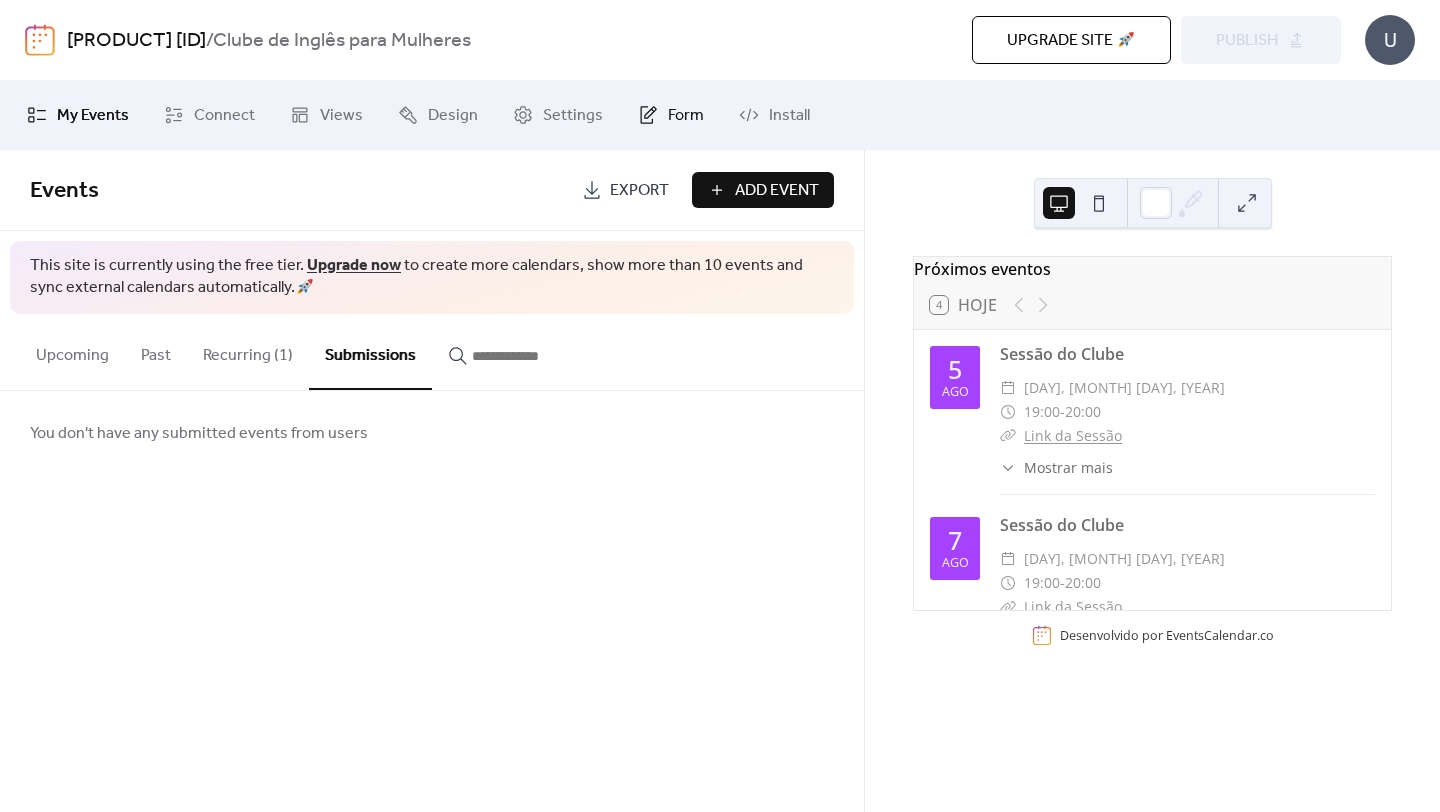 click on "Form" at bounding box center [671, 115] 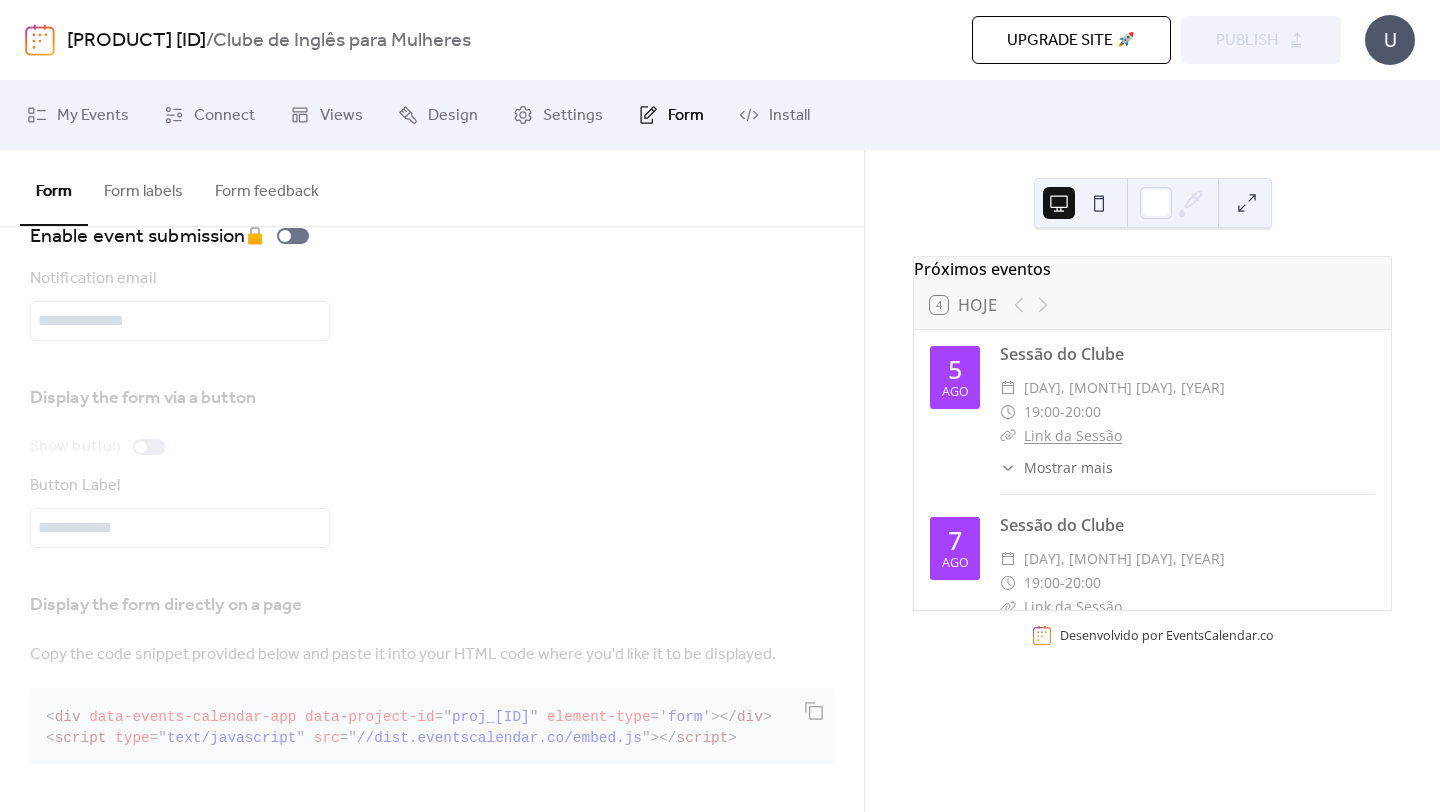 scroll, scrollTop: 0, scrollLeft: 0, axis: both 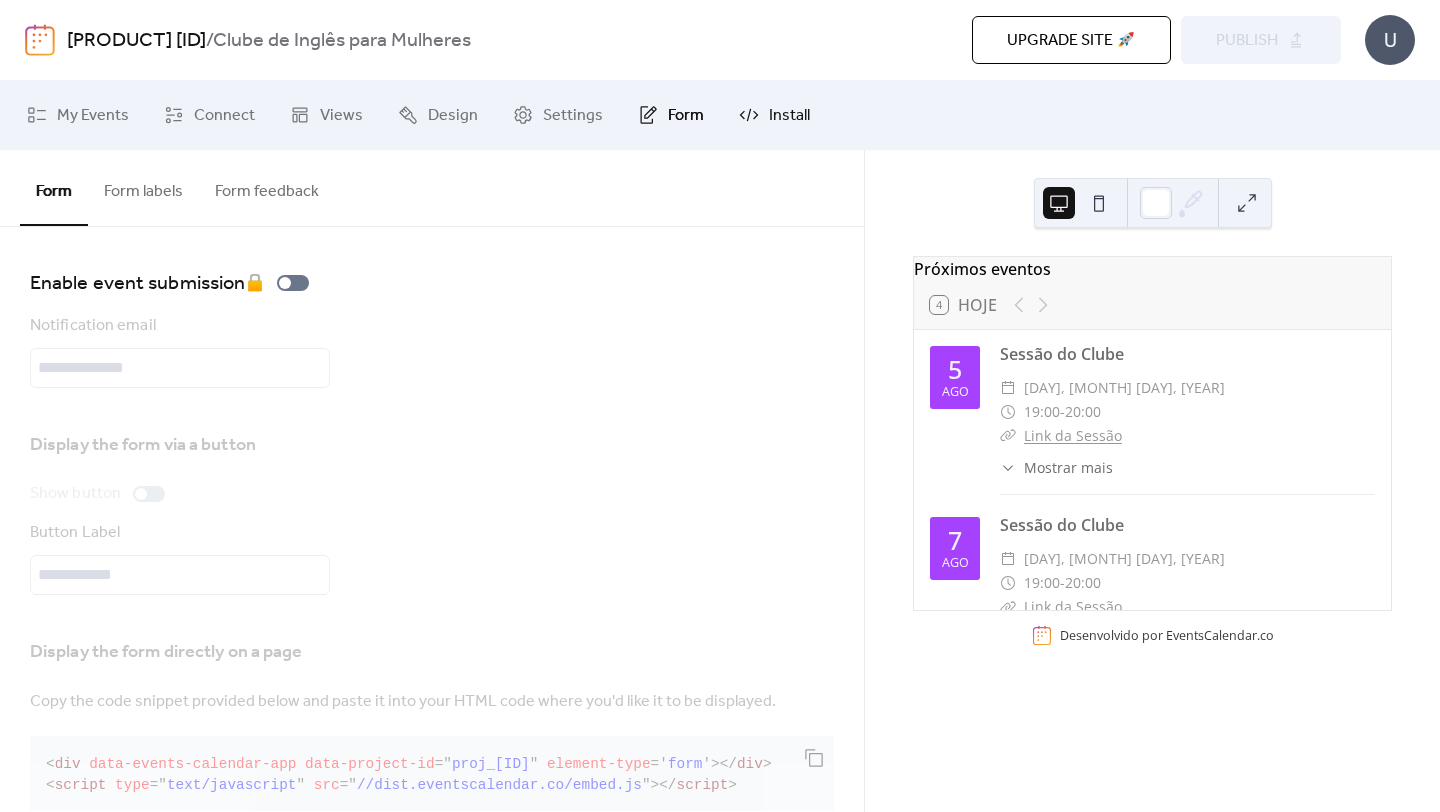 click on "Install" at bounding box center (789, 116) 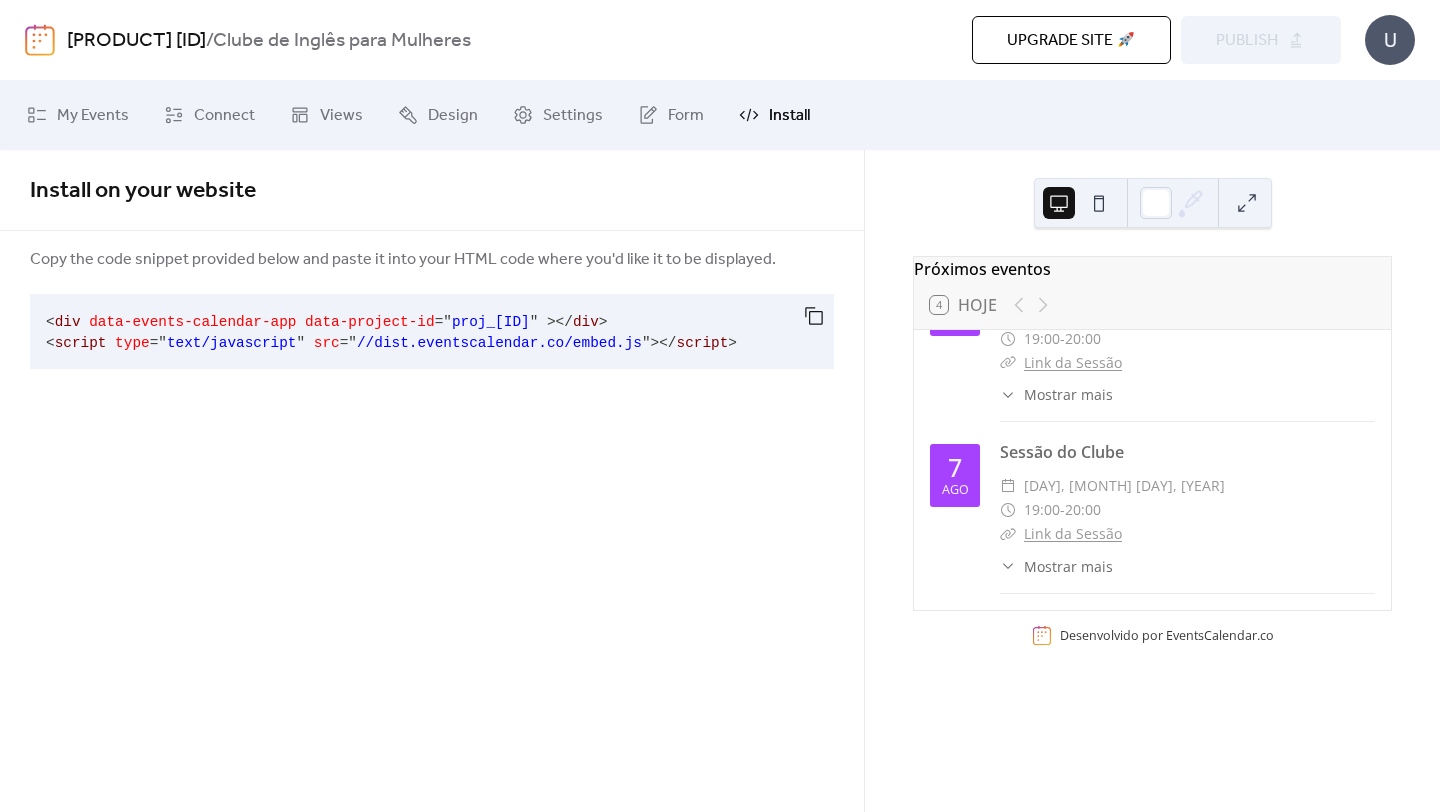 scroll, scrollTop: 0, scrollLeft: 0, axis: both 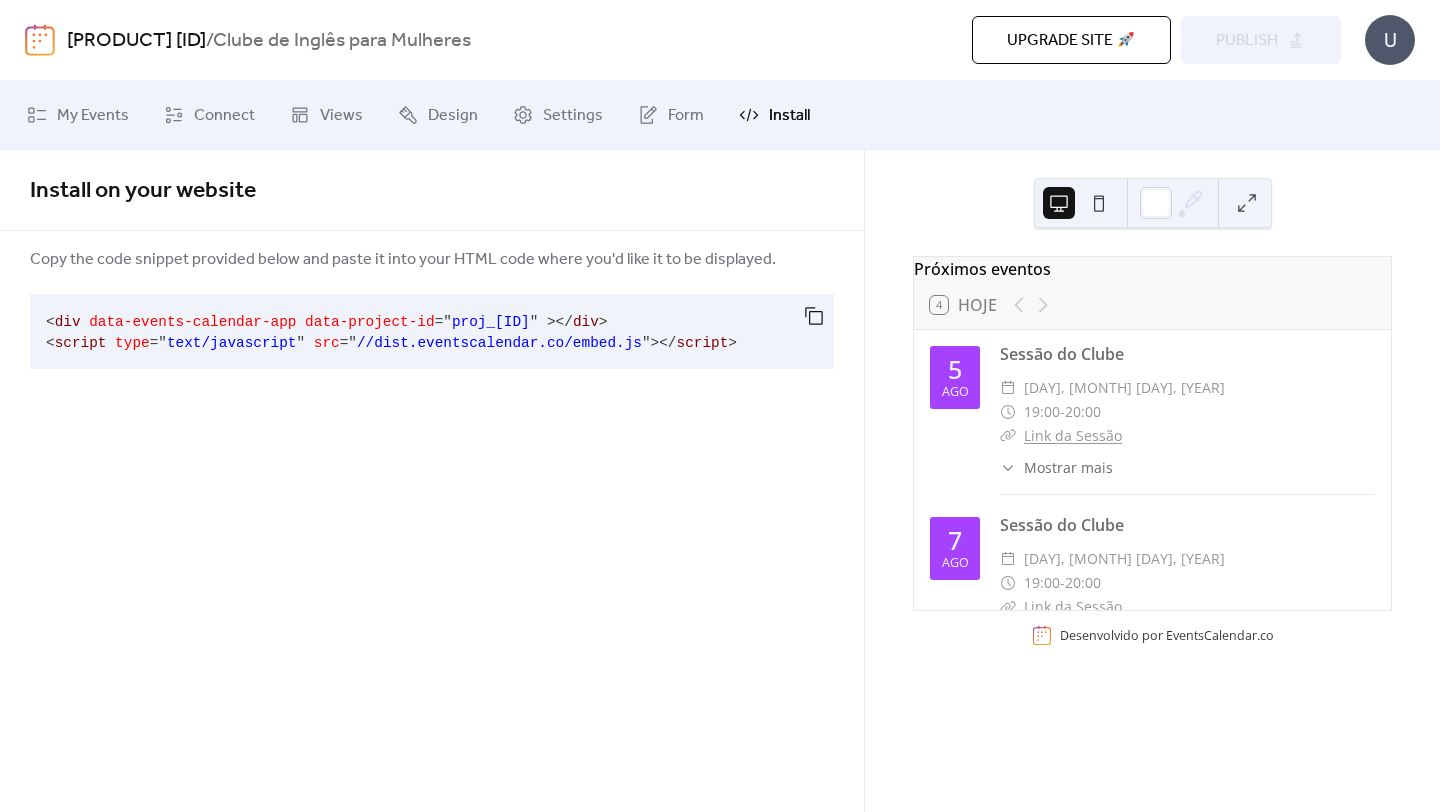 click on "Upgrade site 🚀" at bounding box center [1071, 41] 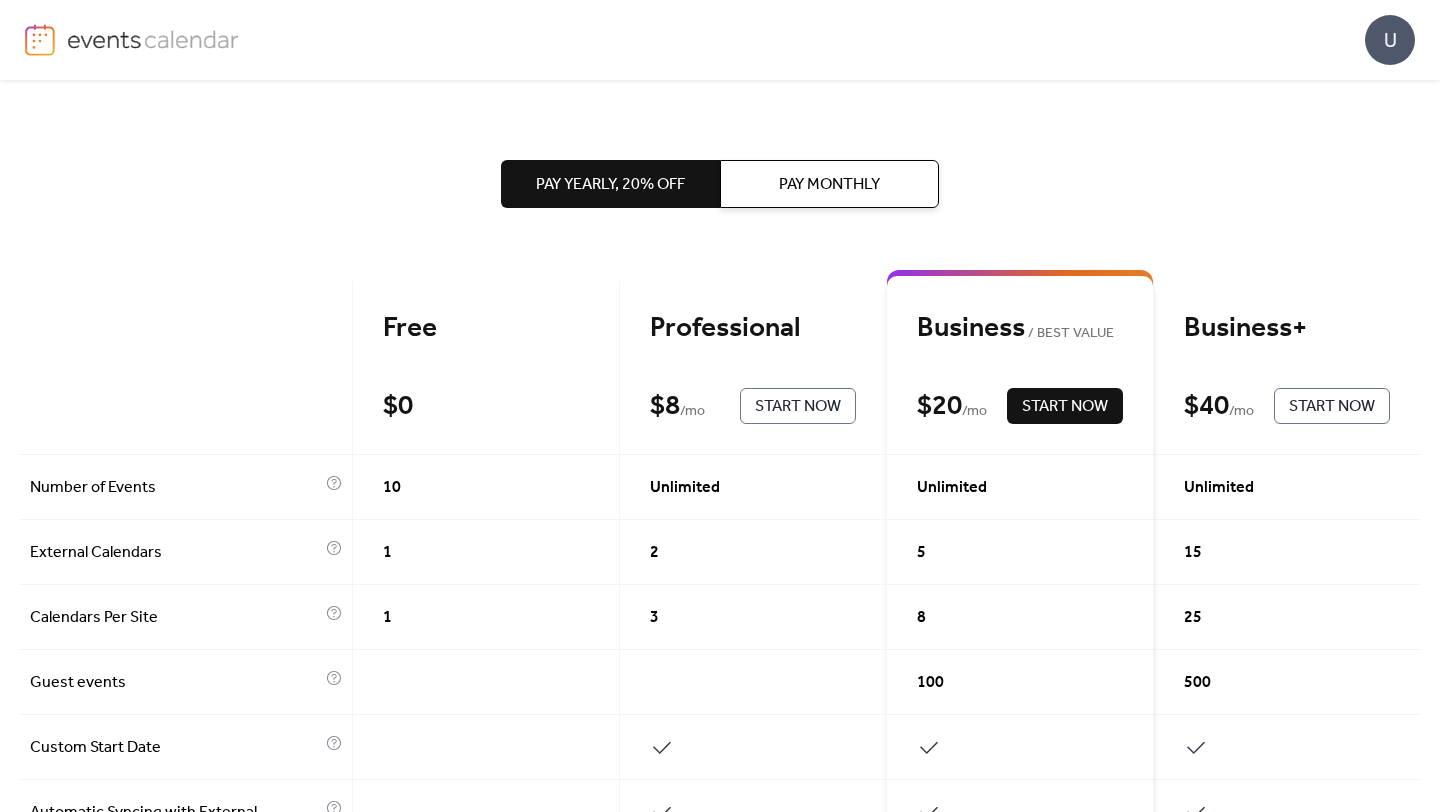 scroll, scrollTop: 2, scrollLeft: 0, axis: vertical 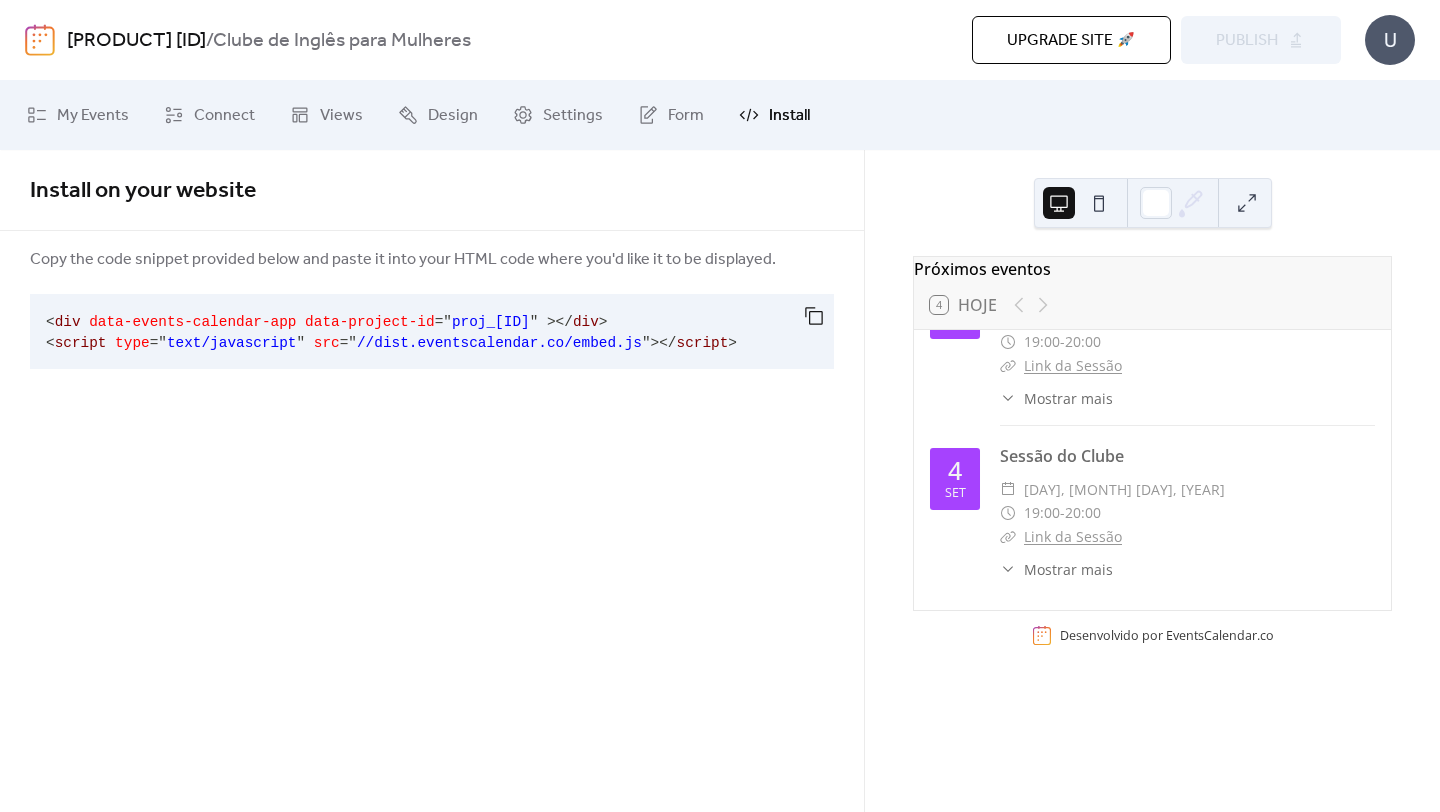 click at bounding box center [1099, 203] 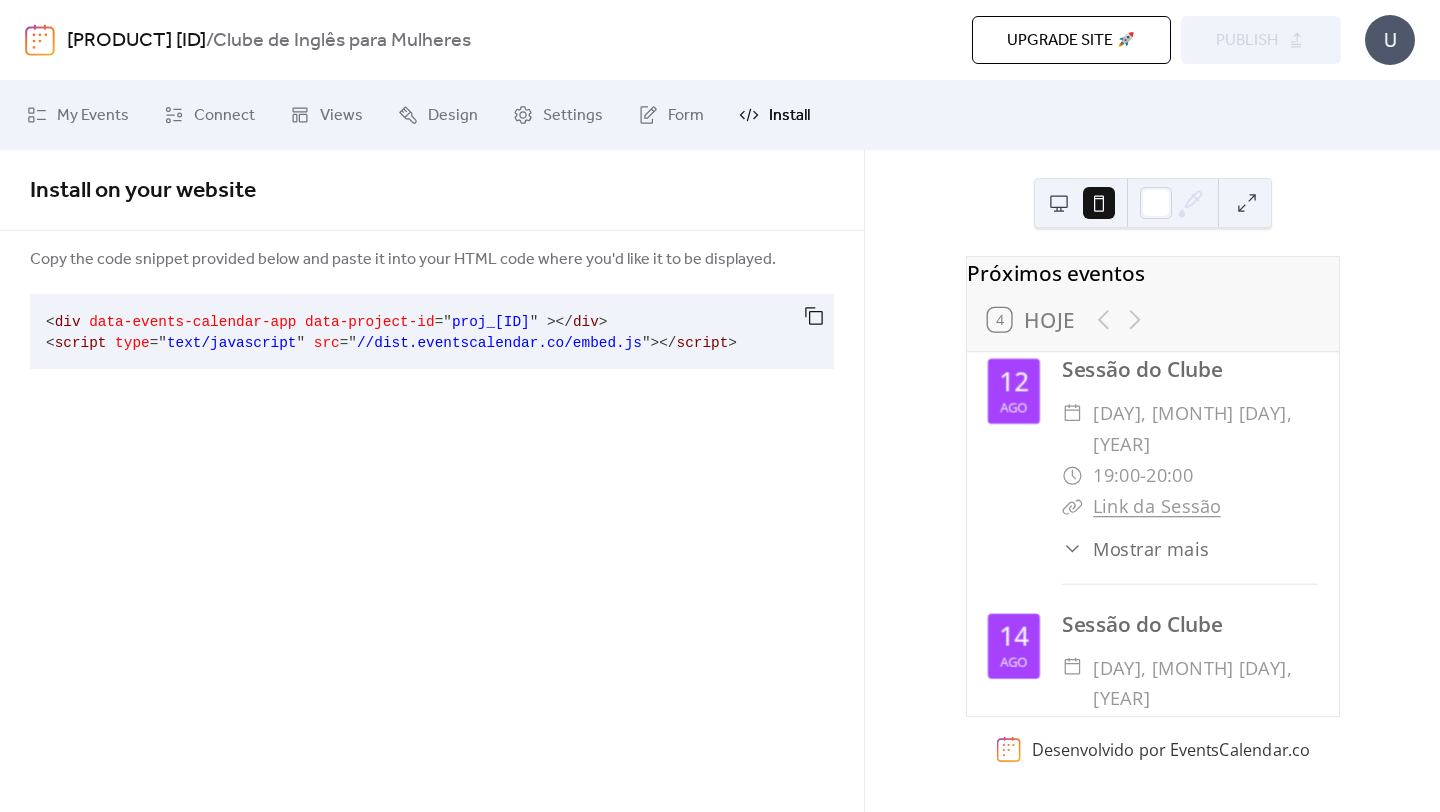 scroll, scrollTop: 0, scrollLeft: 0, axis: both 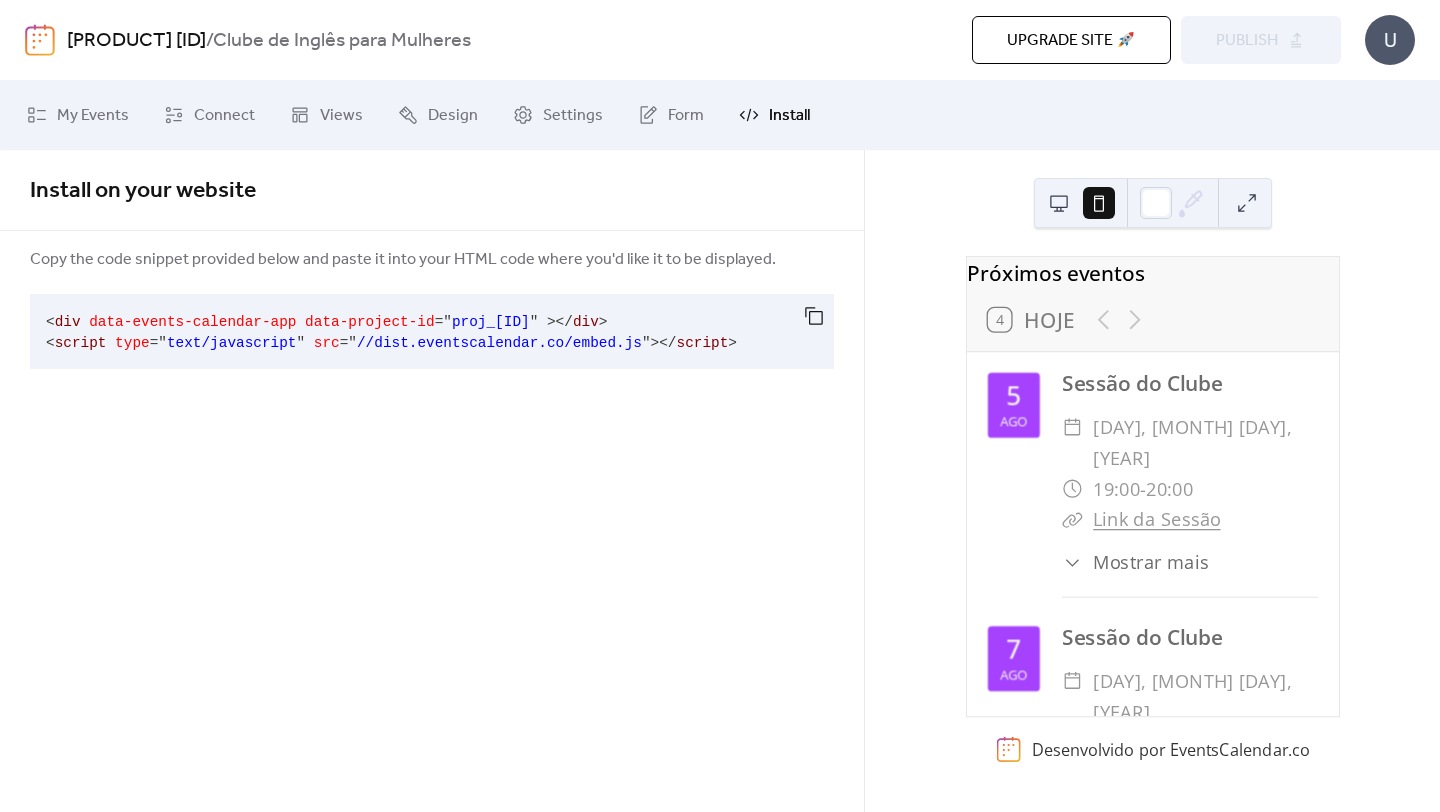 click 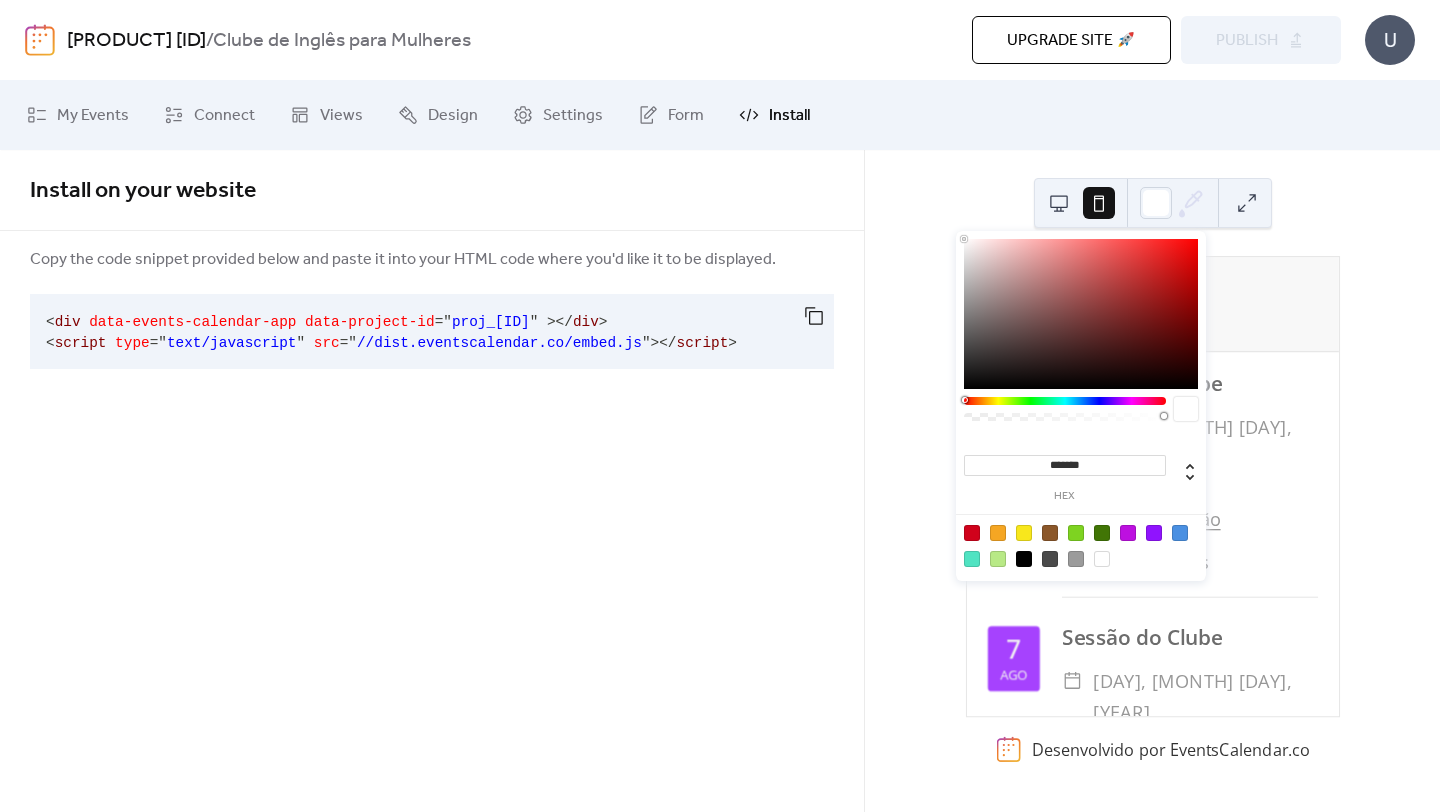 click on "Próximos eventos 4 Hoje ago Sessão do Clube ​ [DAY], [MONTH] [DAY], [YEAR] ​ 19:00 - 20:00 ​ Link da Sessão ​ Mostrar mais Reunião teste ago Sessão do Clube ​ [DAY], [MONTH] [DAY], [YEAR] ​ 19:00 - 20:00 ​ Link da Sessão ​ Mostrar mais Reunião teste ago Sessão do Clube ​ [DAY], [MONTH] [DAY], [YEAR] ​ 19:00 - 20:00 ​ Link da Sessão ​ Mostrar mais Reunião teste ago Sessão do Clube ​ [DAY], [MONTH] [DAY], [YEAR] ​ 19:00 - 20:00 ​ Link da Sessão ​ Mostrar mais Reunião teste ago Sessão do Clube ​ [DAY], [MONTH] [DAY], [YEAR] ​ 19:00 - 20:00 ​ Link da Sessão ​ Mostrar mais Reunião teste ago Sessão do Clube ​ [DAY], [MONTH] [DAY], [YEAR] ​ 19:00 - 20:00 ​ Link da Sessão ​ Mostrar mais Reunião teste ago Sessão do Clube ​ [DAY], [MONTH] [DAY], [YEAR] ​ 19:00 - 20:00 ​ Link da Sessão ​ Mostrar mais Reunião teste ago Sessão do Clube ​ [DAY], [MONTH] [DAY], [YEAR] ​ 19:00 - 20:00 ​ Link da Sessão ​ 2 [MONTH] -" at bounding box center [1152, 481] 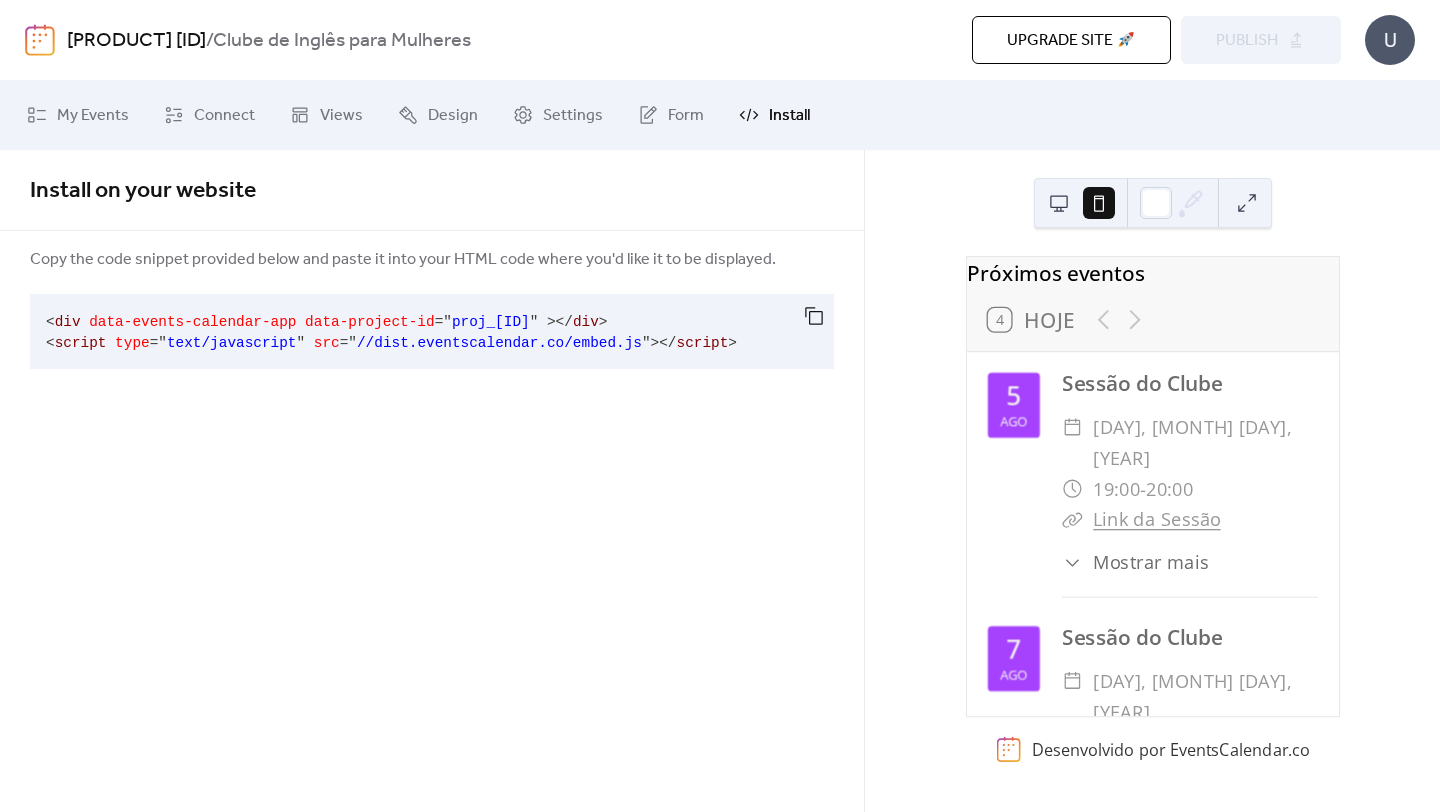 click at bounding box center [1247, 203] 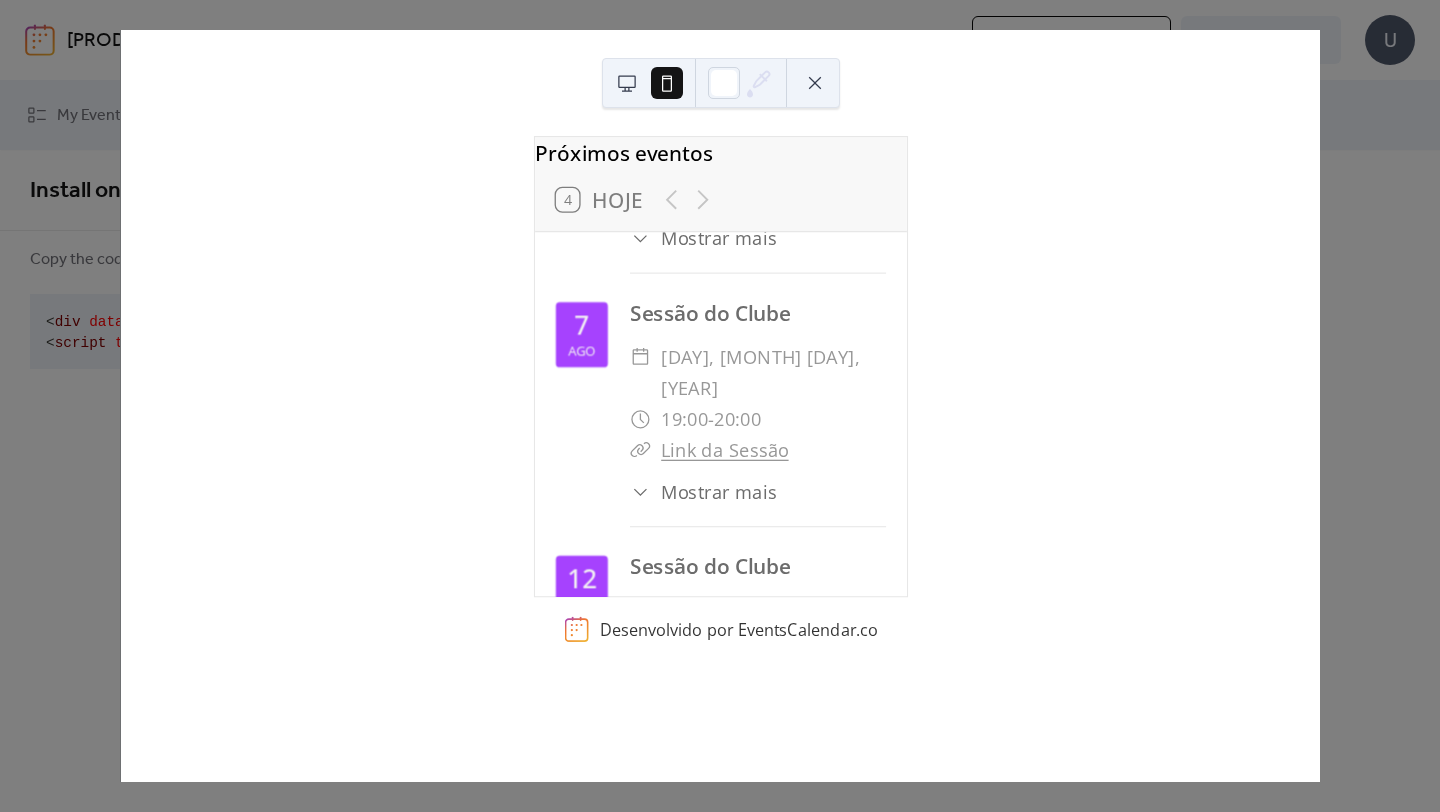 scroll, scrollTop: 0, scrollLeft: 0, axis: both 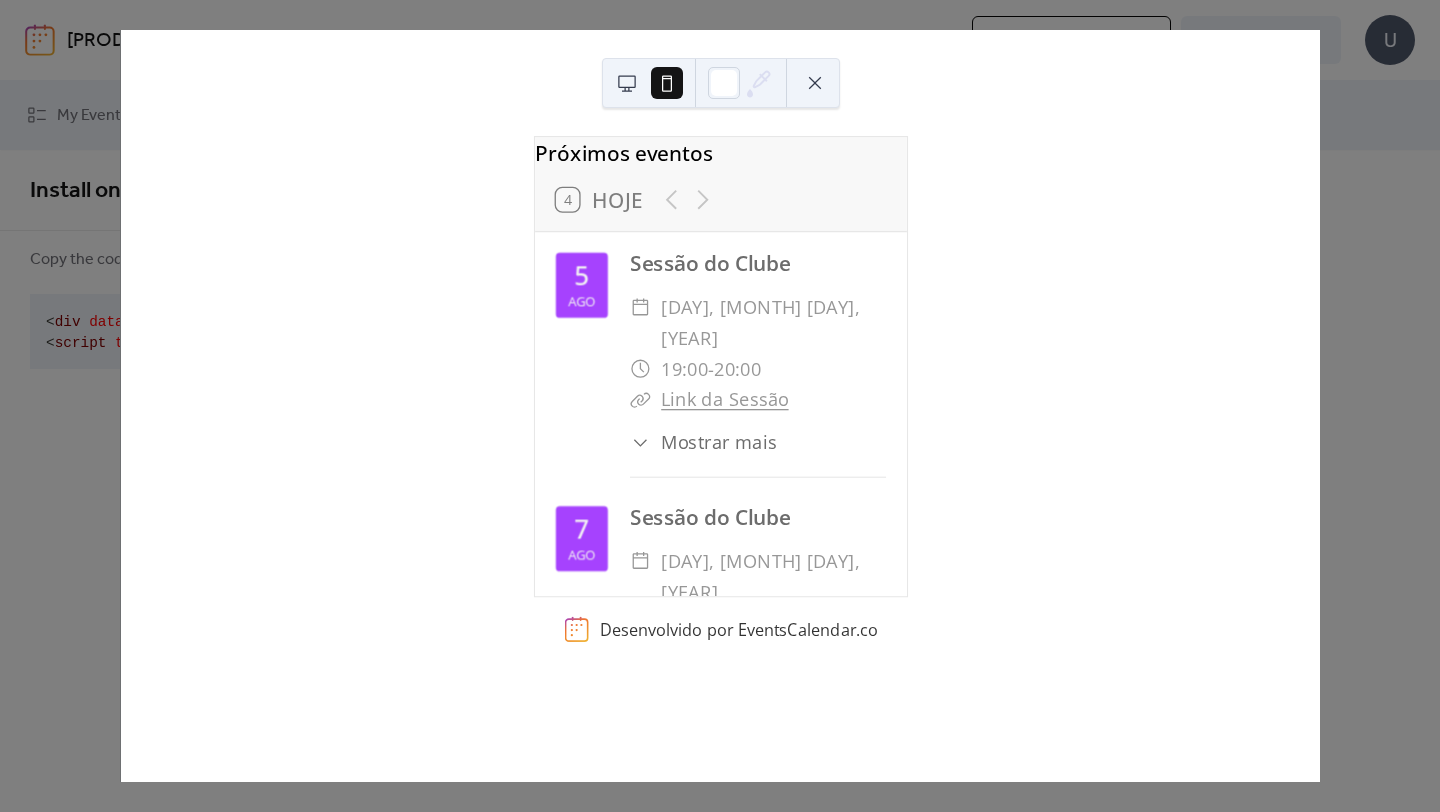 click on "Próximos eventos 4 Hoje ago Sessão do Clube ​ [DAY], [MONTH] [DAY], [YEAR] ​ 19:00 - 20:00 ​ Link da Sessão ​ Mostrar mais Reunião teste ago Sessão do Clube ​ [DAY], [MONTH] [DAY], [YEAR] ​ 19:00 - 20:00 ​ Link da Sessão ​ Mostrar mais Reunião teste ago Sessão do Clube ​ [DAY], [MONTH] [DAY], [YEAR] ​ 19:00 - 20:00 ​ Link da Sessão ​ Mostrar mais Reunião teste ago Sessão do Clube ​ [DAY], [MONTH] [DAY], [YEAR] ​ 19:00 - 20:00 ​ Link da Sessão ​ Mostrar mais Reunião teste ago Sessão do Clube ​ [DAY], [MONTH] [DAY], [YEAR] ​ 19:00 - 20:00 ​ Link da Sessão ​ Mostrar mais Reunião teste ago Sessão do Clube ​ [DAY], [MONTH] [DAY], [YEAR] ​ 19:00 - 20:00 ​ Link da Sessão ​ Mostrar mais Reunião teste ago Sessão do Clube ​ [DAY], [MONTH] [DAY], [YEAR] ​ 19:00 - 20:00 ​ Link da Sessão ​ Mostrar mais Reunião teste ago Sessão do Clube ​ [DAY], [MONTH] [DAY], [YEAR] ​ 19:00 - 20:00 ​ Link da Sessão ​ 2 [MONTH] -" at bounding box center [720, 406] 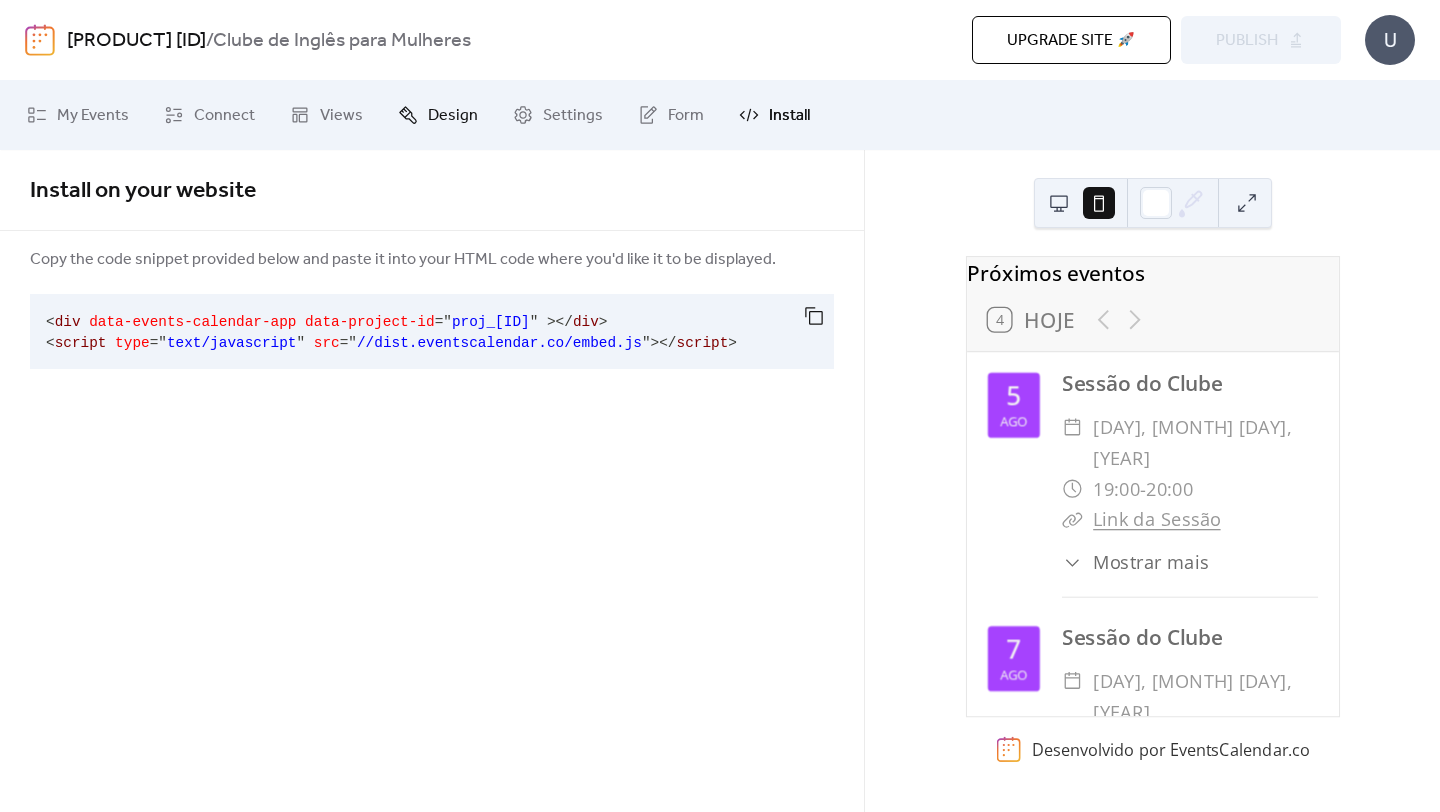 click on "Design" at bounding box center (438, 115) 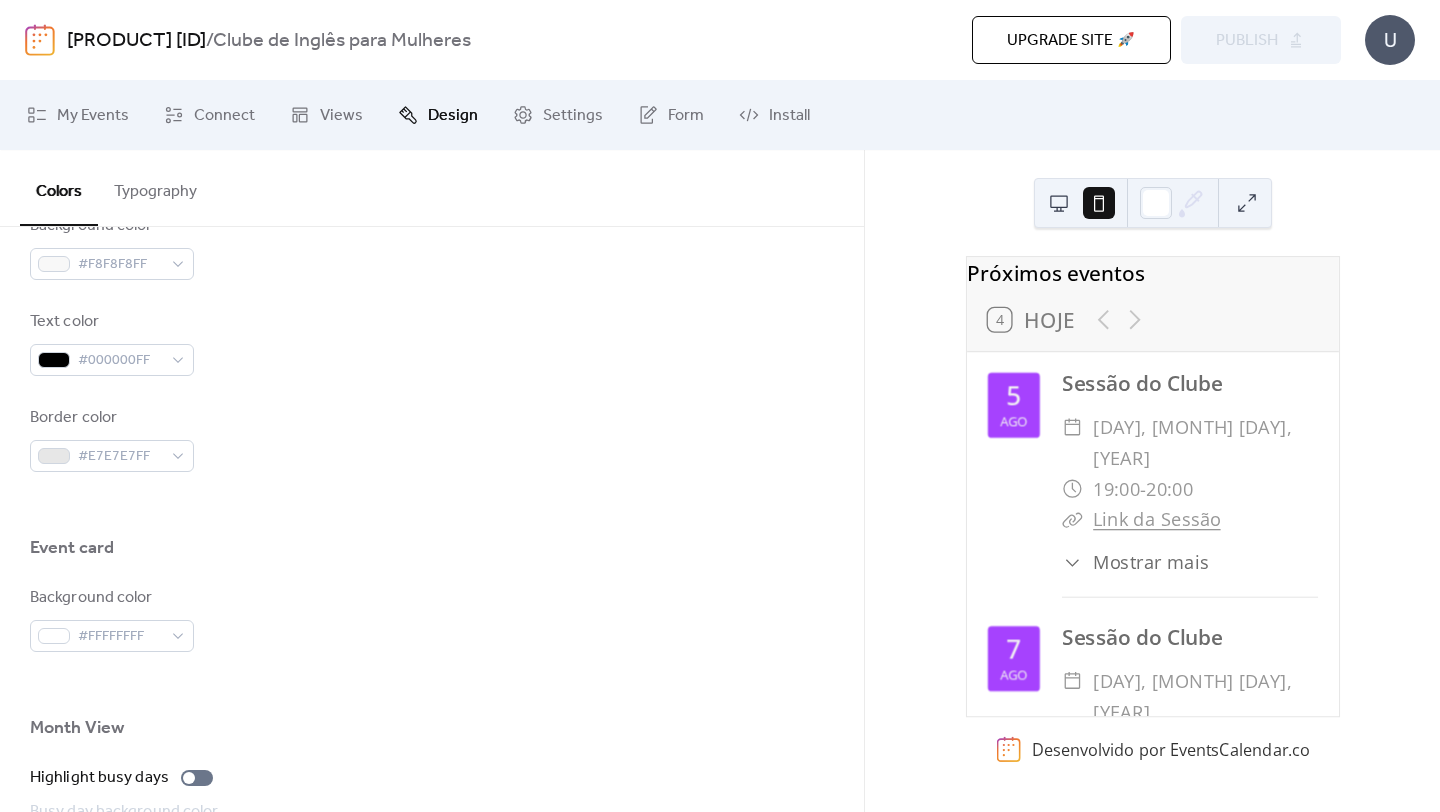 scroll, scrollTop: 942, scrollLeft: 0, axis: vertical 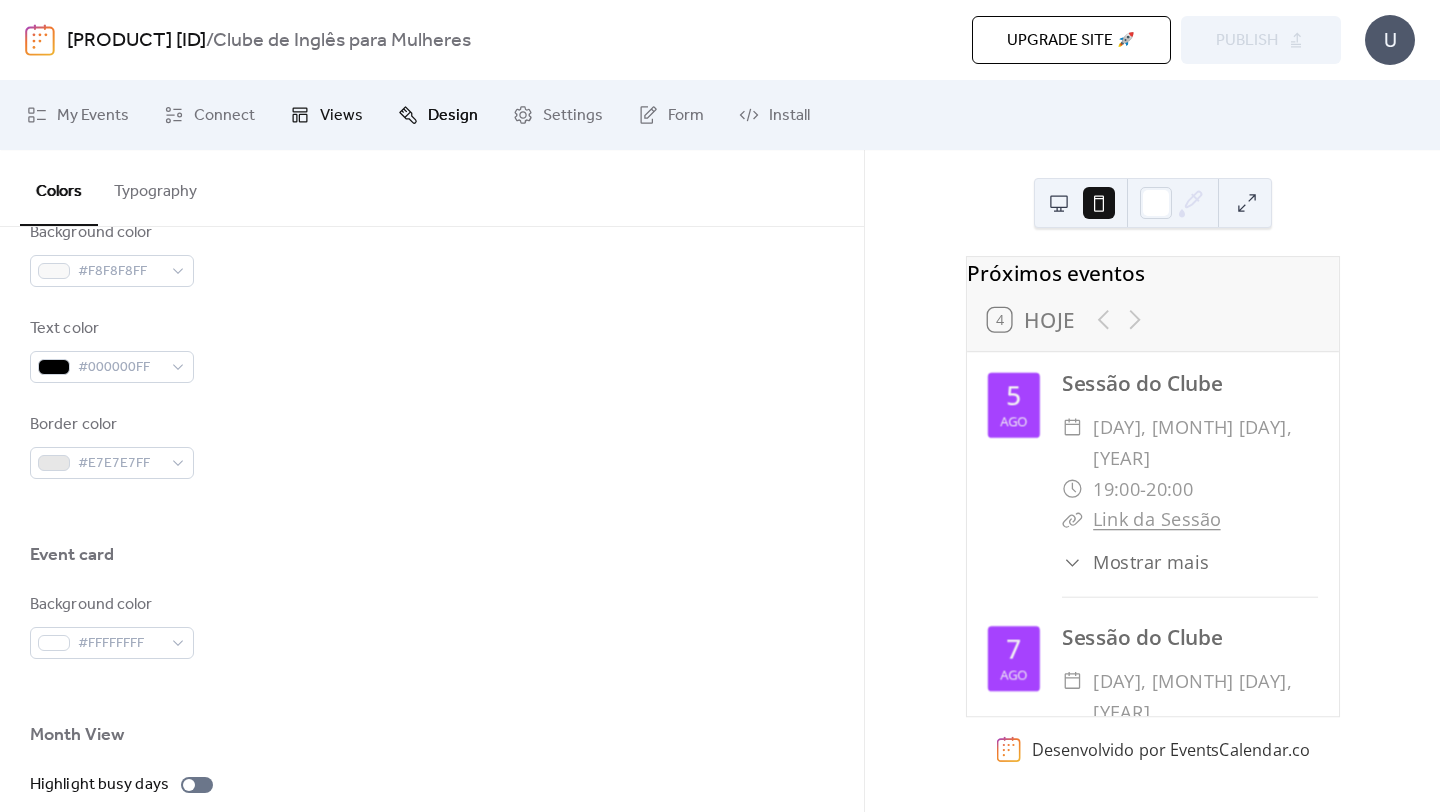 click on "Views" at bounding box center (326, 115) 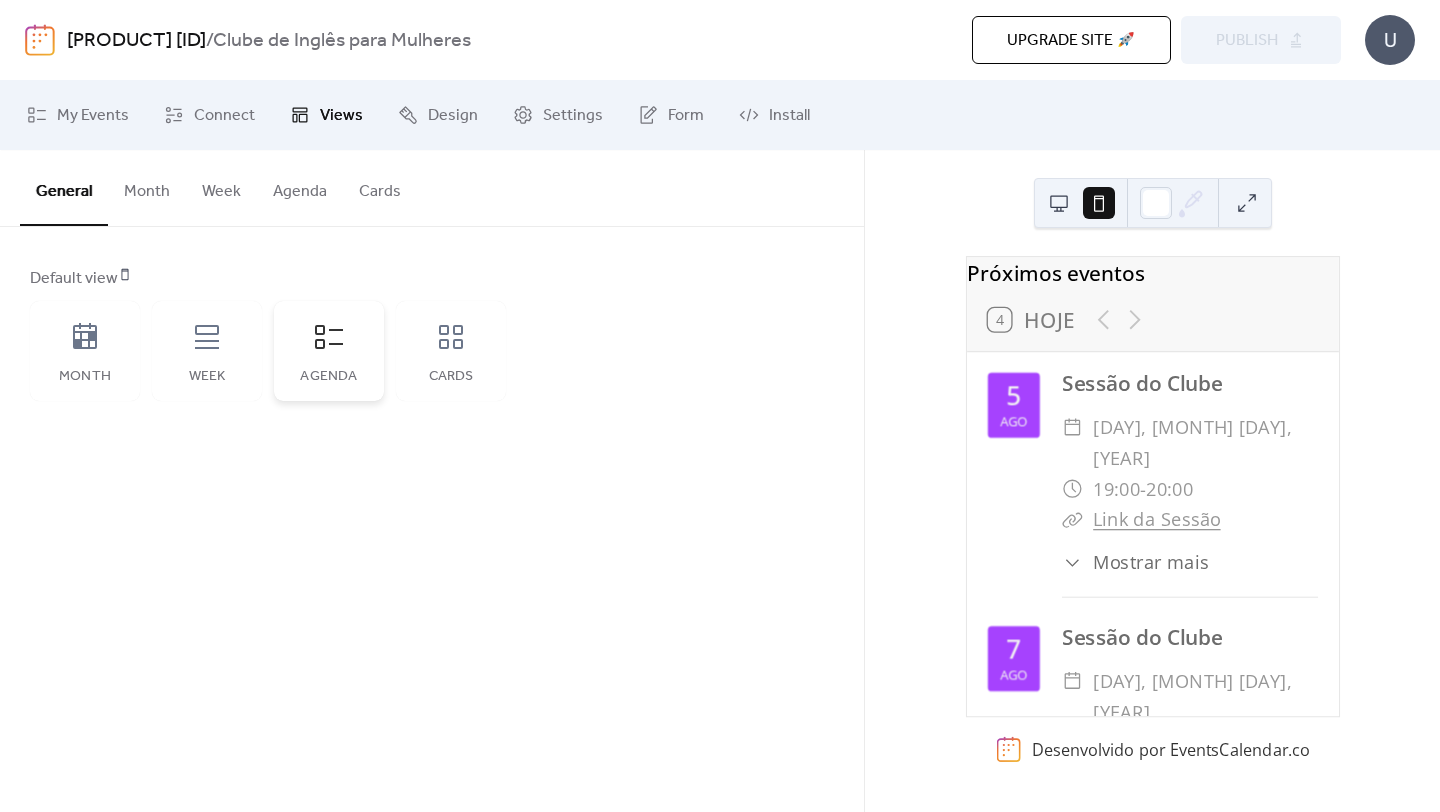 click 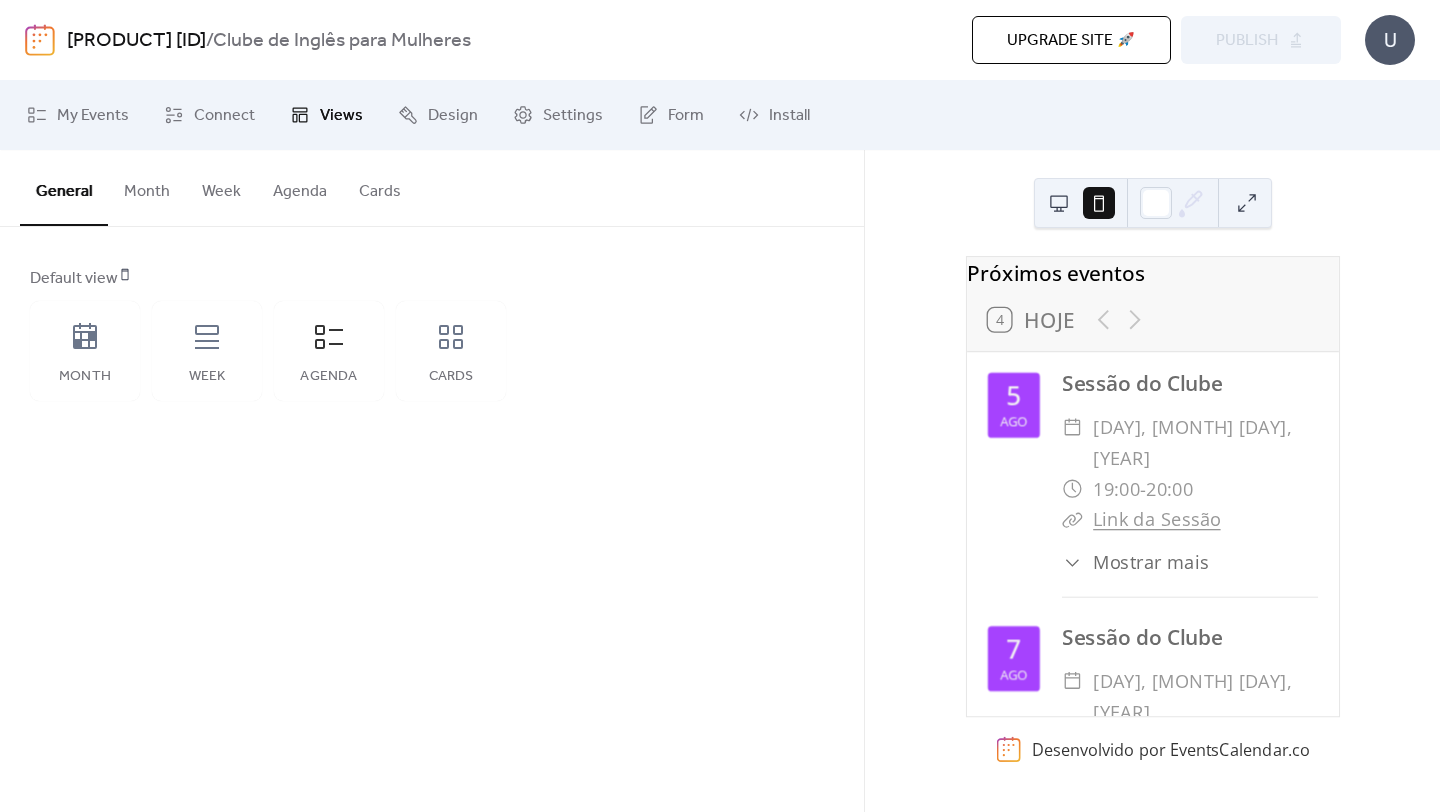 click on "Agenda" at bounding box center (300, 187) 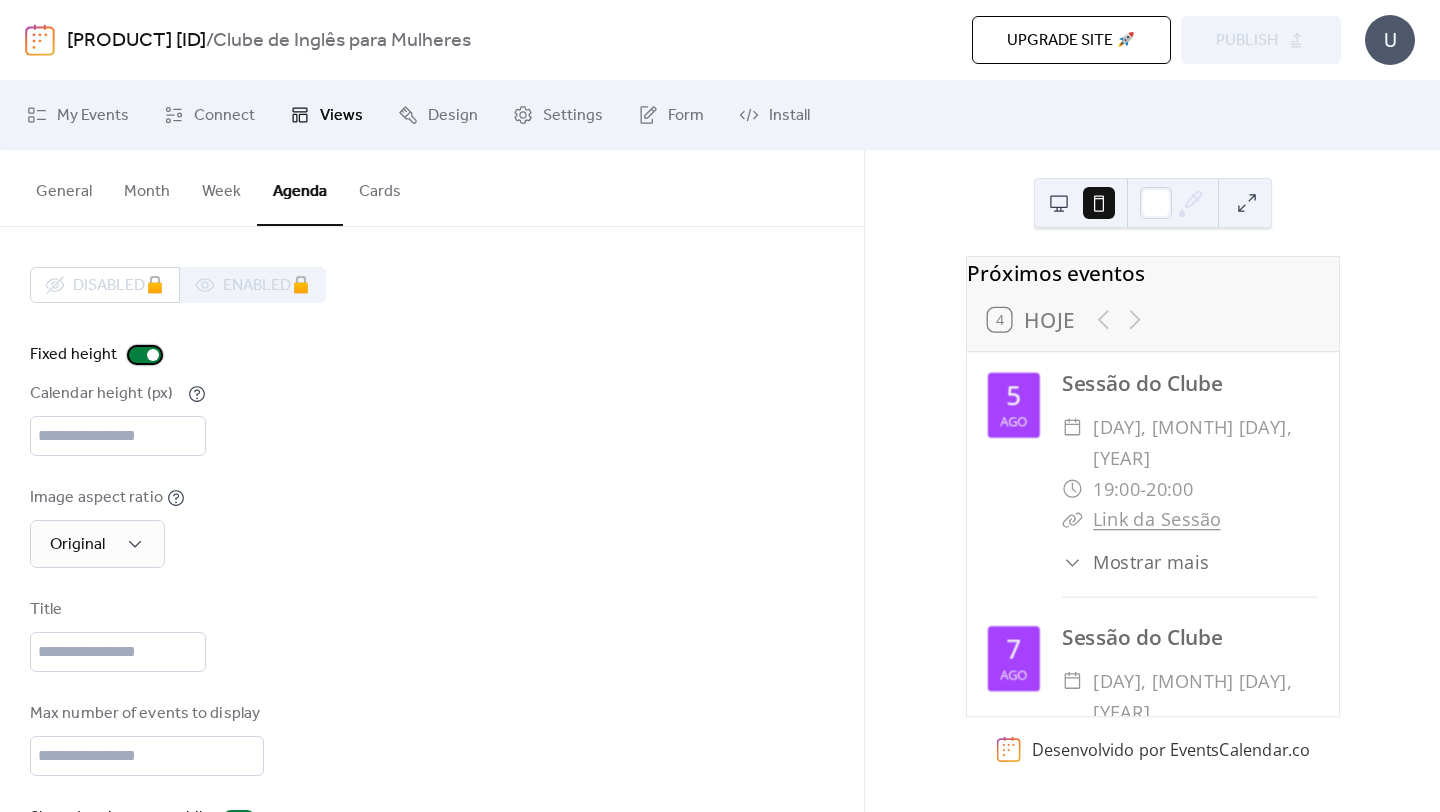 click at bounding box center [145, 355] 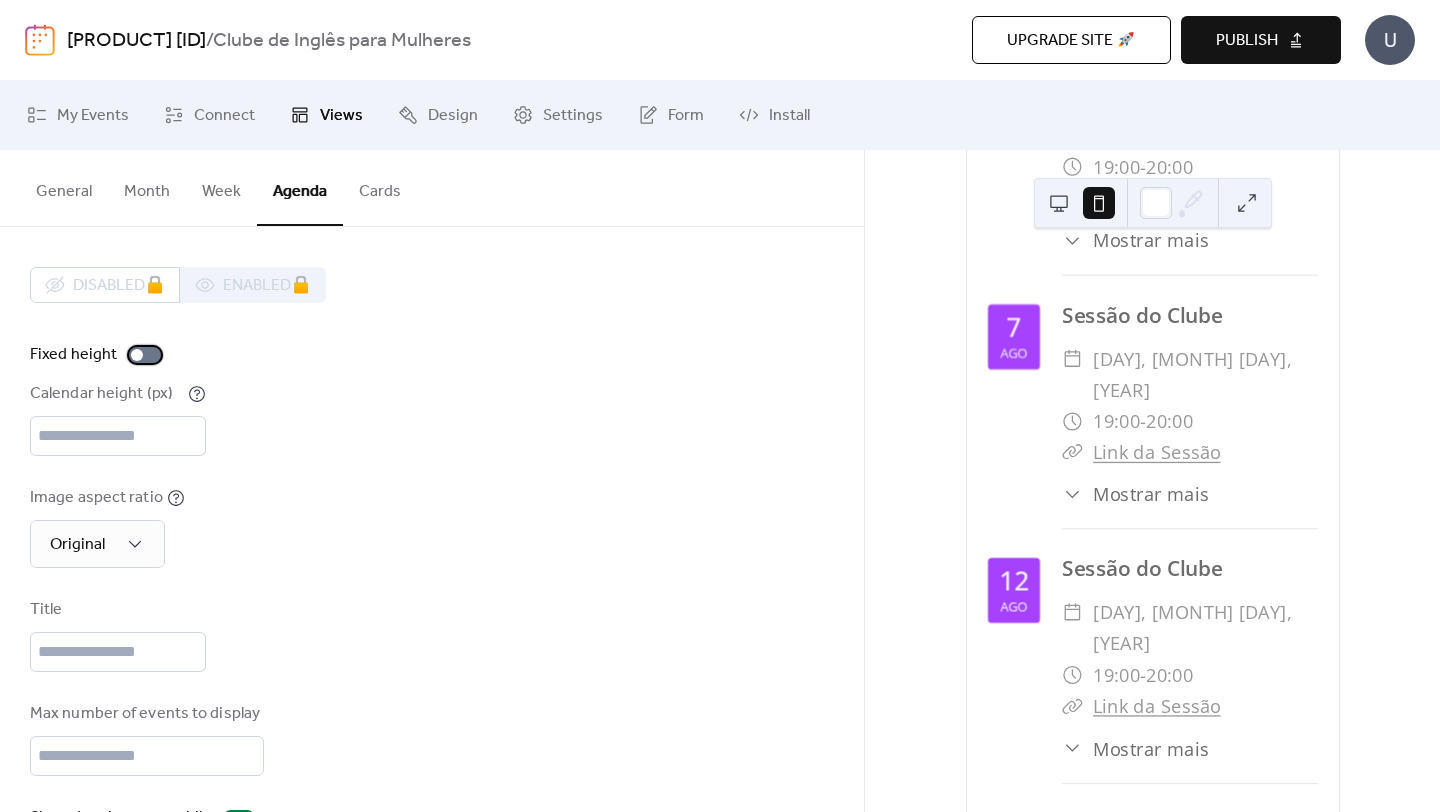 scroll, scrollTop: 0, scrollLeft: 0, axis: both 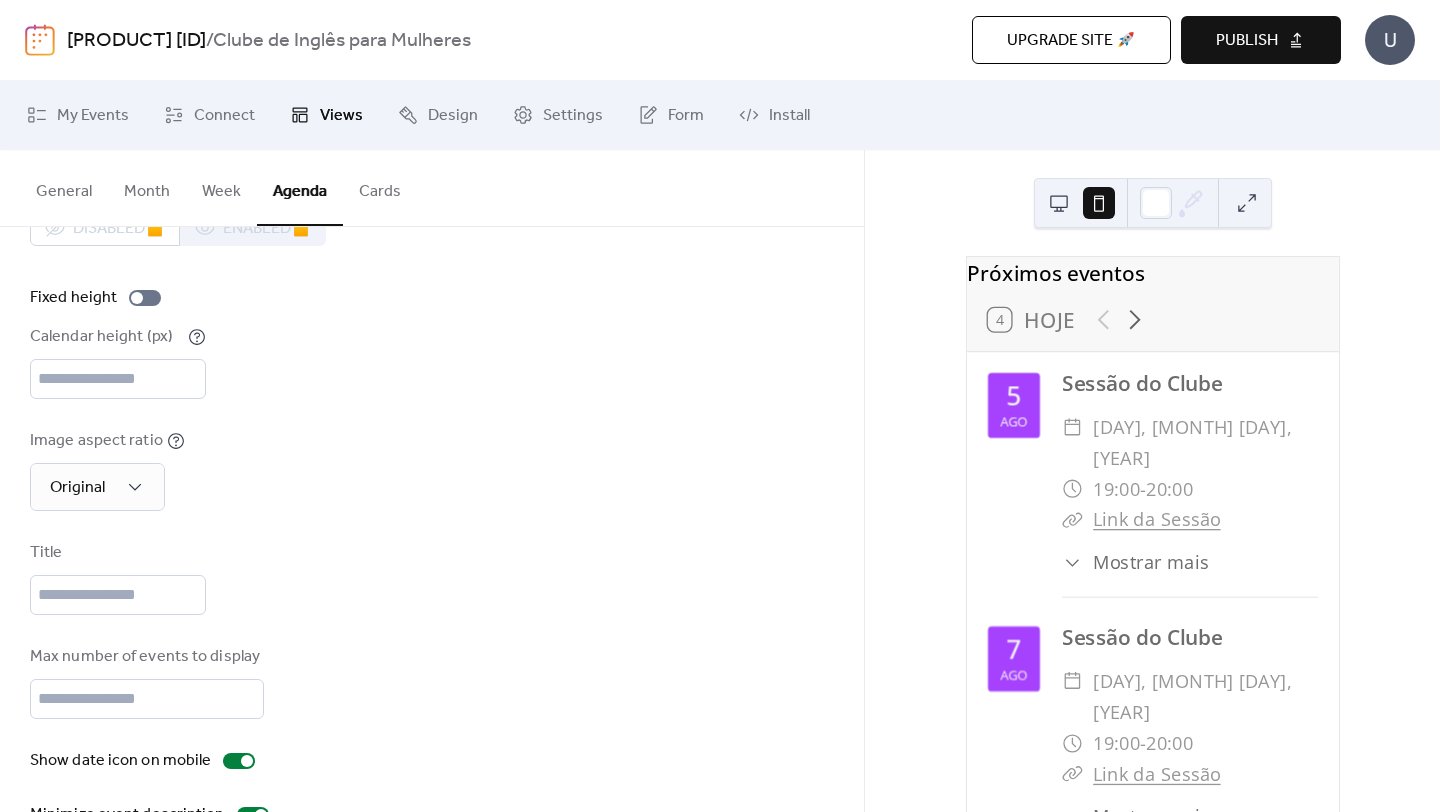 click at bounding box center (1059, 203) 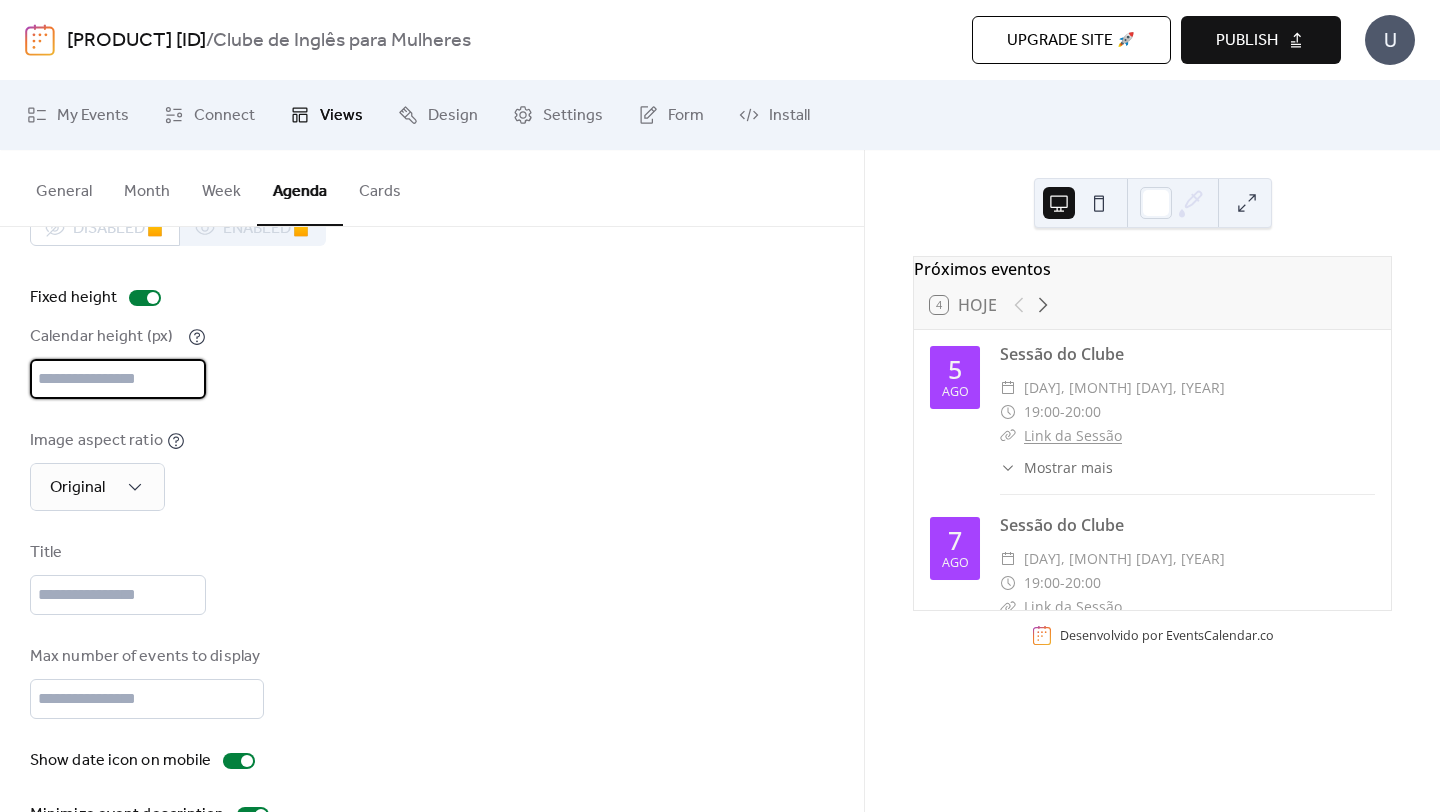 click on "***" at bounding box center (118, 379) 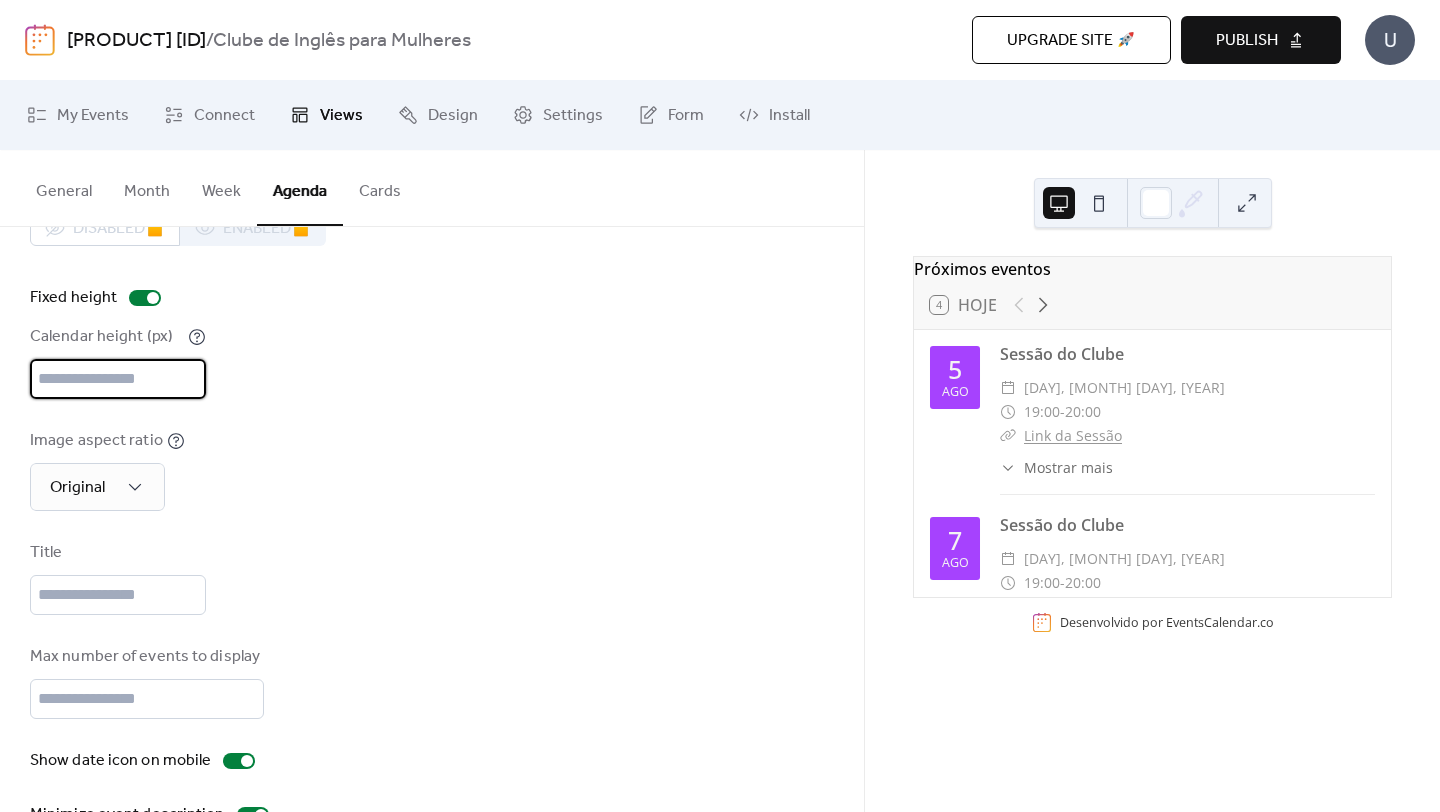 click on "***" at bounding box center (118, 379) 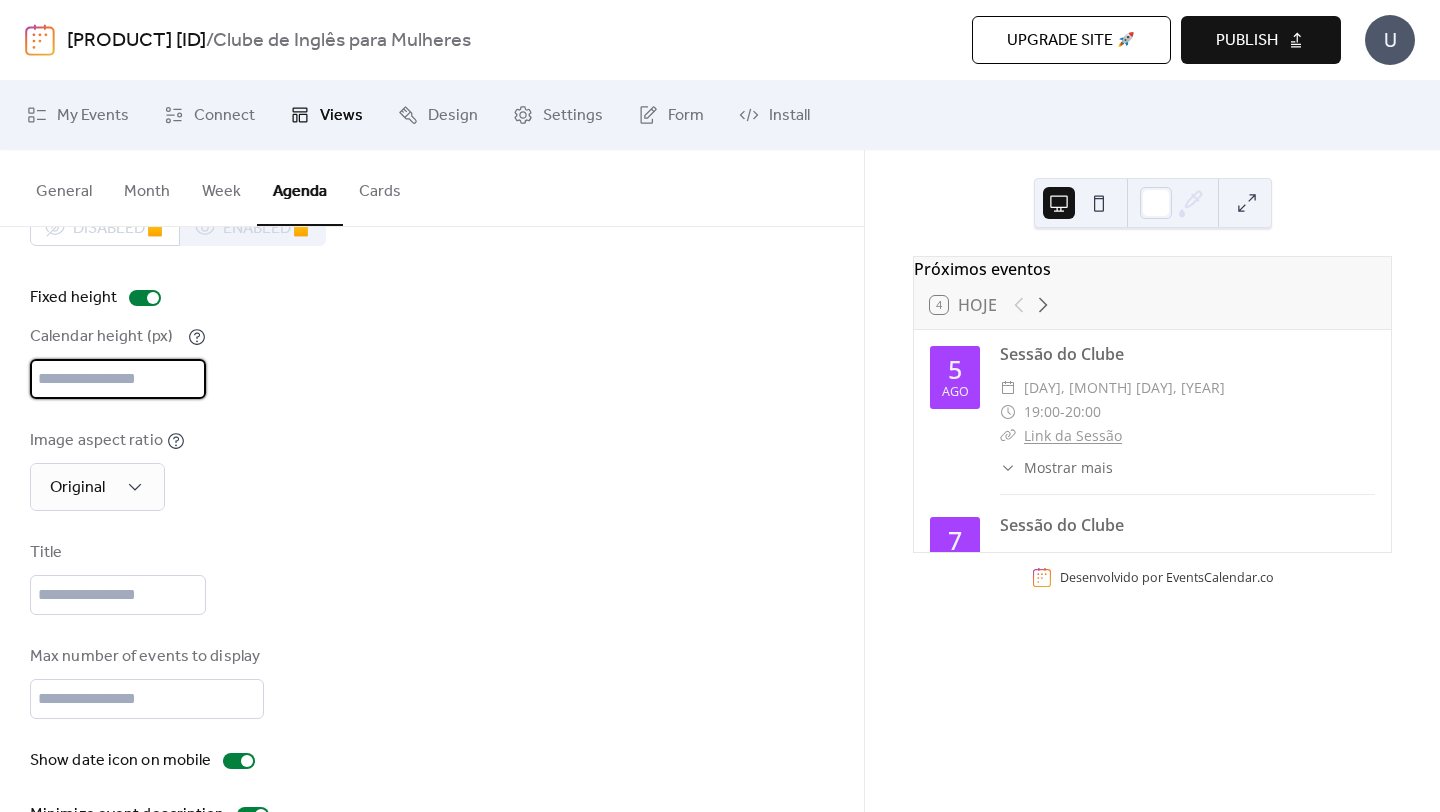 click on "***" at bounding box center (118, 379) 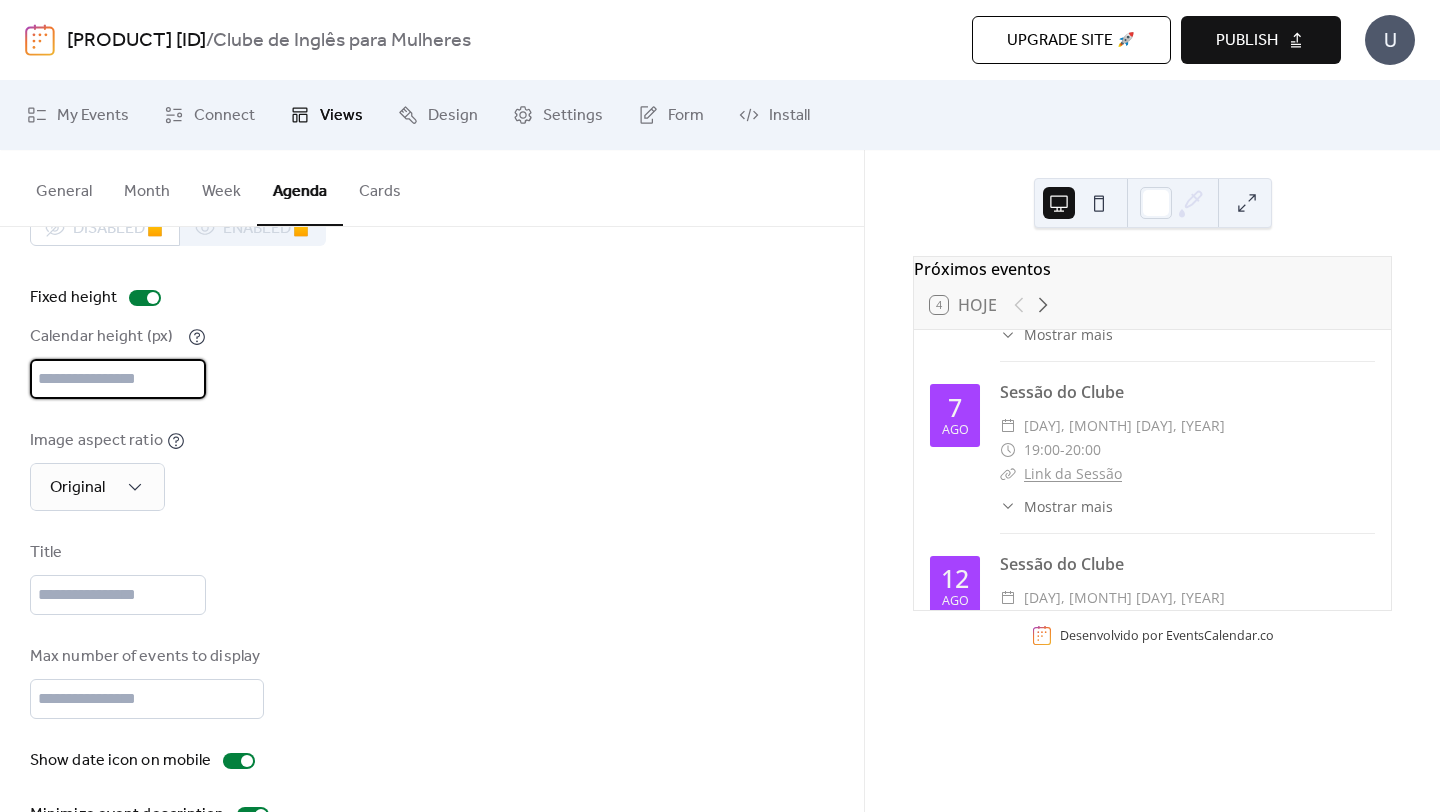 scroll, scrollTop: 0, scrollLeft: 0, axis: both 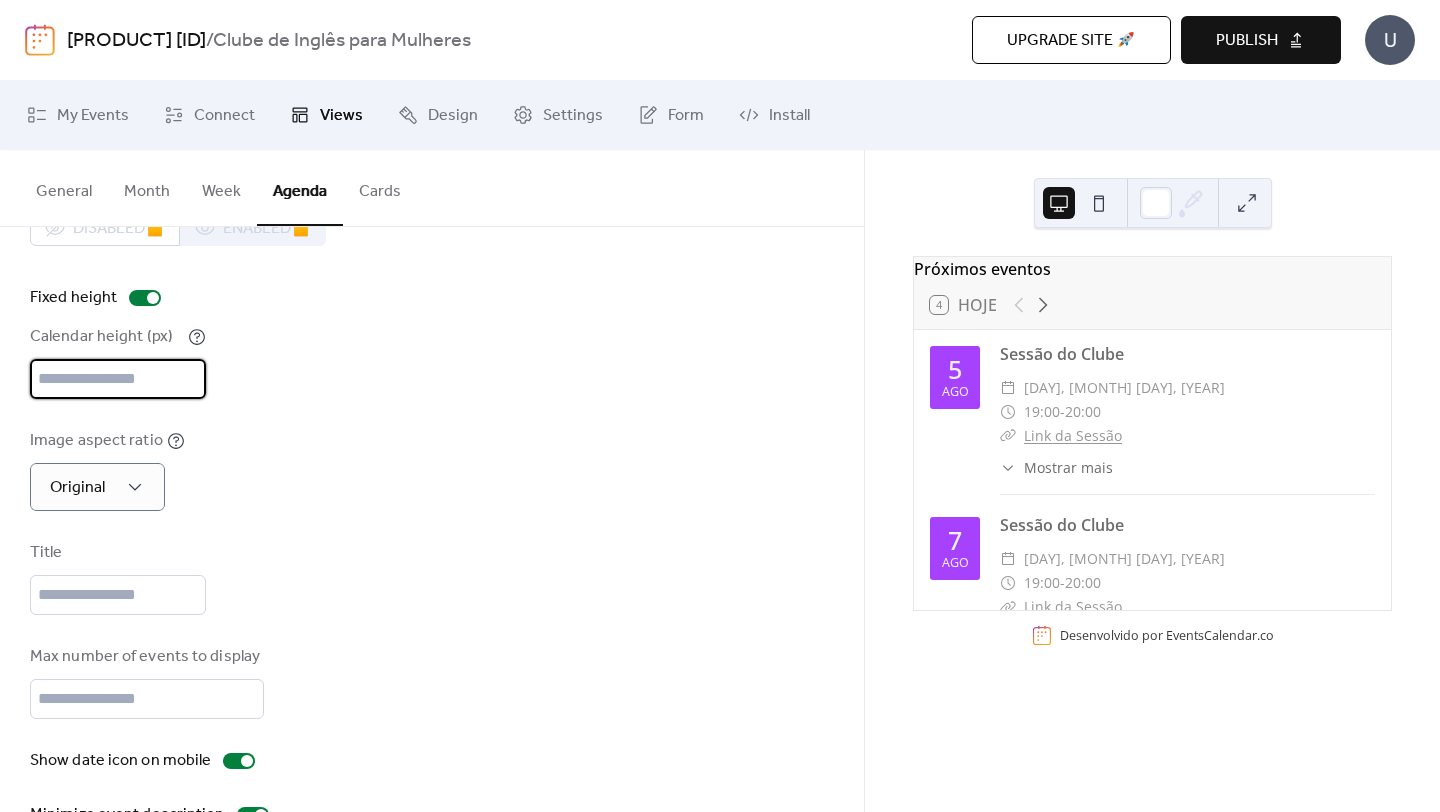 type on "***" 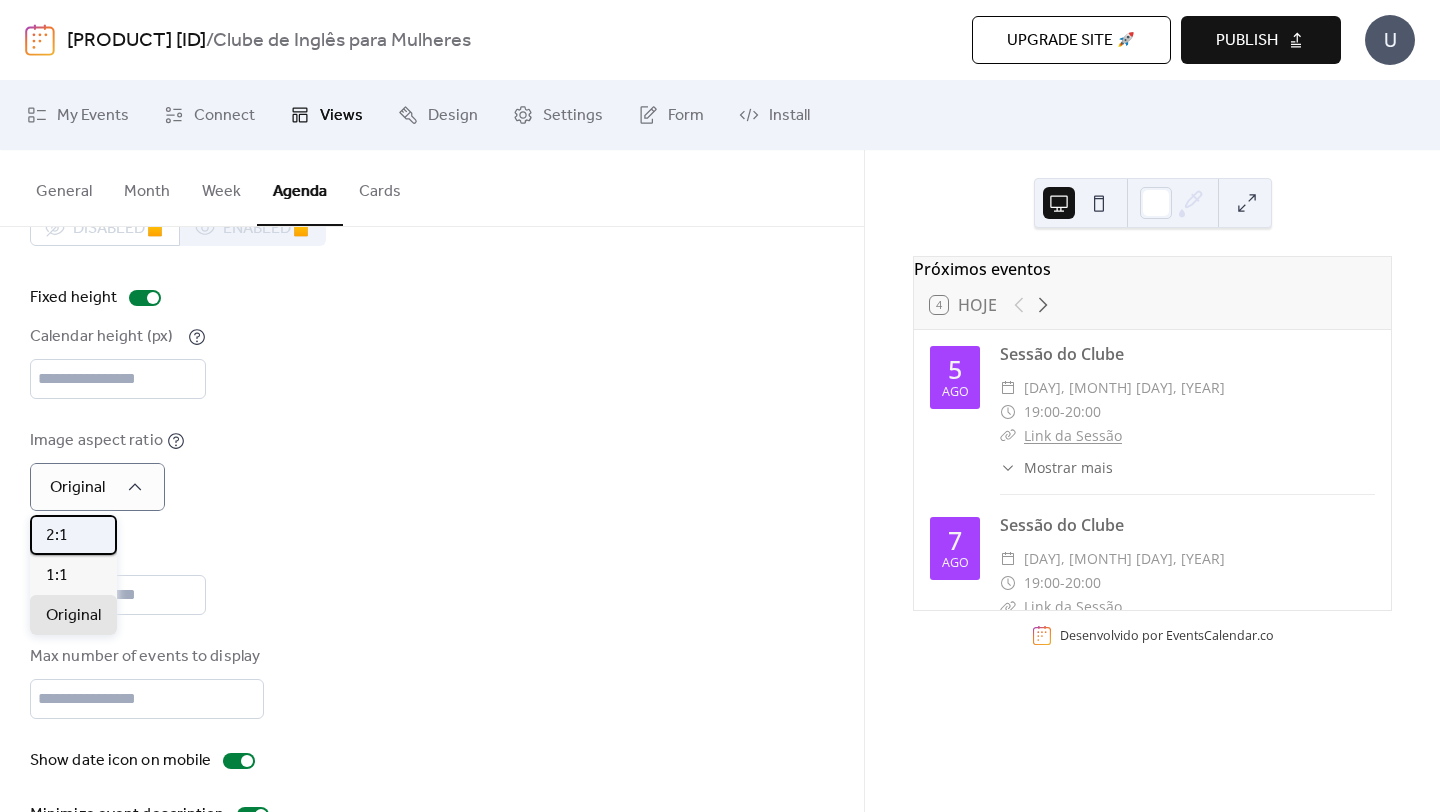 click on "2:1" at bounding box center (73, 535) 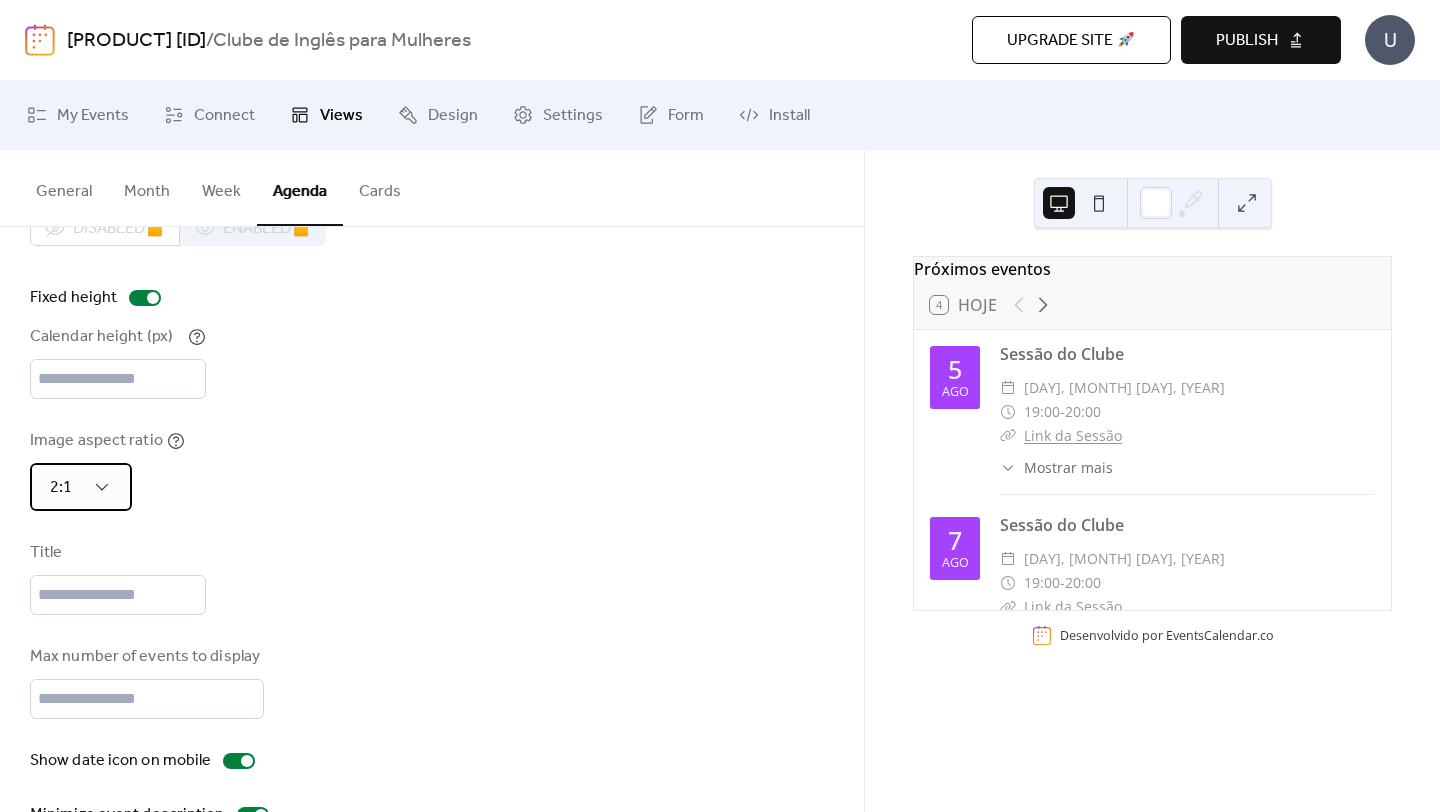 click on "2:1" at bounding box center [81, 487] 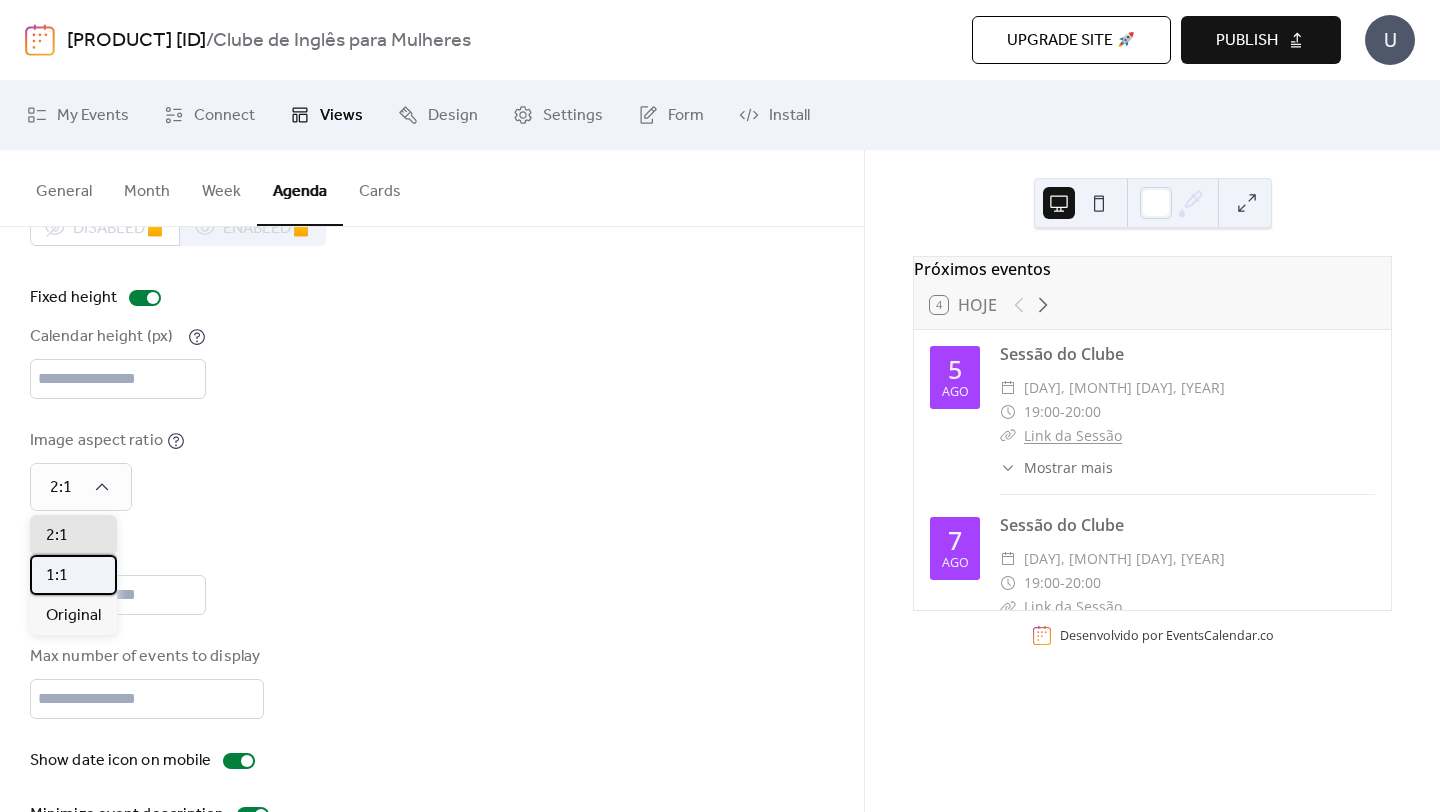 click on "1:1" at bounding box center [73, 575] 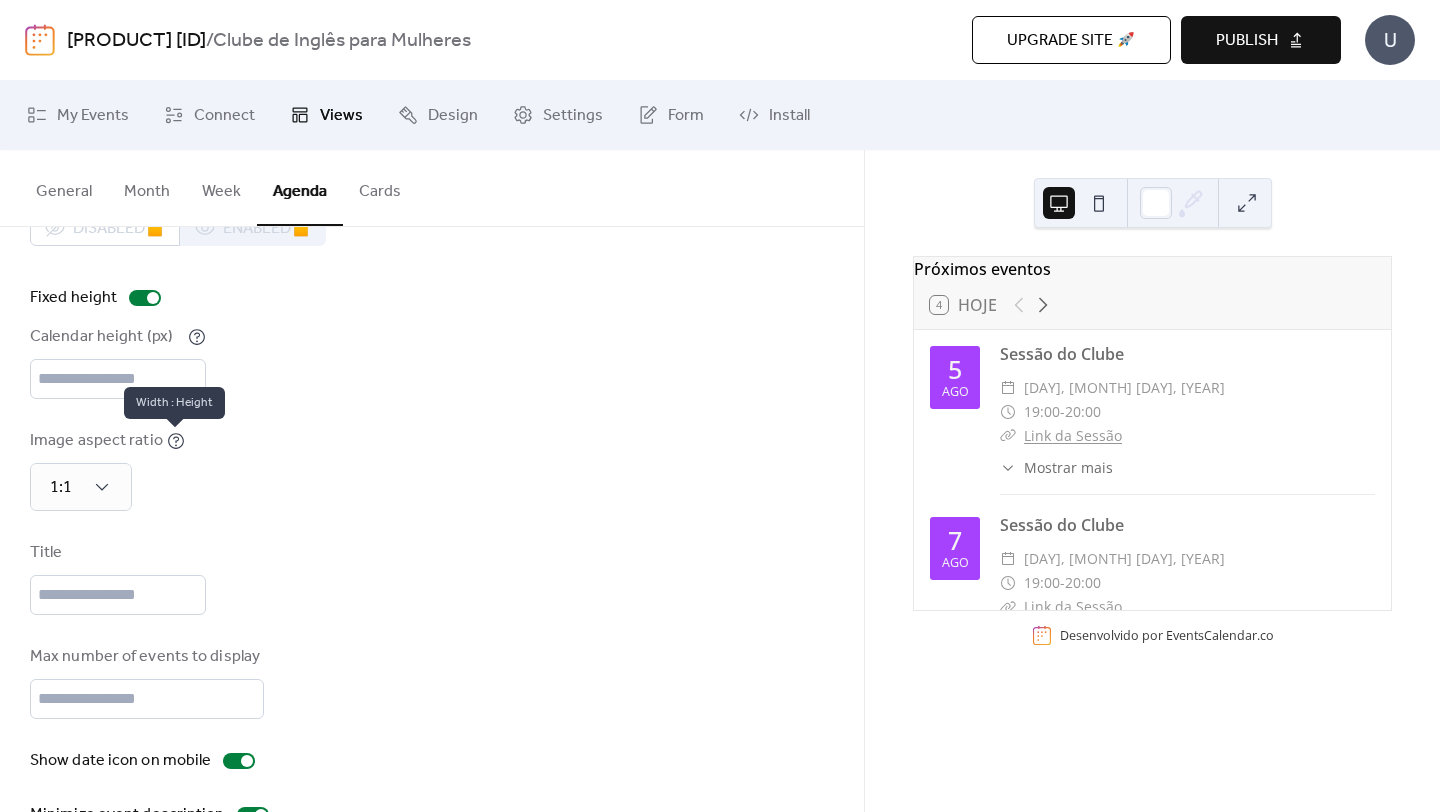 click 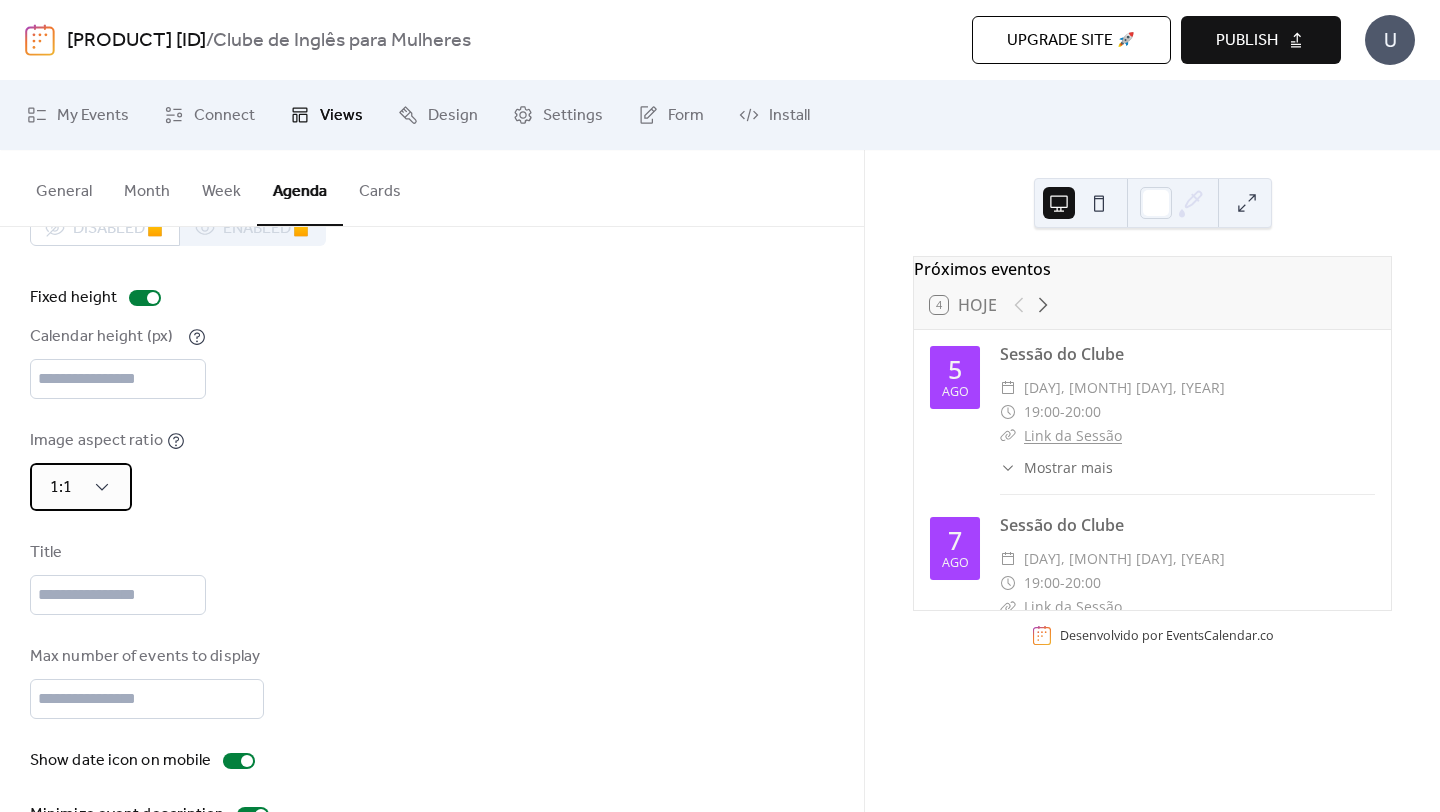 click on "1:1" at bounding box center (81, 487) 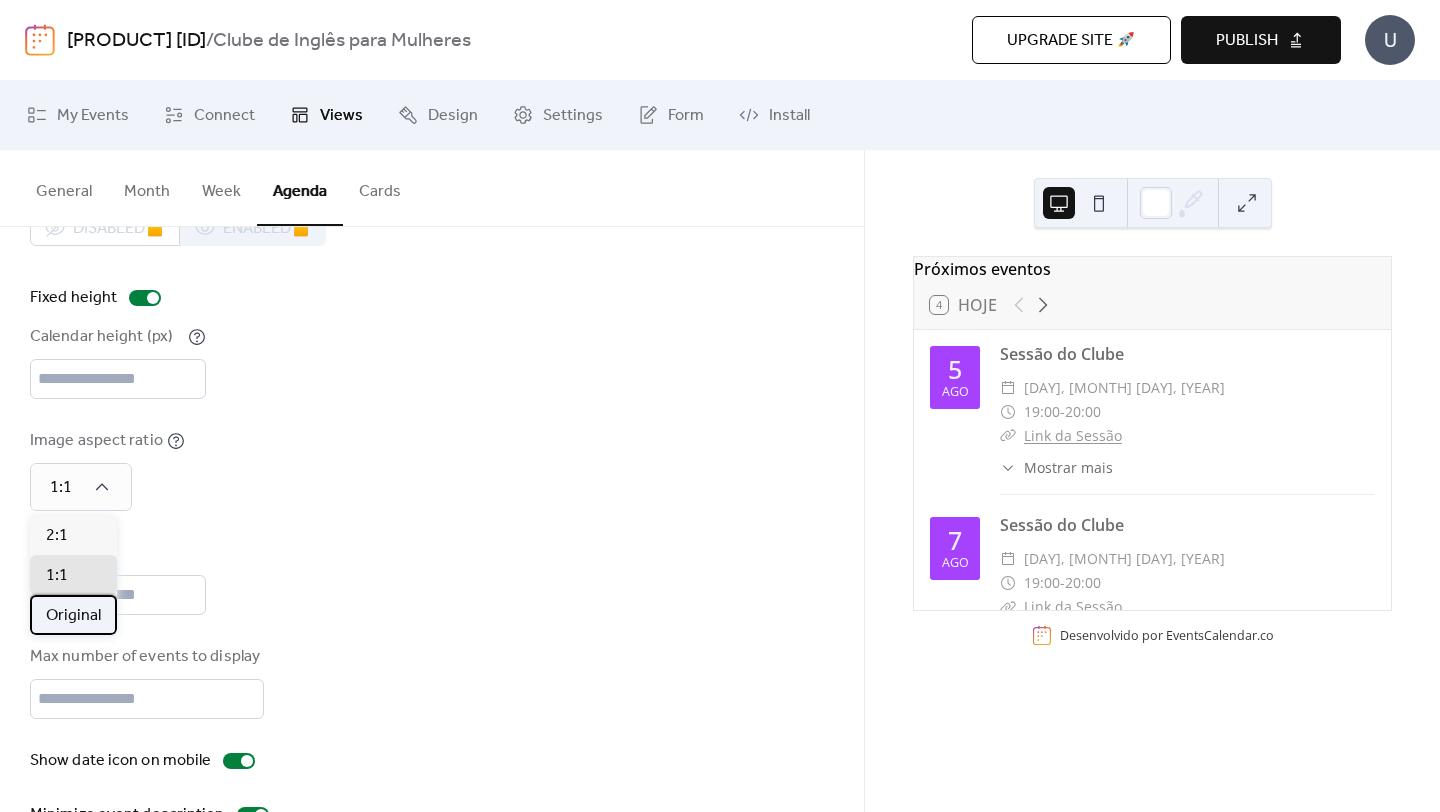 click on "Original" at bounding box center [73, 616] 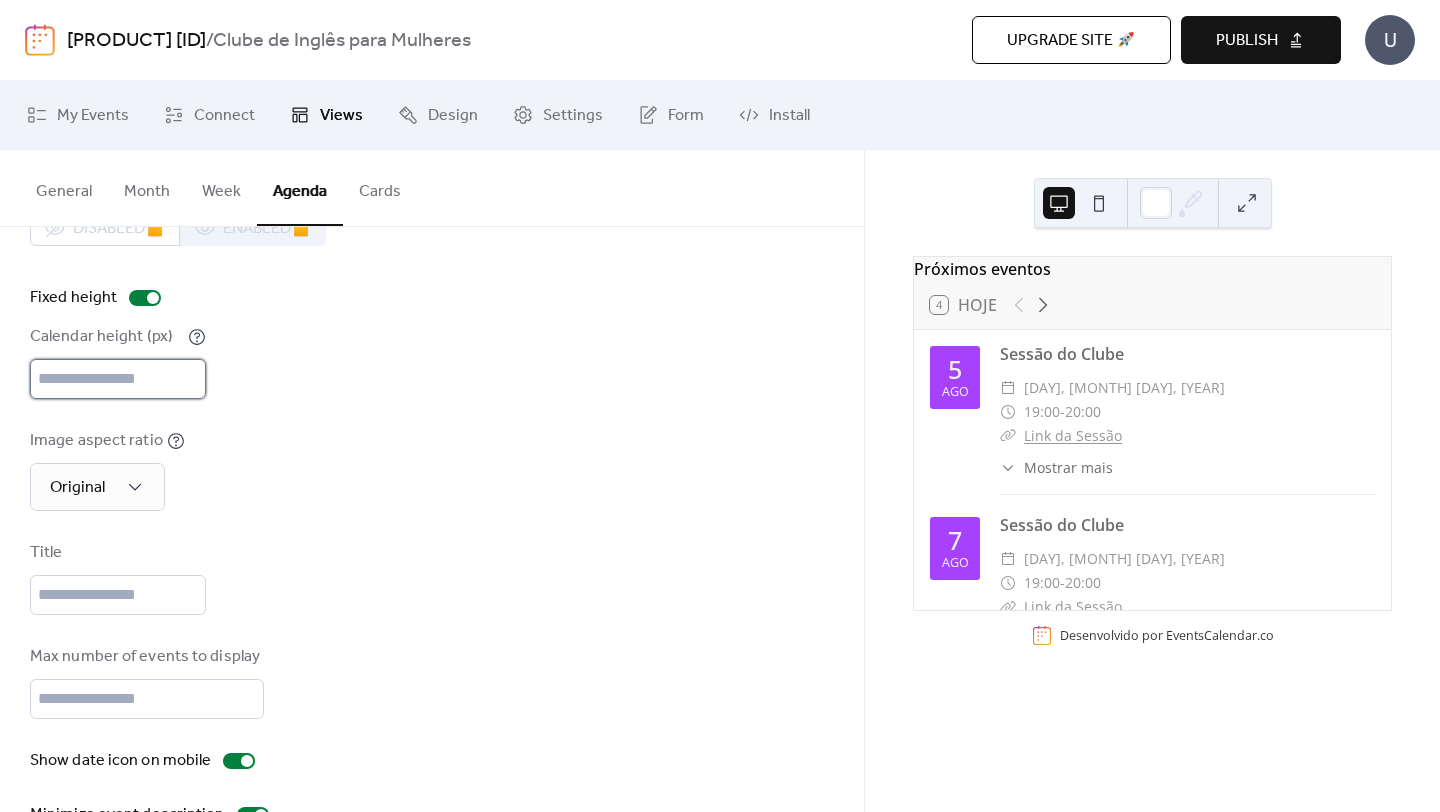 click on "***" at bounding box center (118, 379) 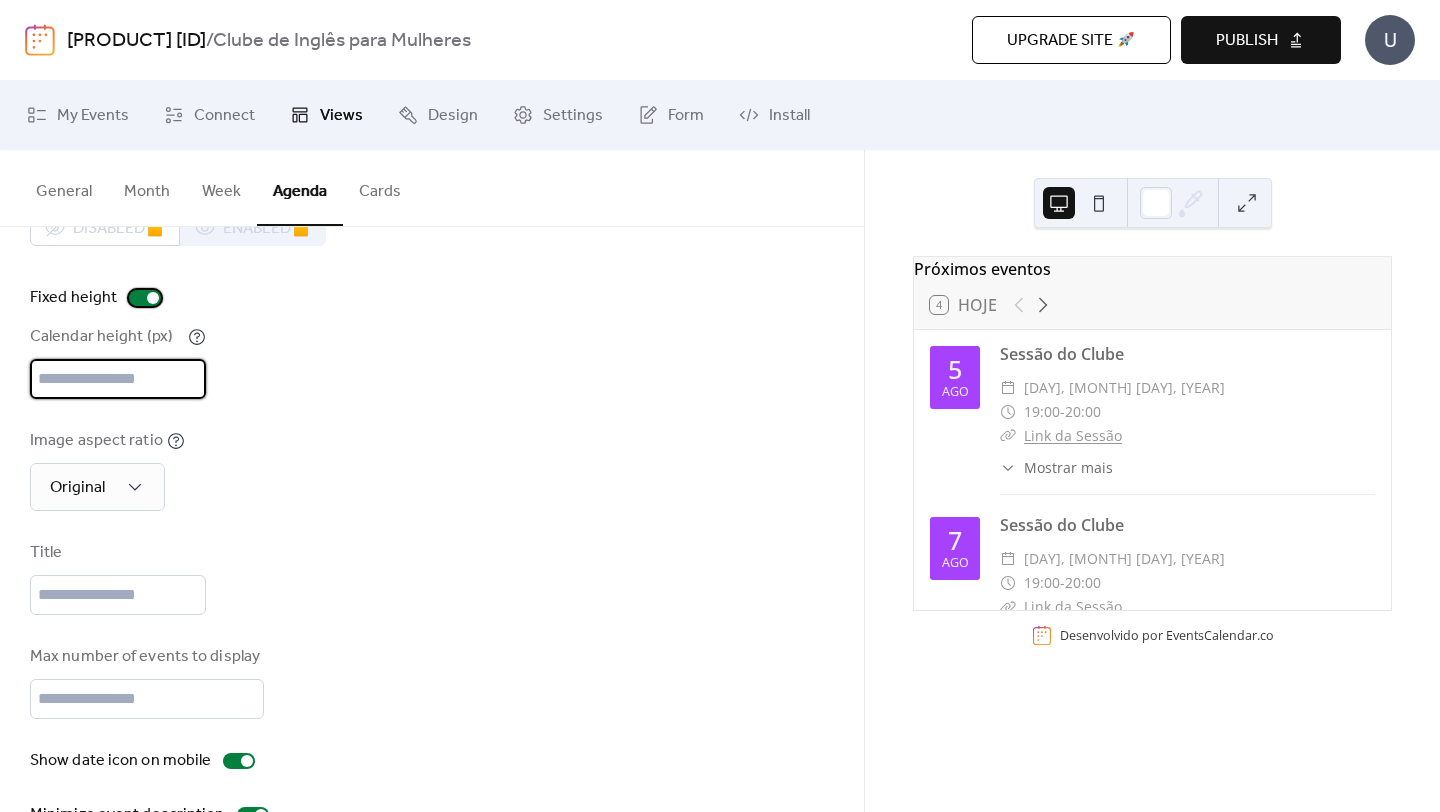 click at bounding box center [153, 298] 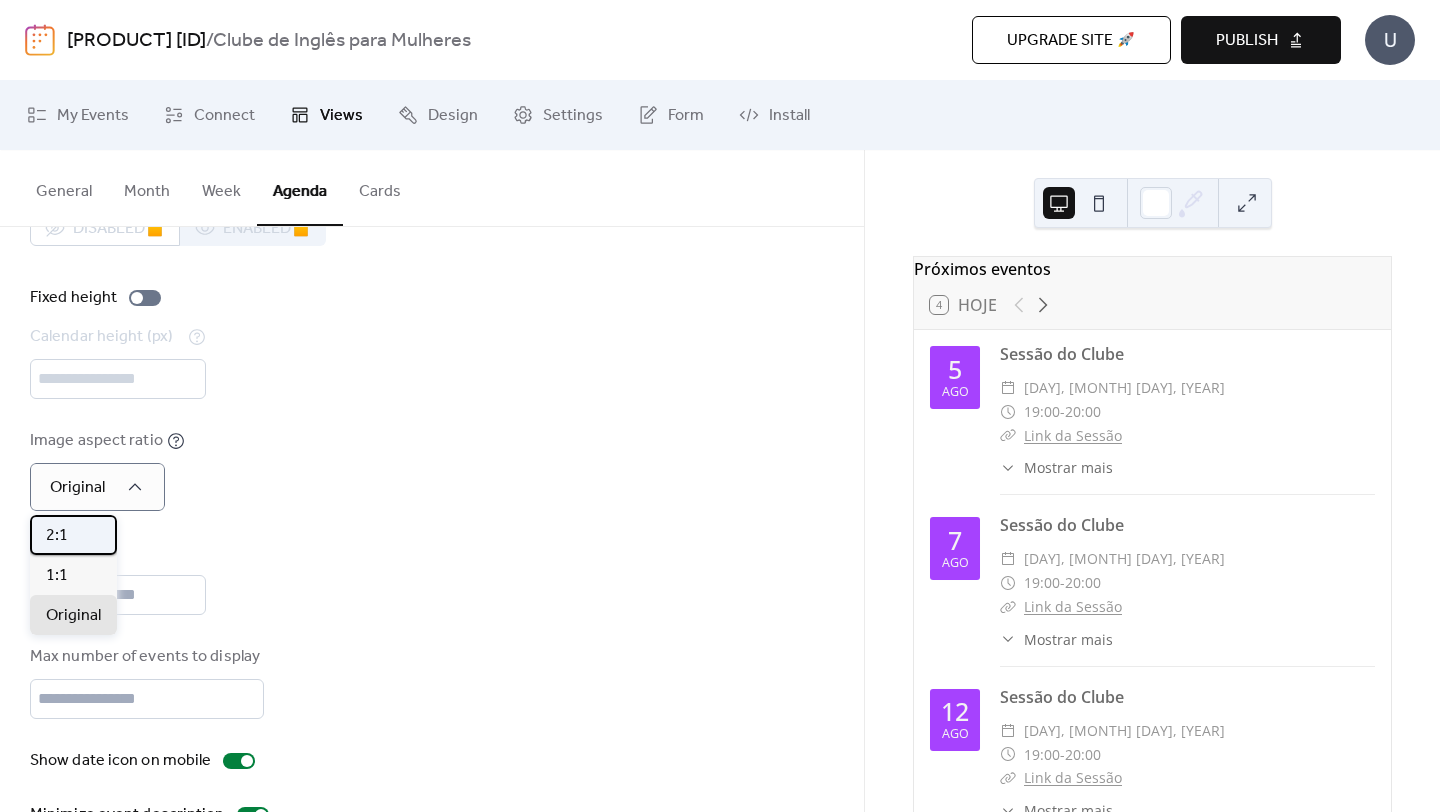 click on "2:1" at bounding box center [73, 535] 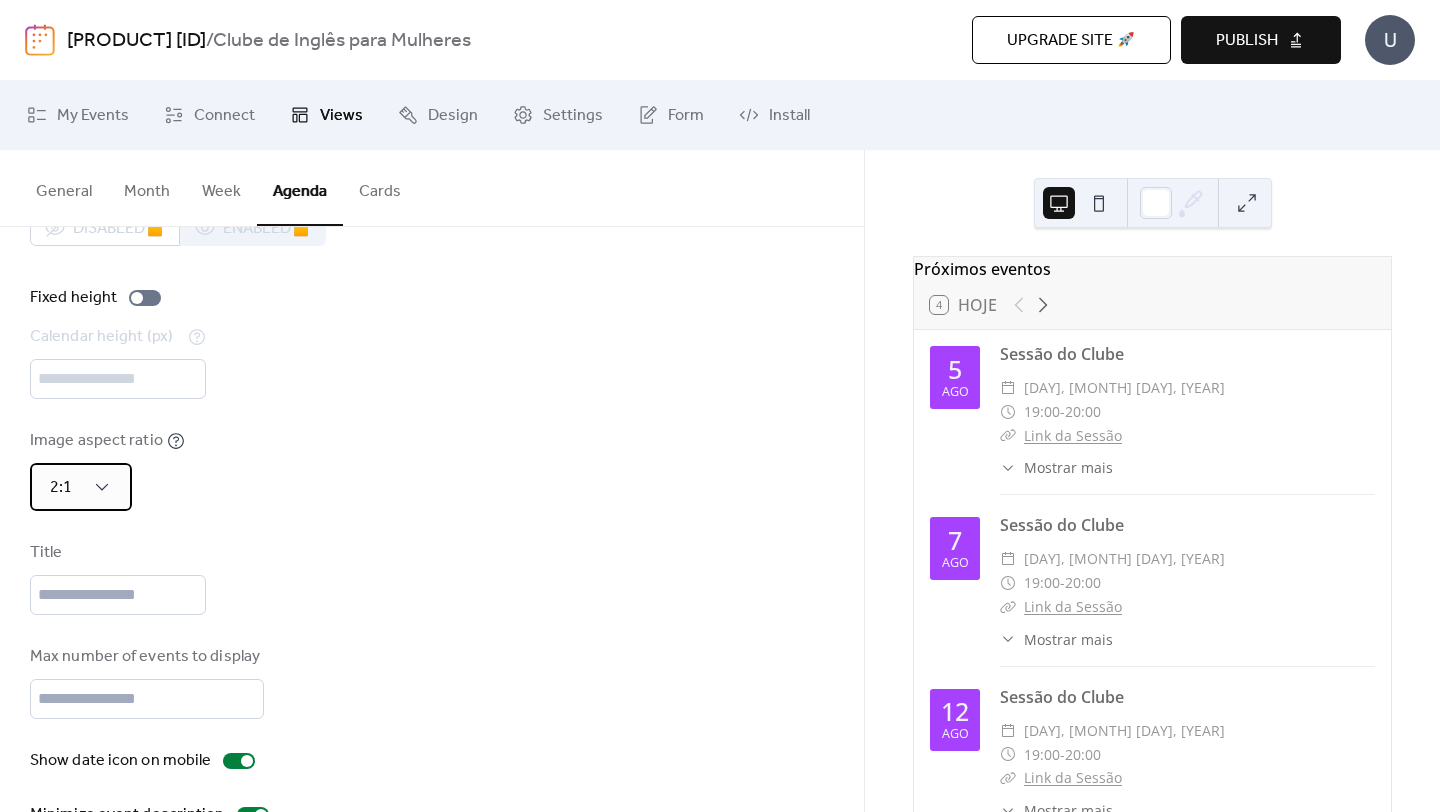 click on "2:1" at bounding box center [81, 487] 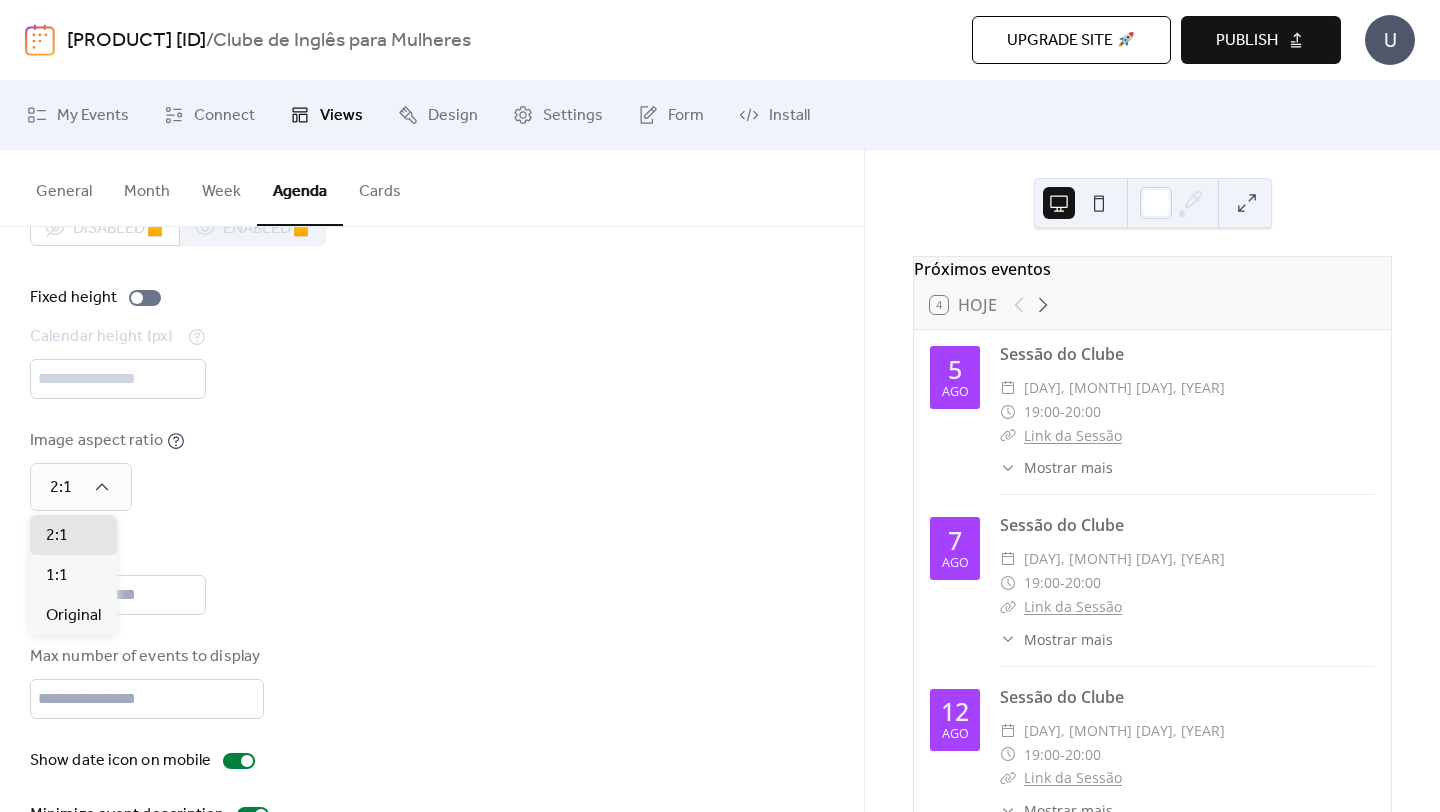 click on "Image aspect ratio 2:1" at bounding box center (432, 470) 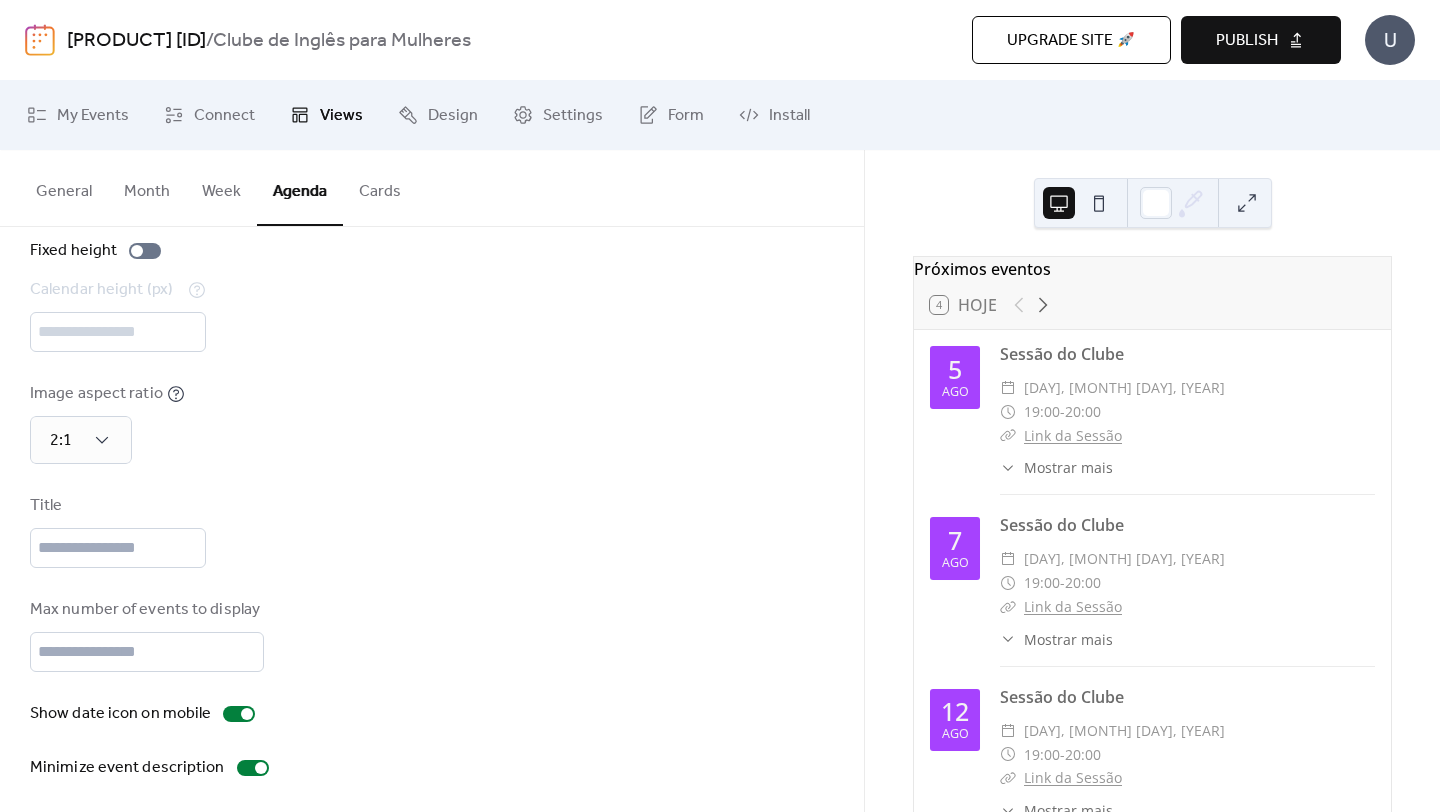 scroll, scrollTop: 112, scrollLeft: 0, axis: vertical 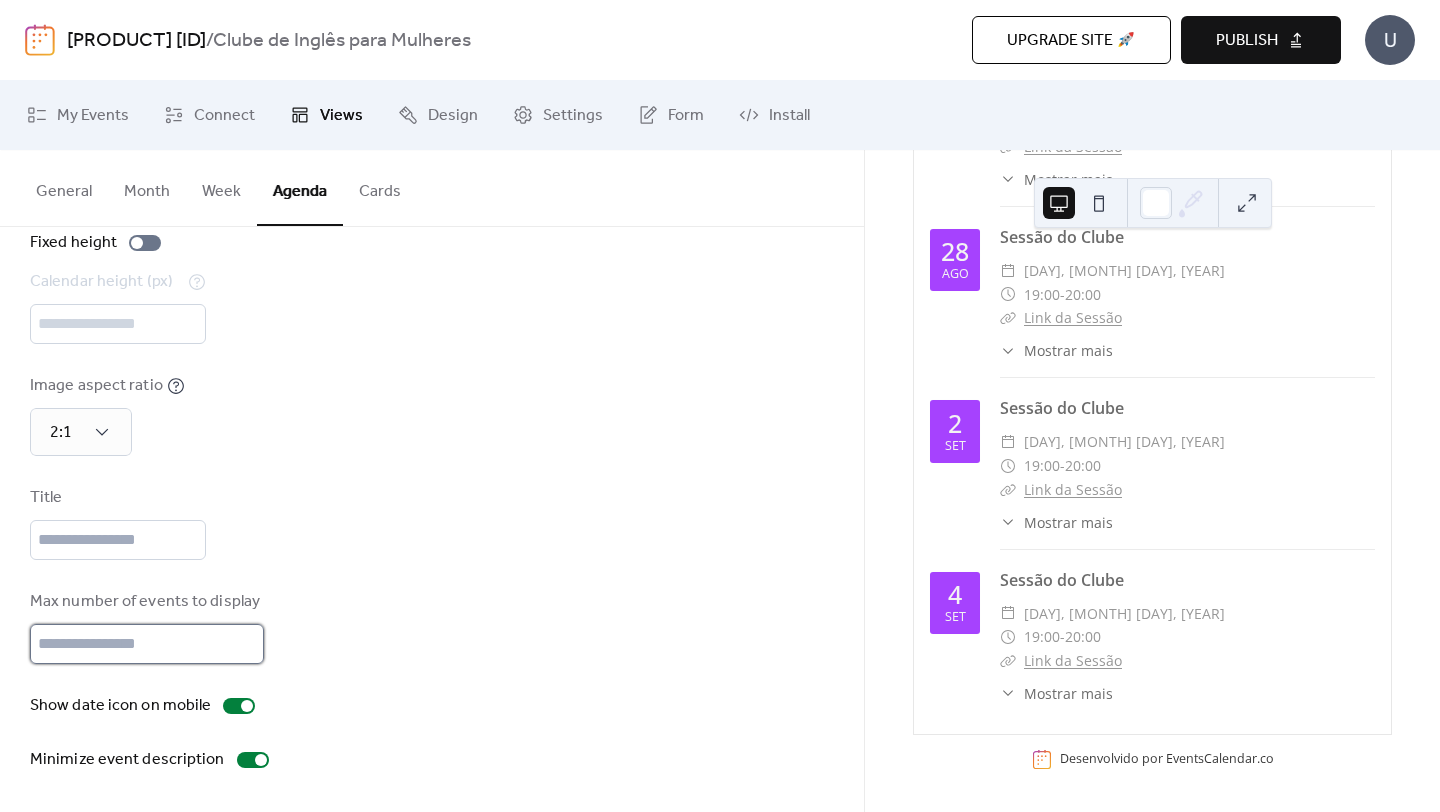 click on "**" at bounding box center (144, 644) 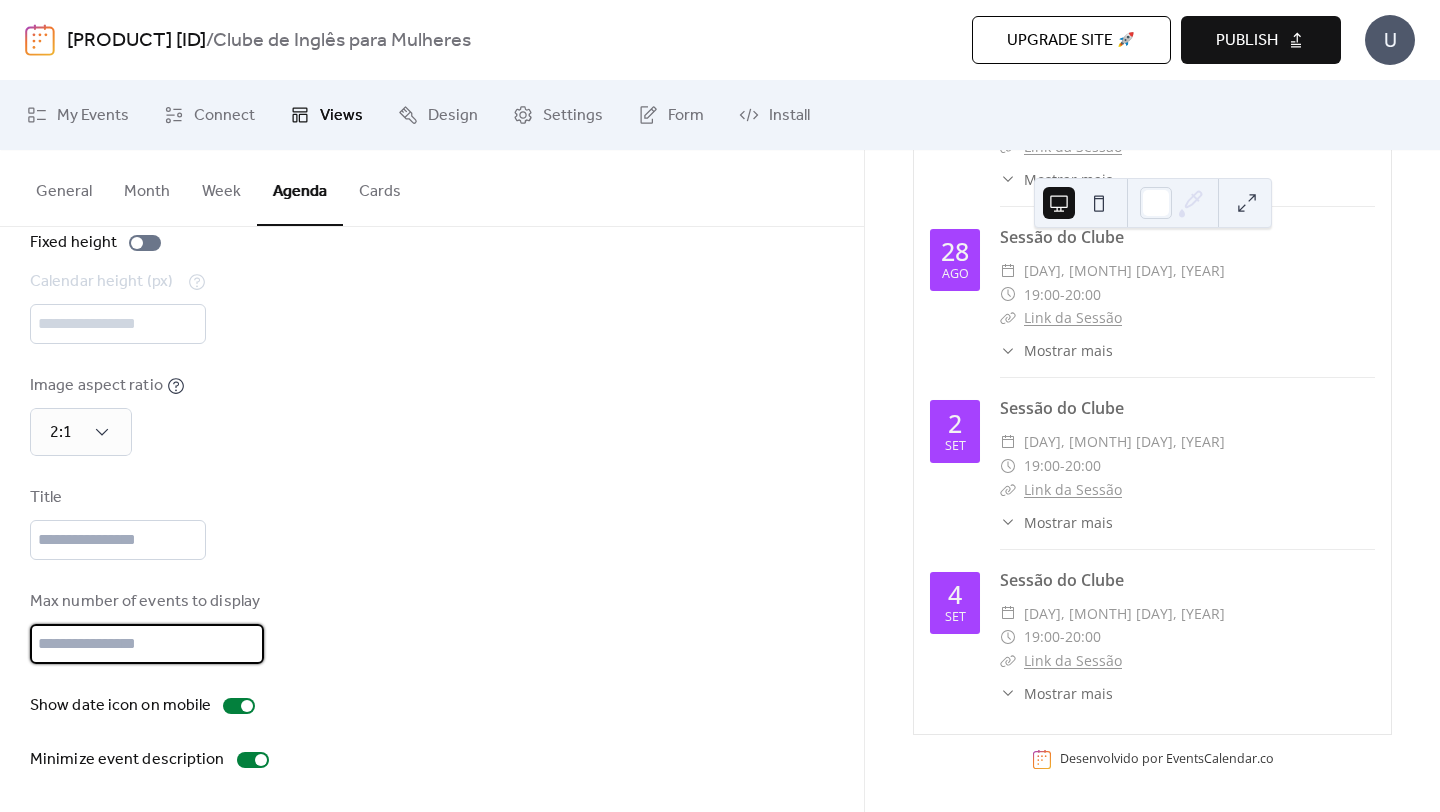 click on "**" at bounding box center (144, 644) 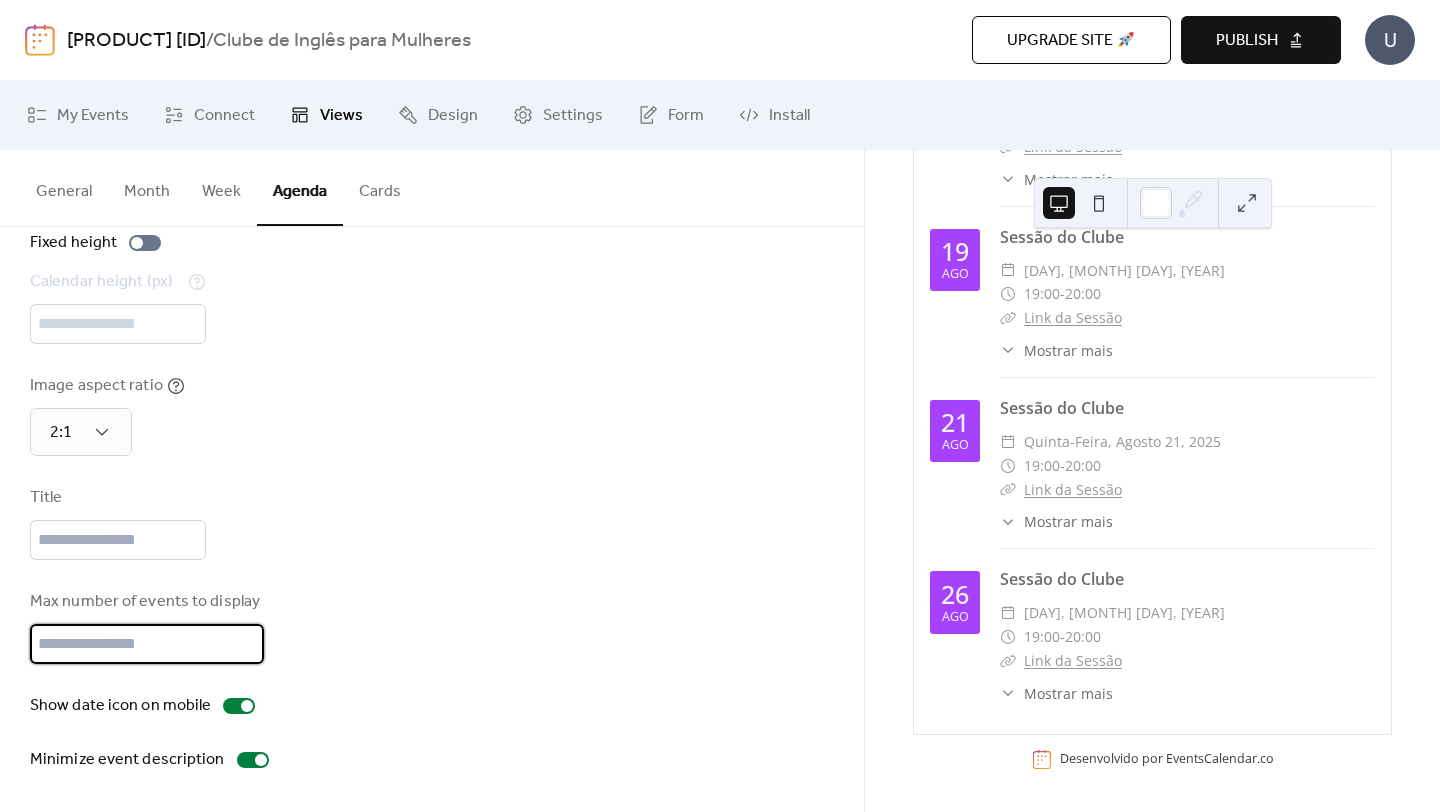 scroll, scrollTop: 814, scrollLeft: 0, axis: vertical 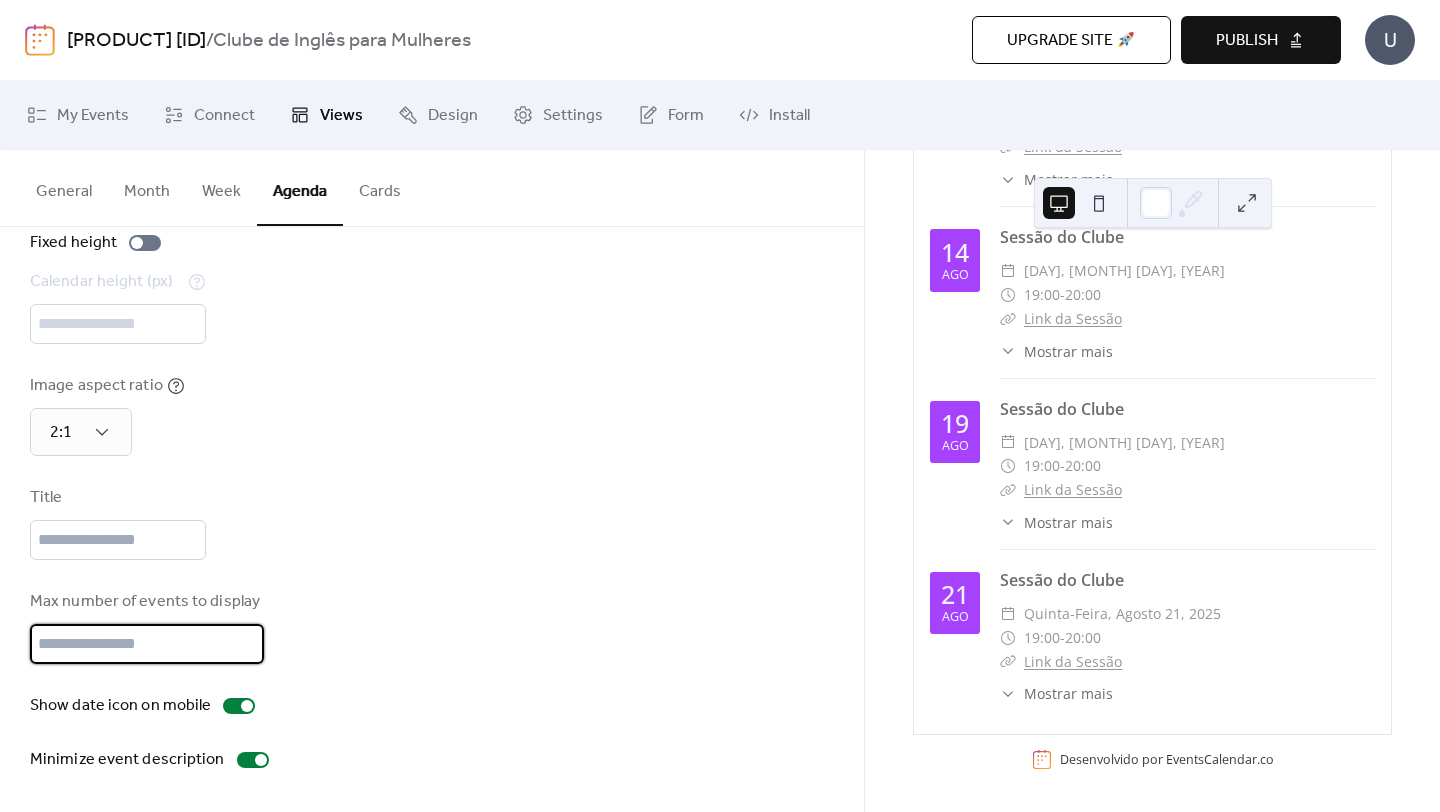 click on "Max number of events to display *" at bounding box center [432, 627] 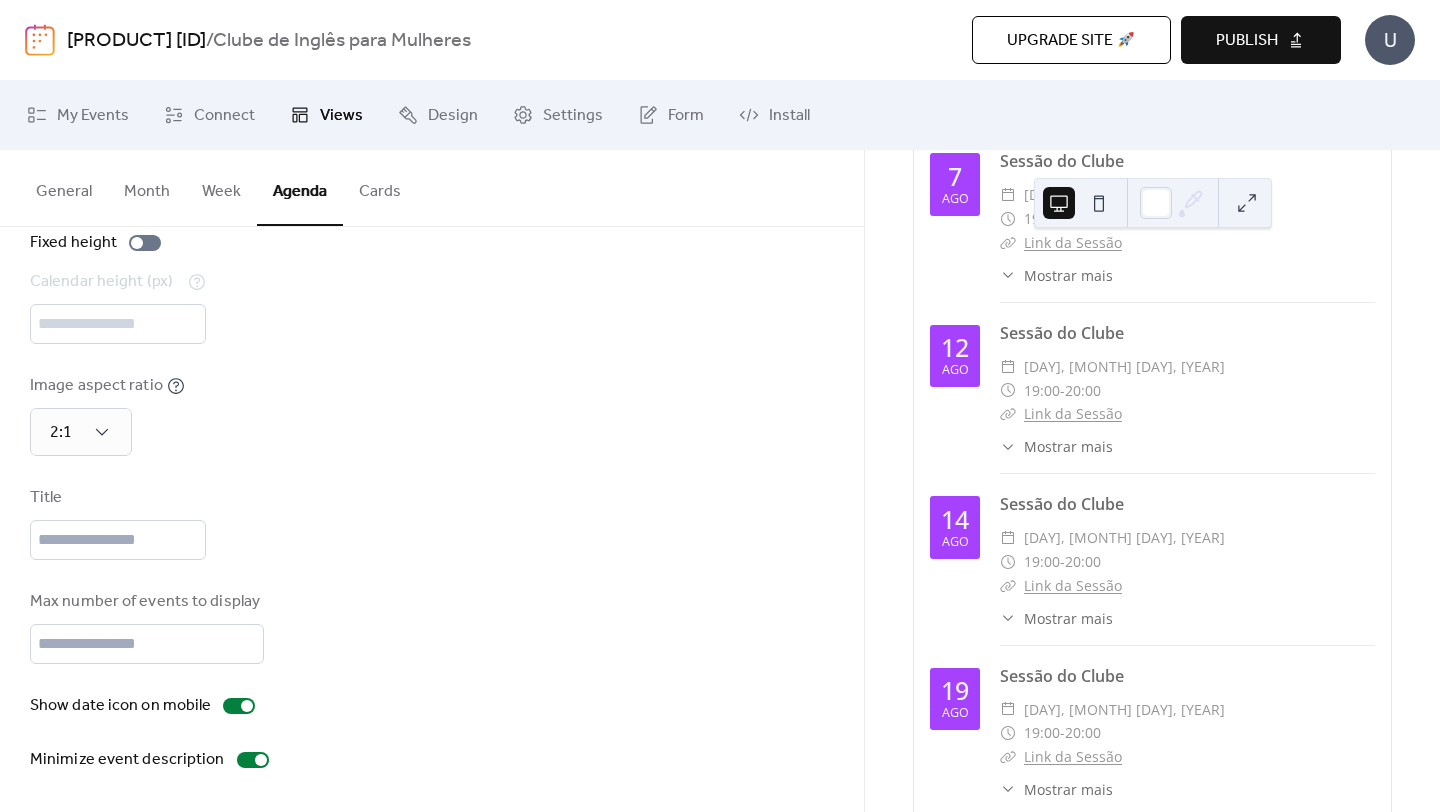 scroll, scrollTop: 604, scrollLeft: 0, axis: vertical 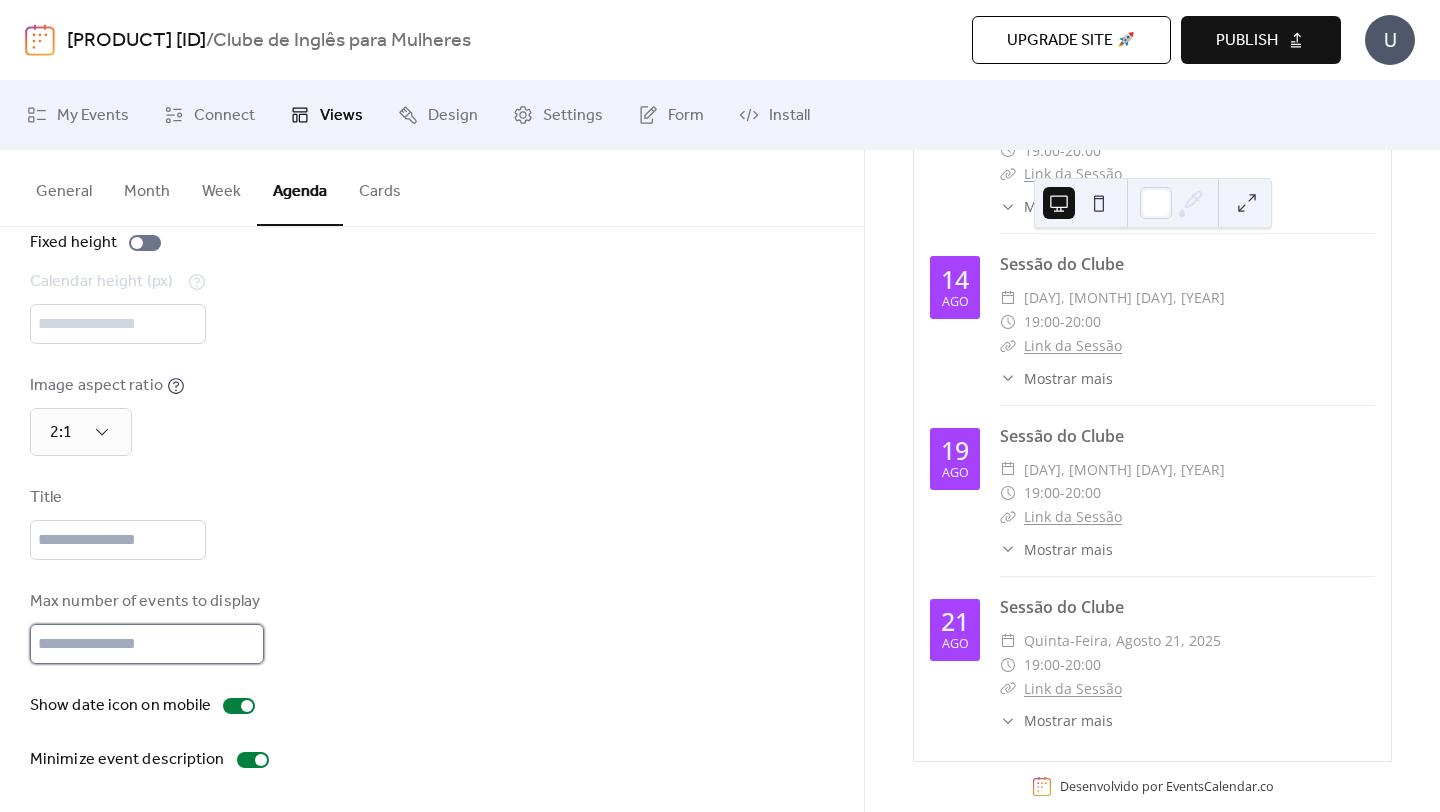 click on "*" at bounding box center (144, 644) 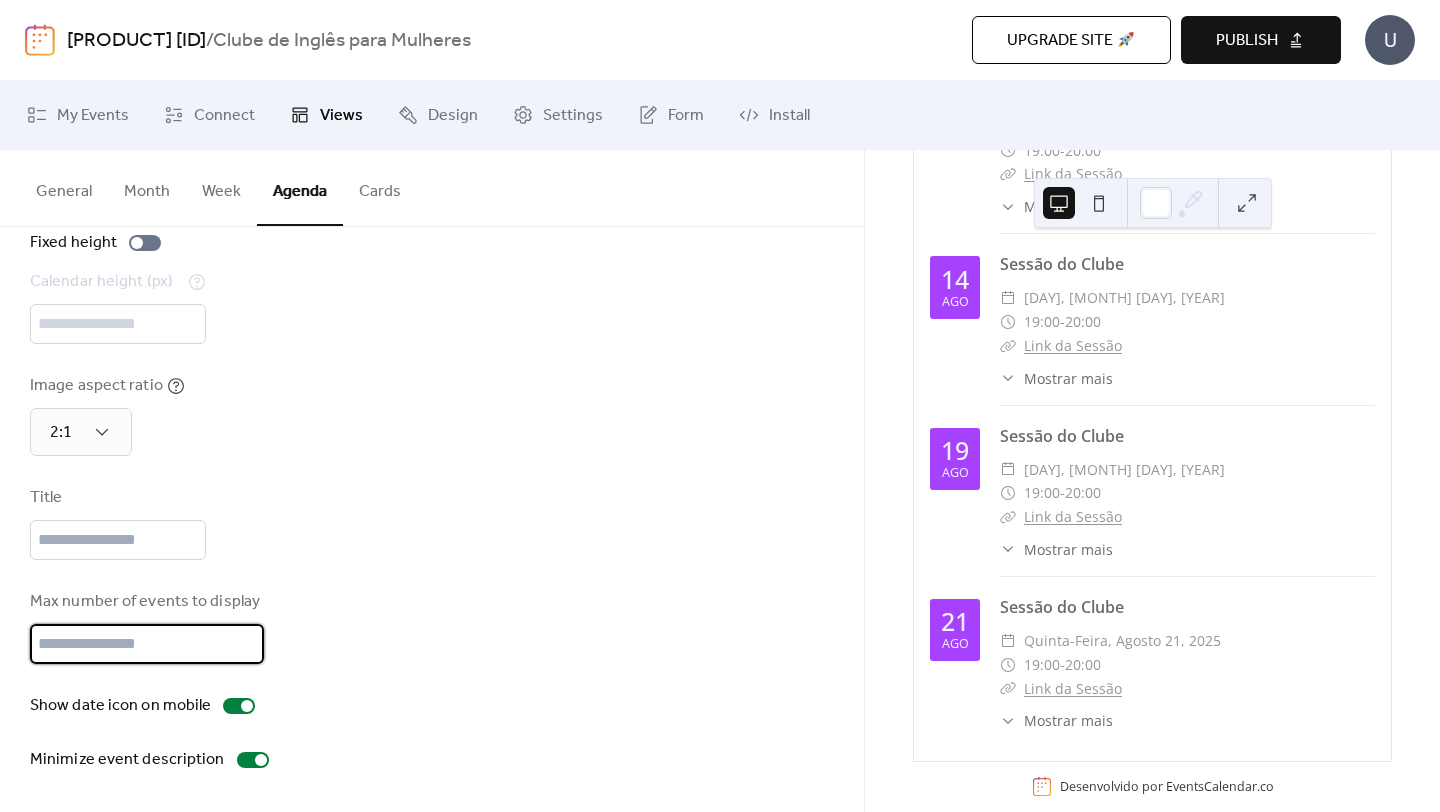 type on "*" 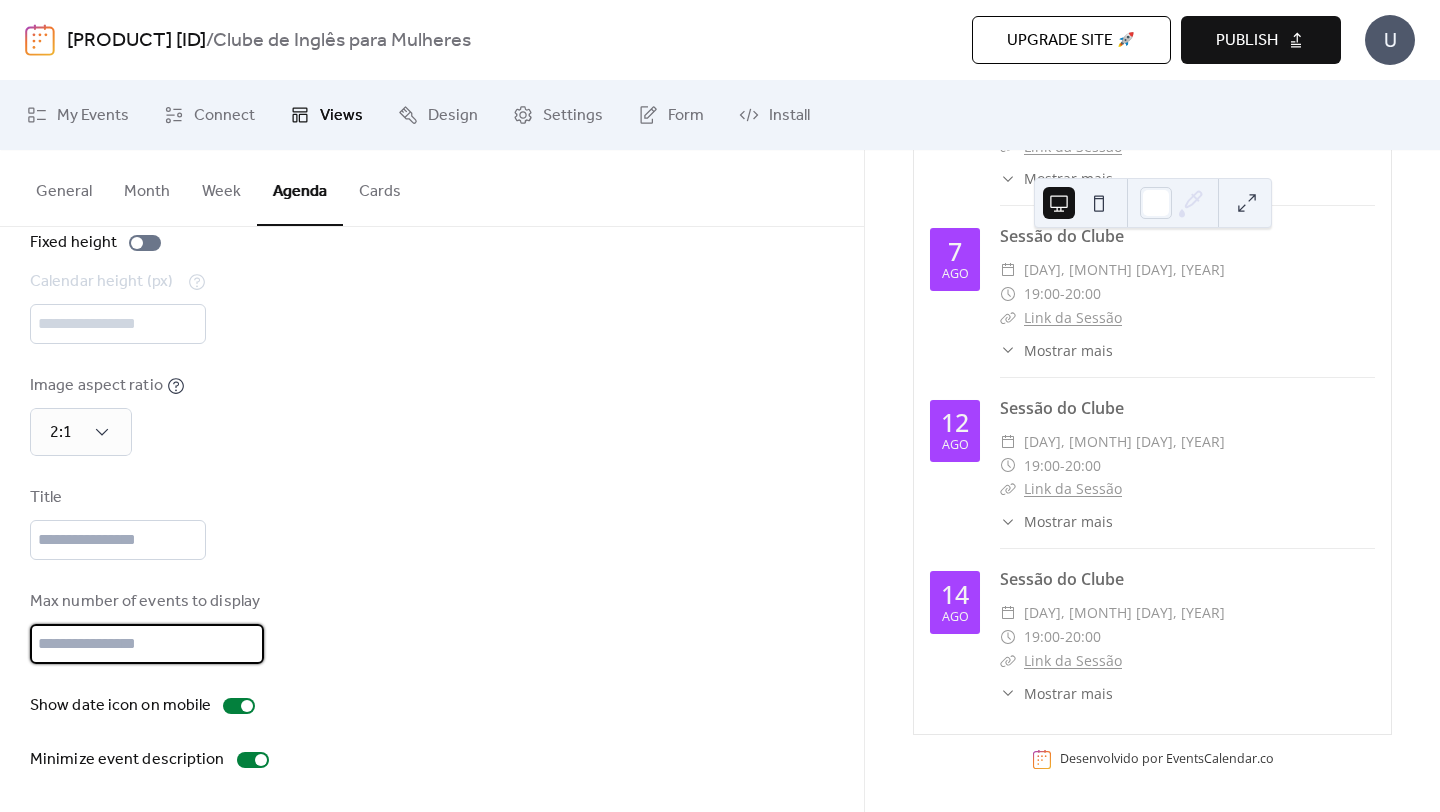 click on "Disabled  🔒 Enabled  🔒 Fixed height Calendar height (px) *** Image aspect ratio 2:1 Title Max number of events to display * Show date icon on mobile Minimize event description" at bounding box center (432, 463) 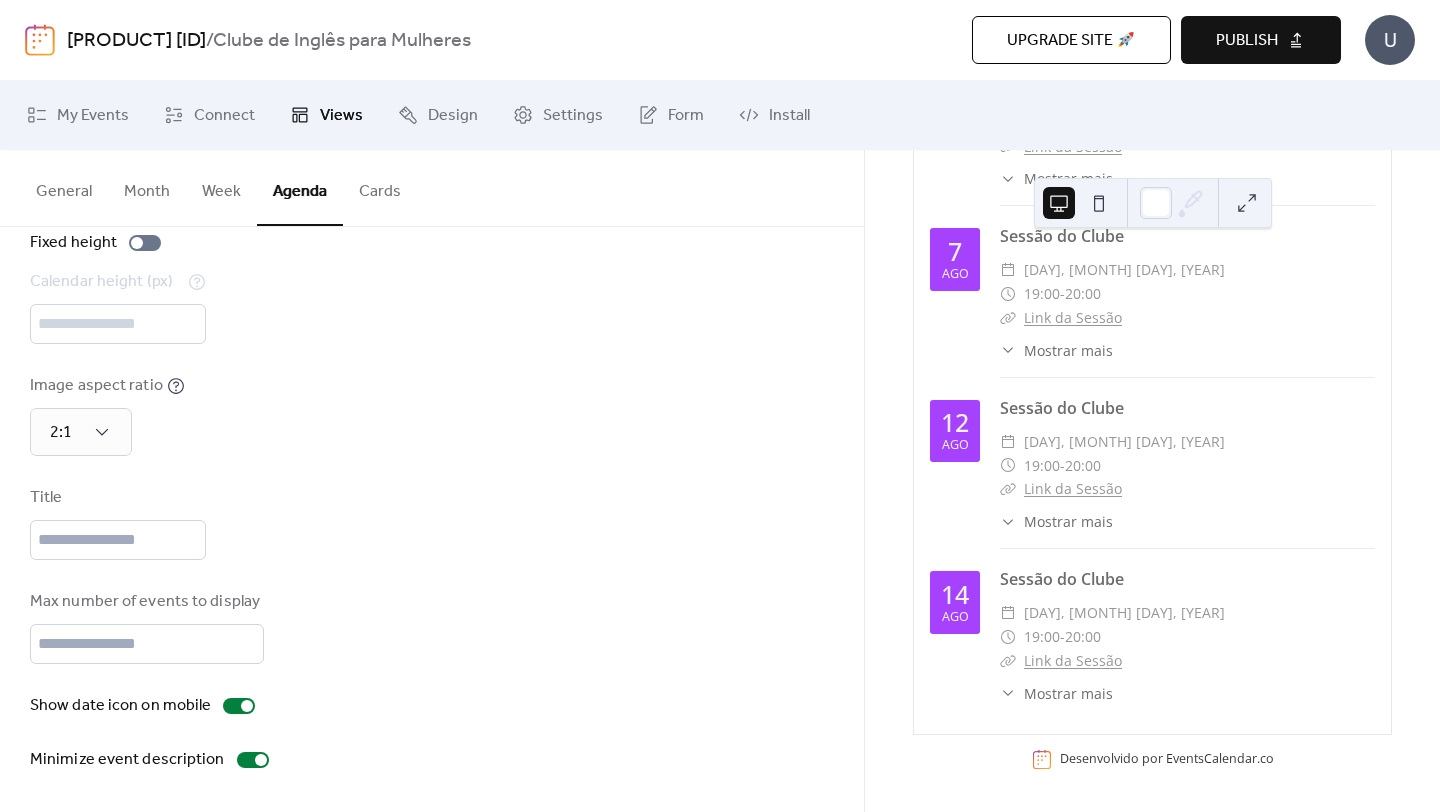 scroll, scrollTop: 300, scrollLeft: 0, axis: vertical 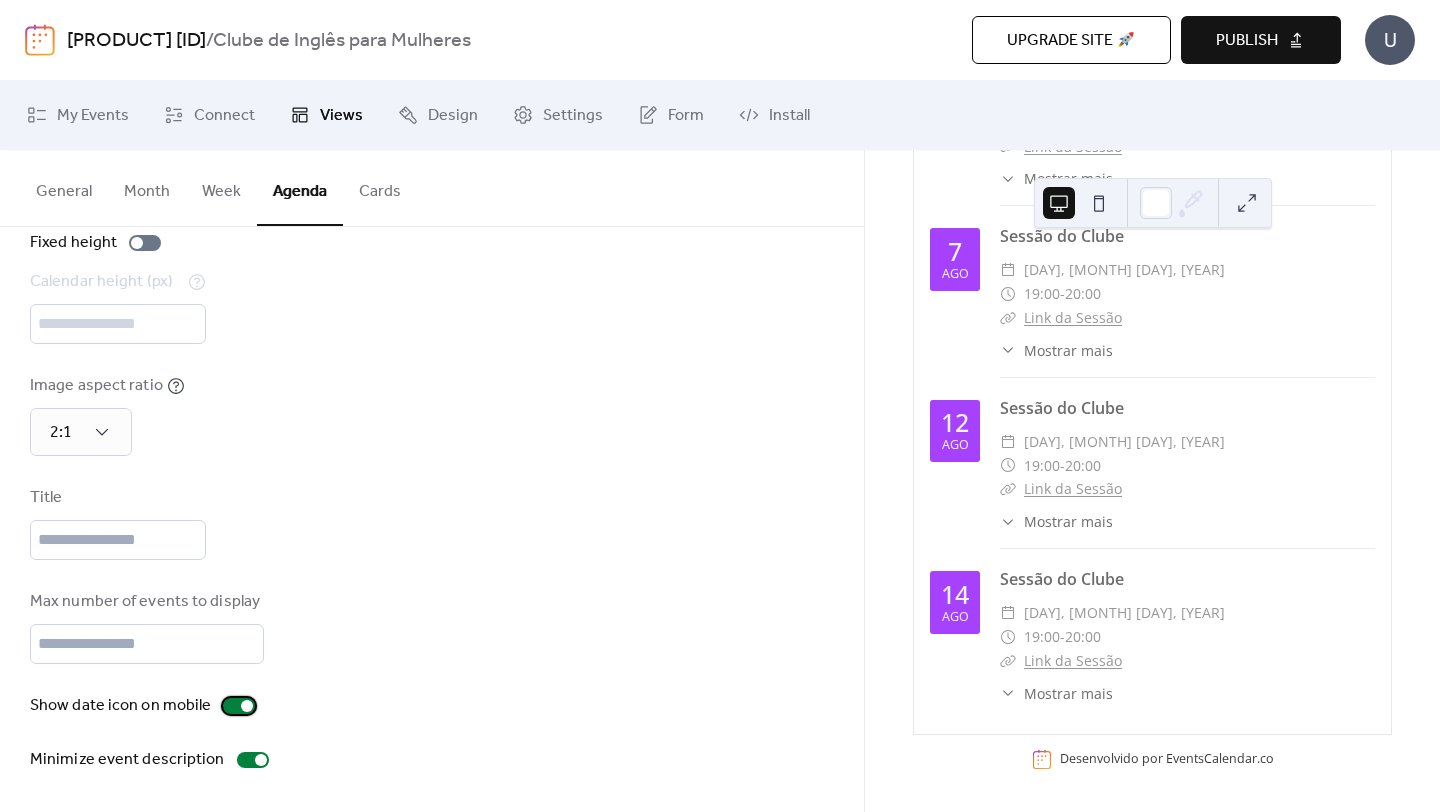 click at bounding box center [247, 706] 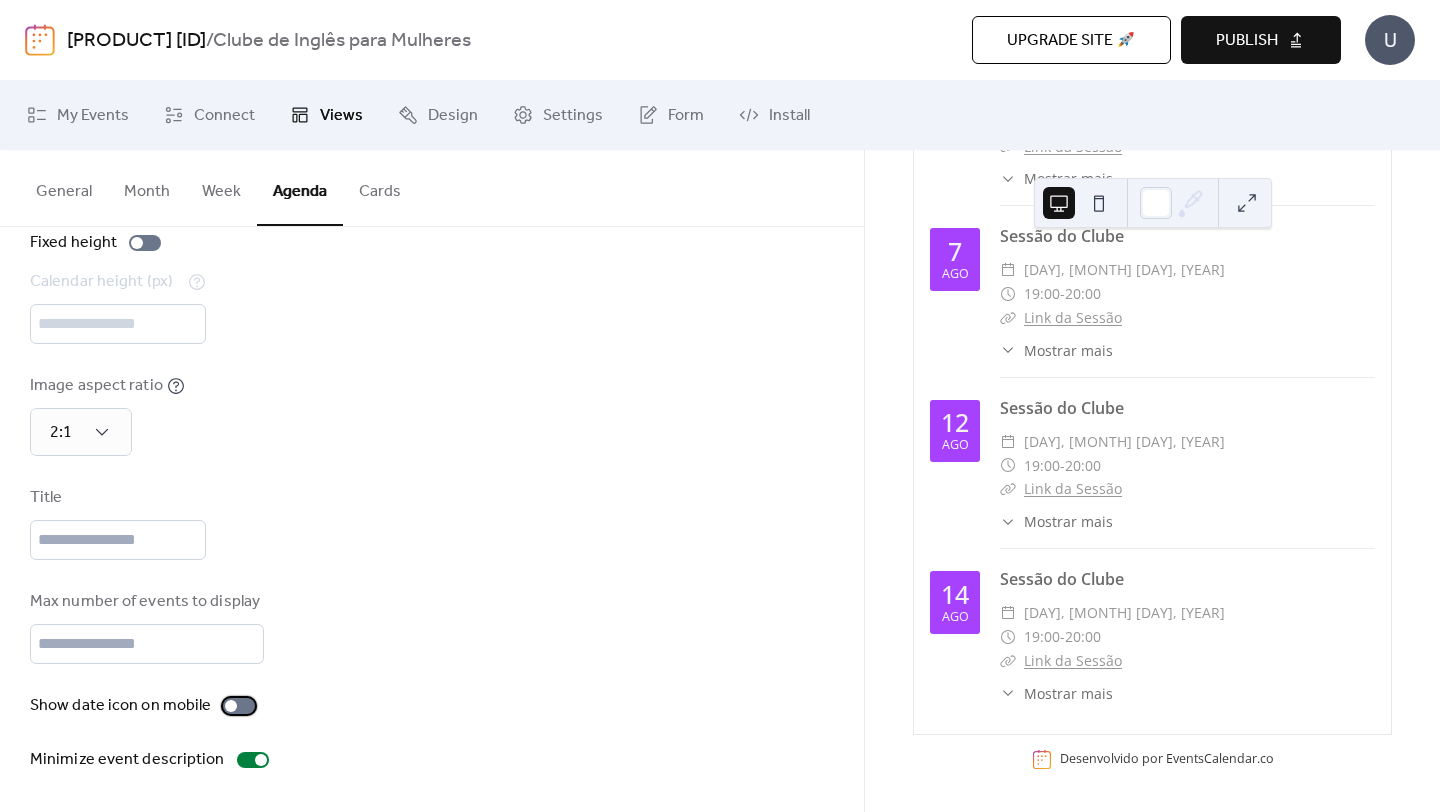 click at bounding box center (239, 706) 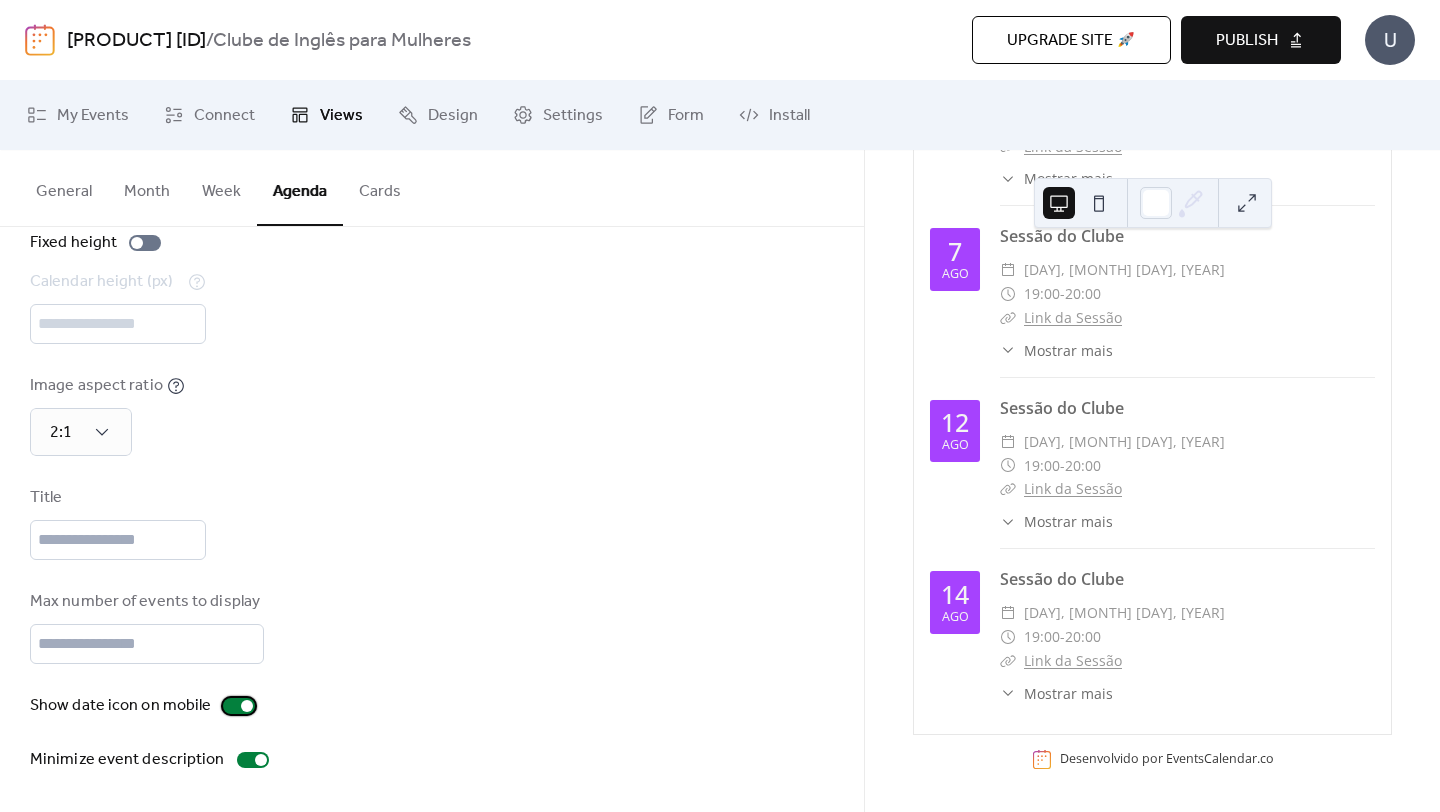 scroll, scrollTop: 66, scrollLeft: 0, axis: vertical 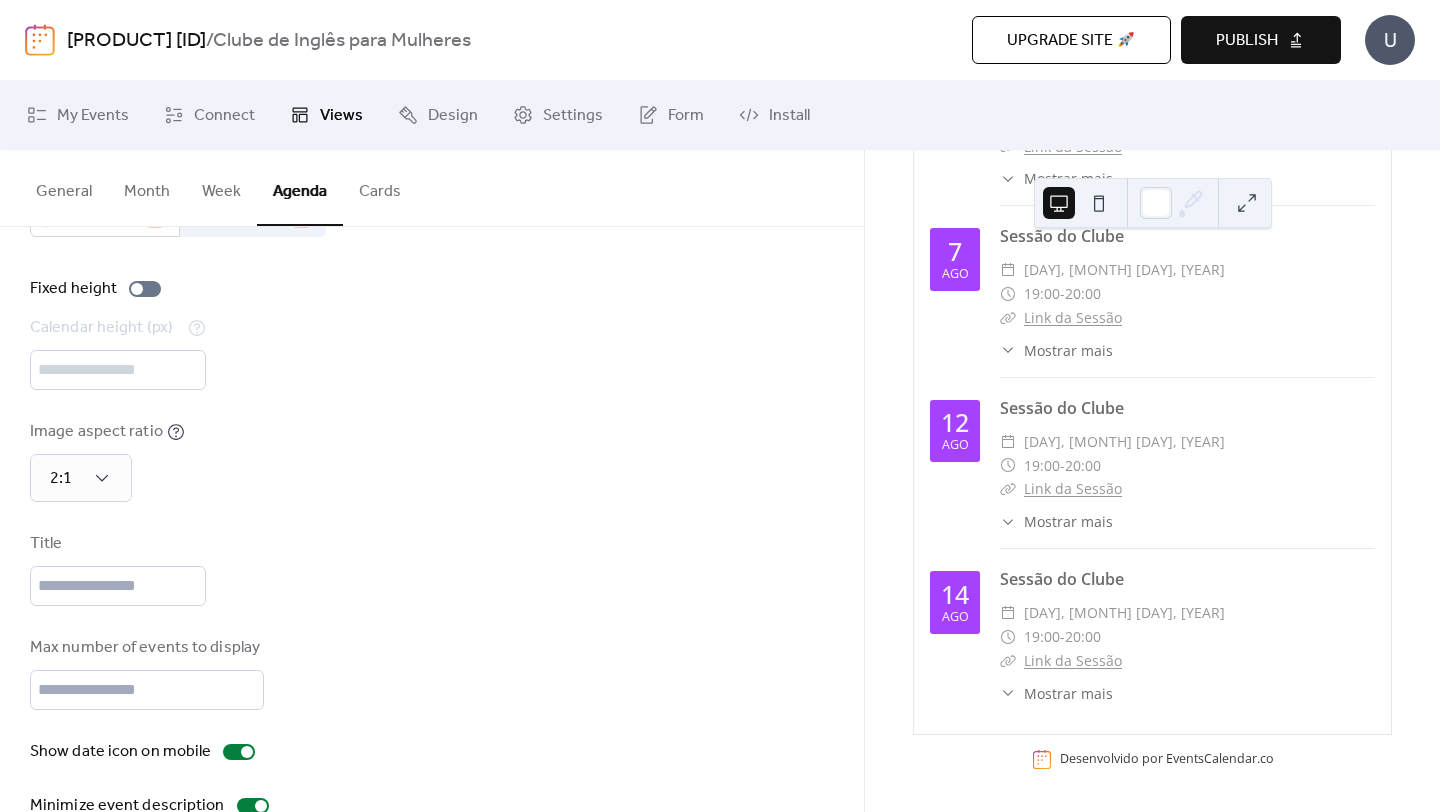 click on "Publish" at bounding box center [1247, 41] 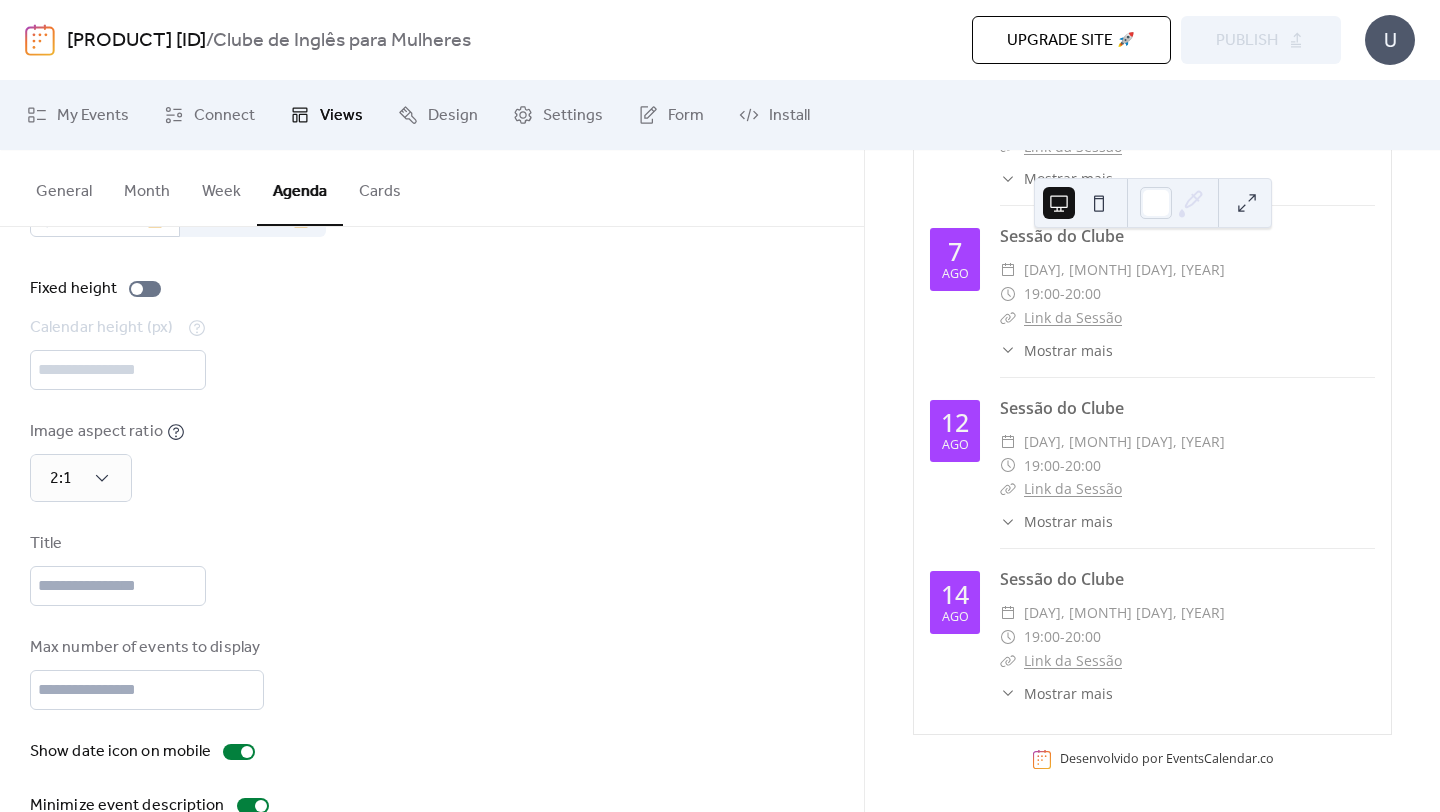 scroll, scrollTop: 112, scrollLeft: 0, axis: vertical 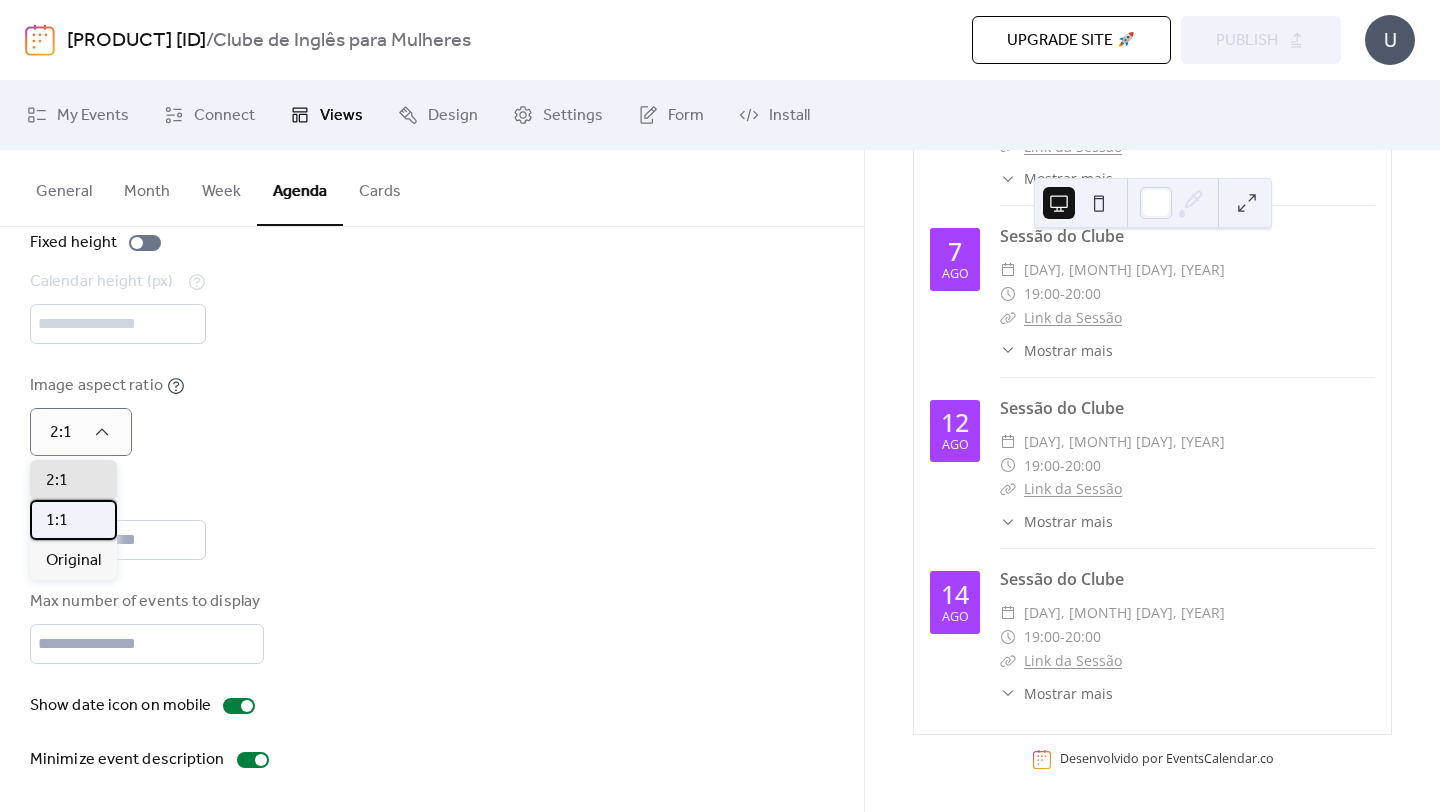click on "1:1" at bounding box center [73, 520] 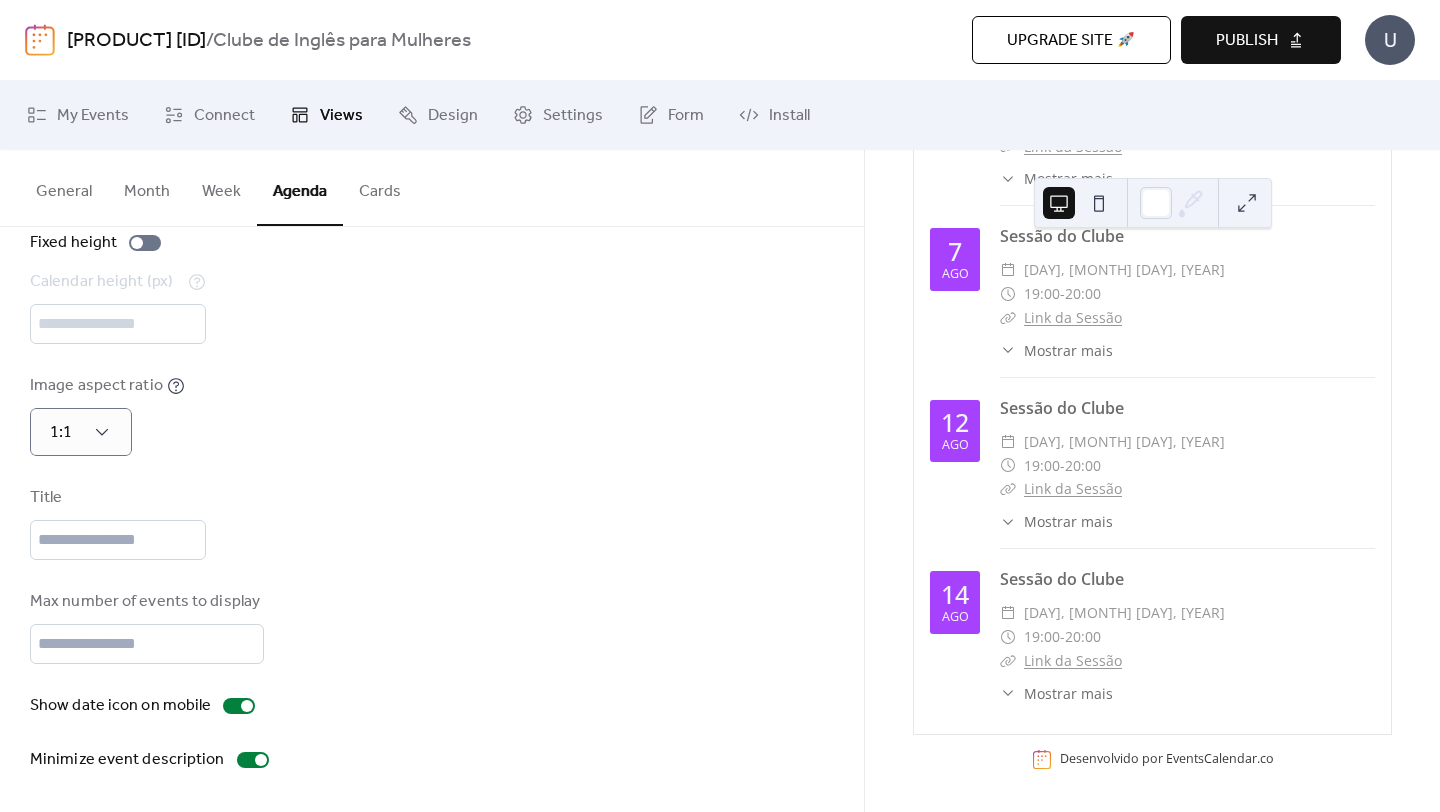 click on "Publish" at bounding box center (1261, 40) 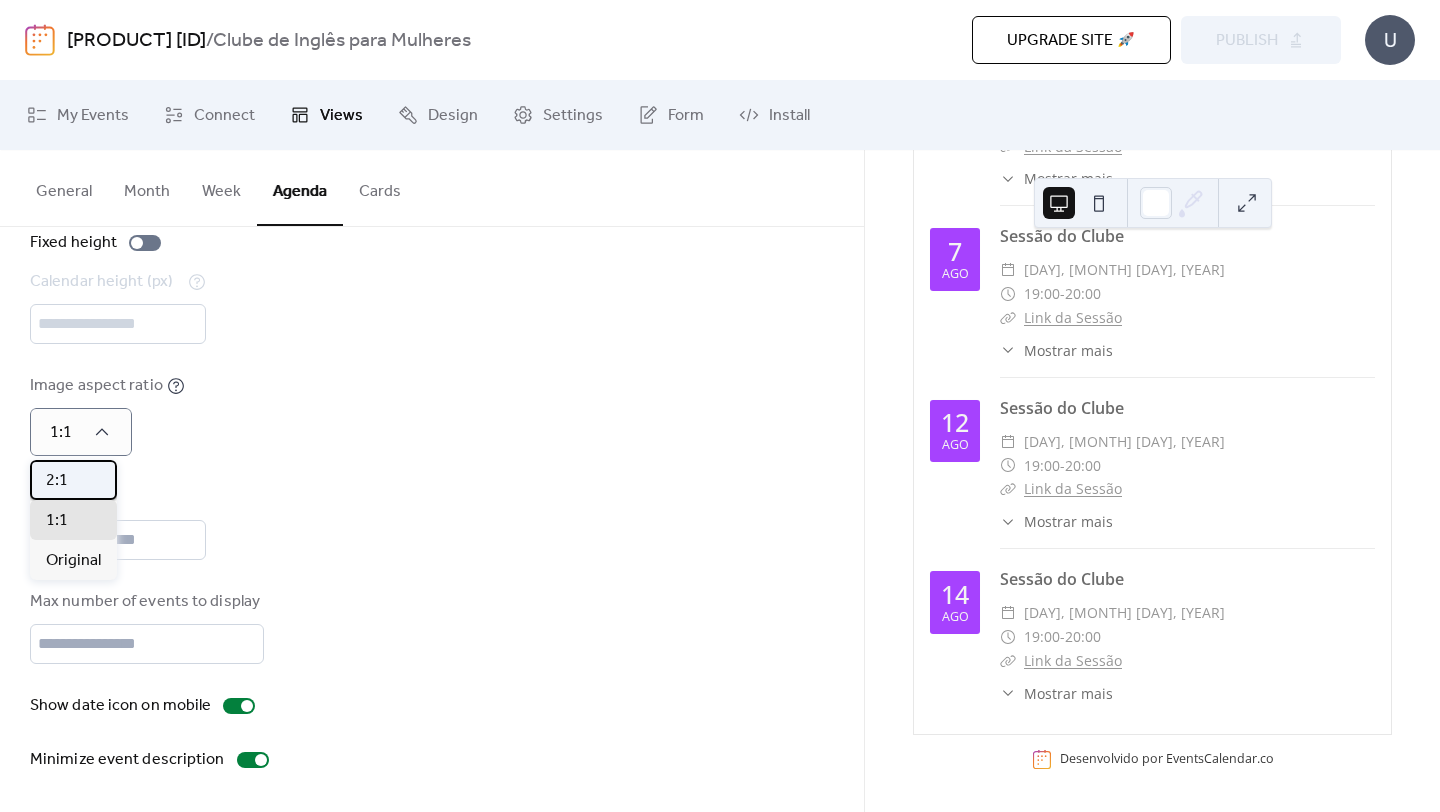 click on "2:1" at bounding box center [73, 480] 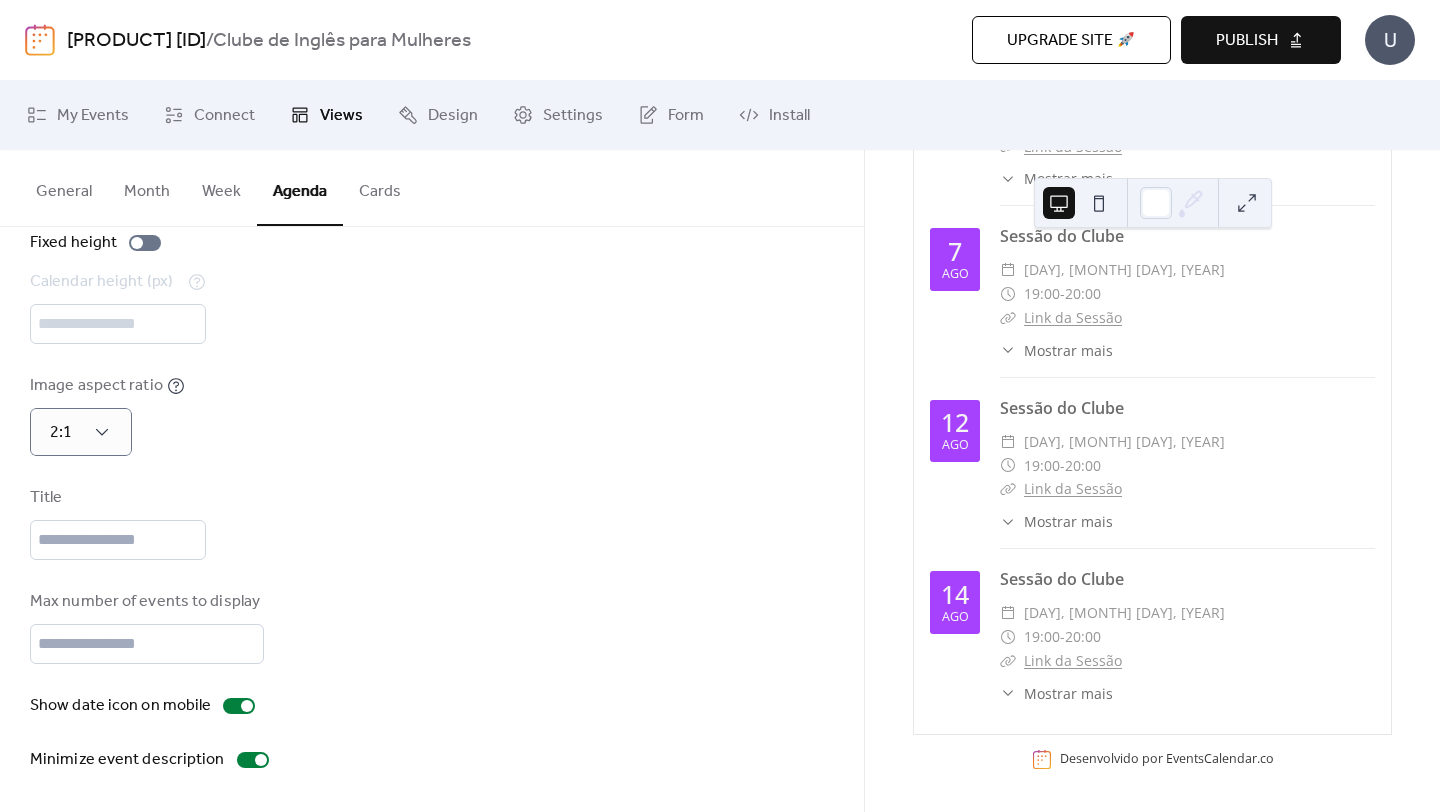 click on "Image aspect ratio 2:1" at bounding box center (432, 415) 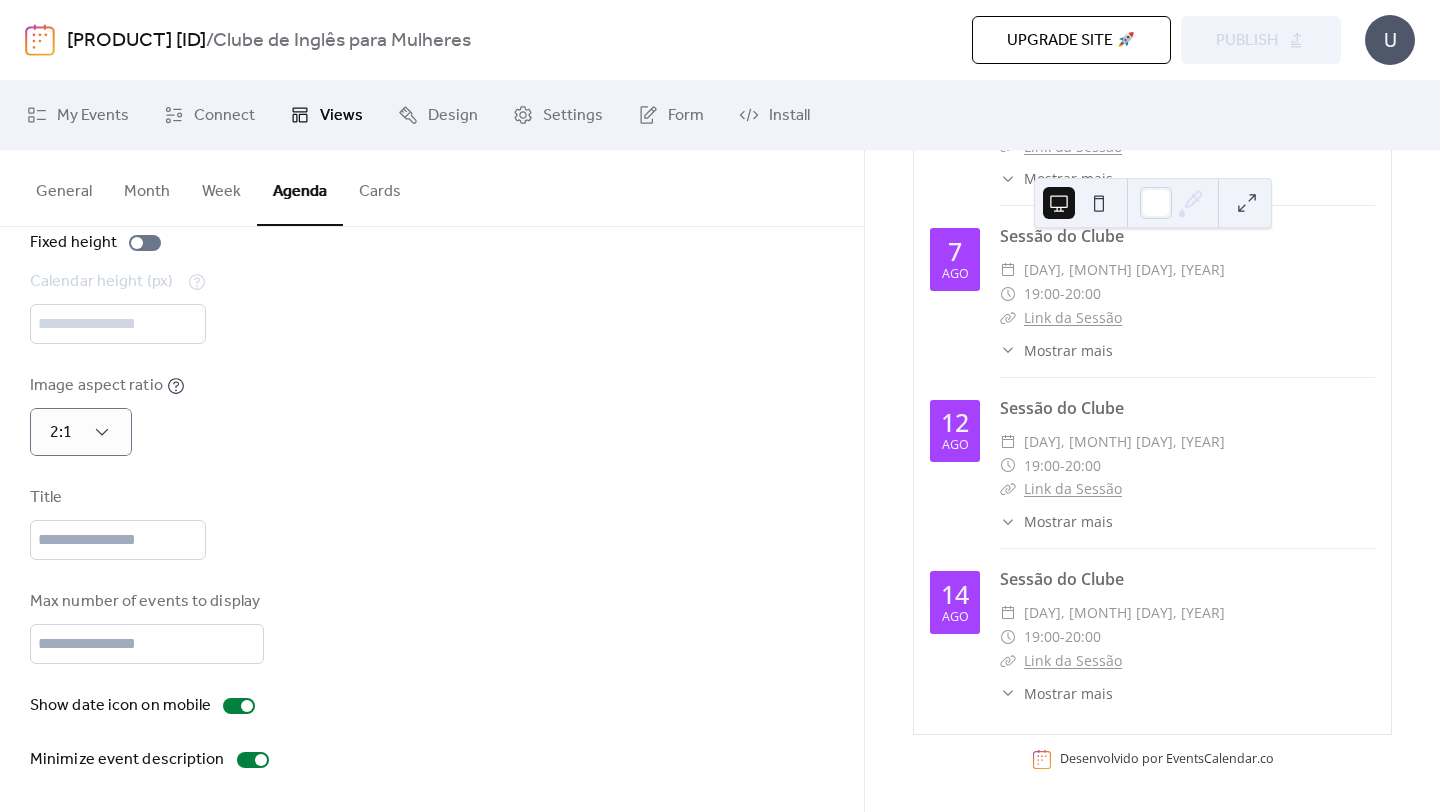 scroll, scrollTop: 0, scrollLeft: 0, axis: both 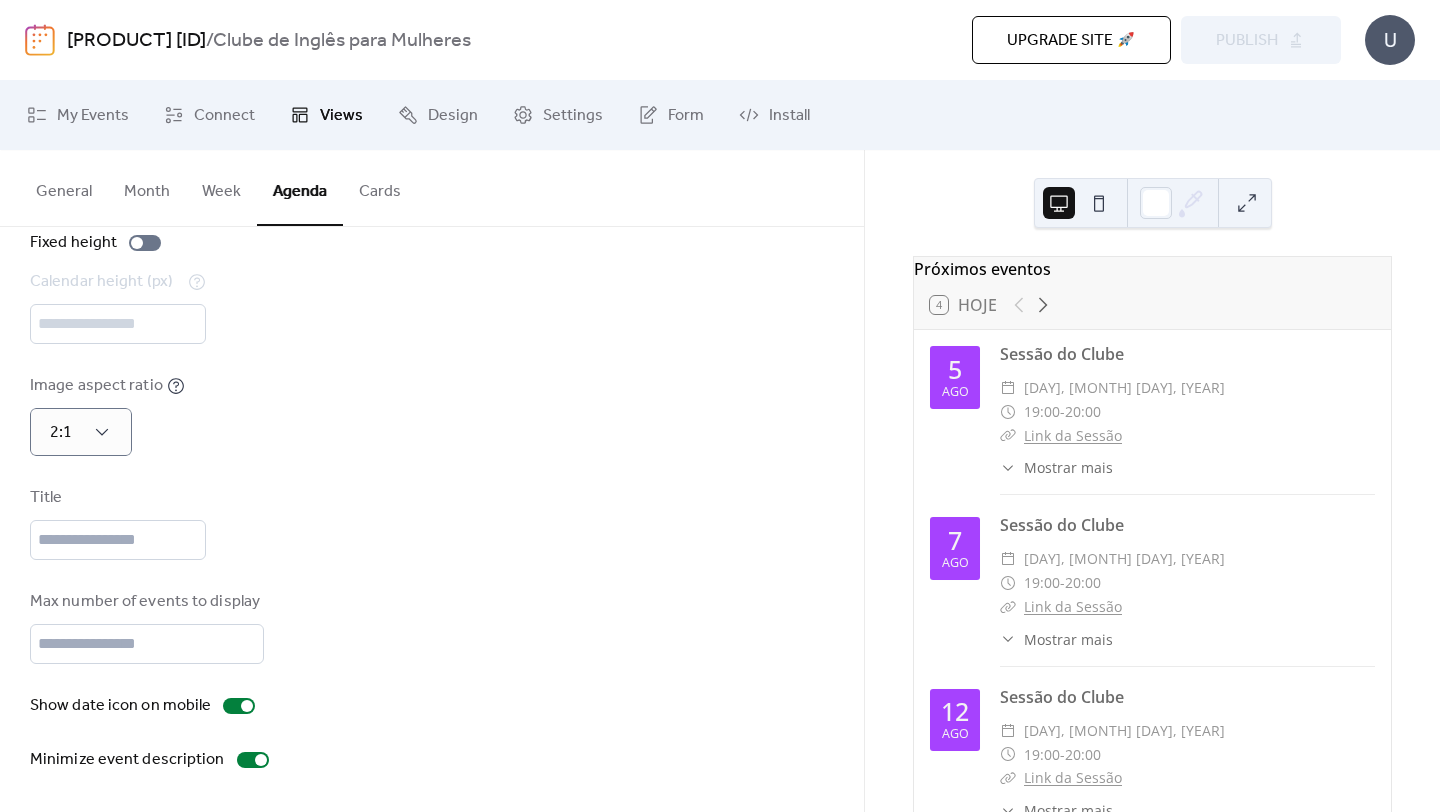 click at bounding box center [1099, 203] 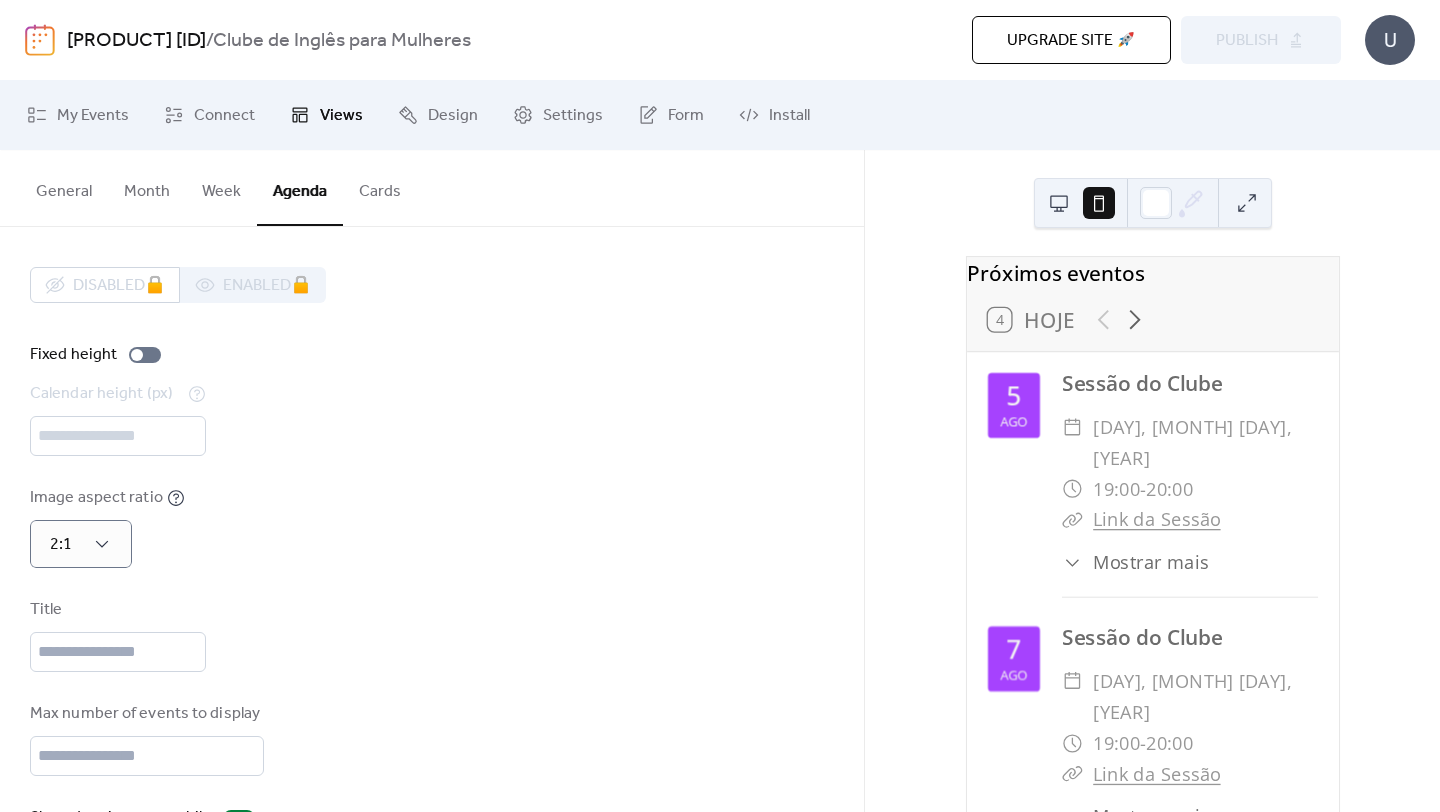 scroll, scrollTop: 112, scrollLeft: 0, axis: vertical 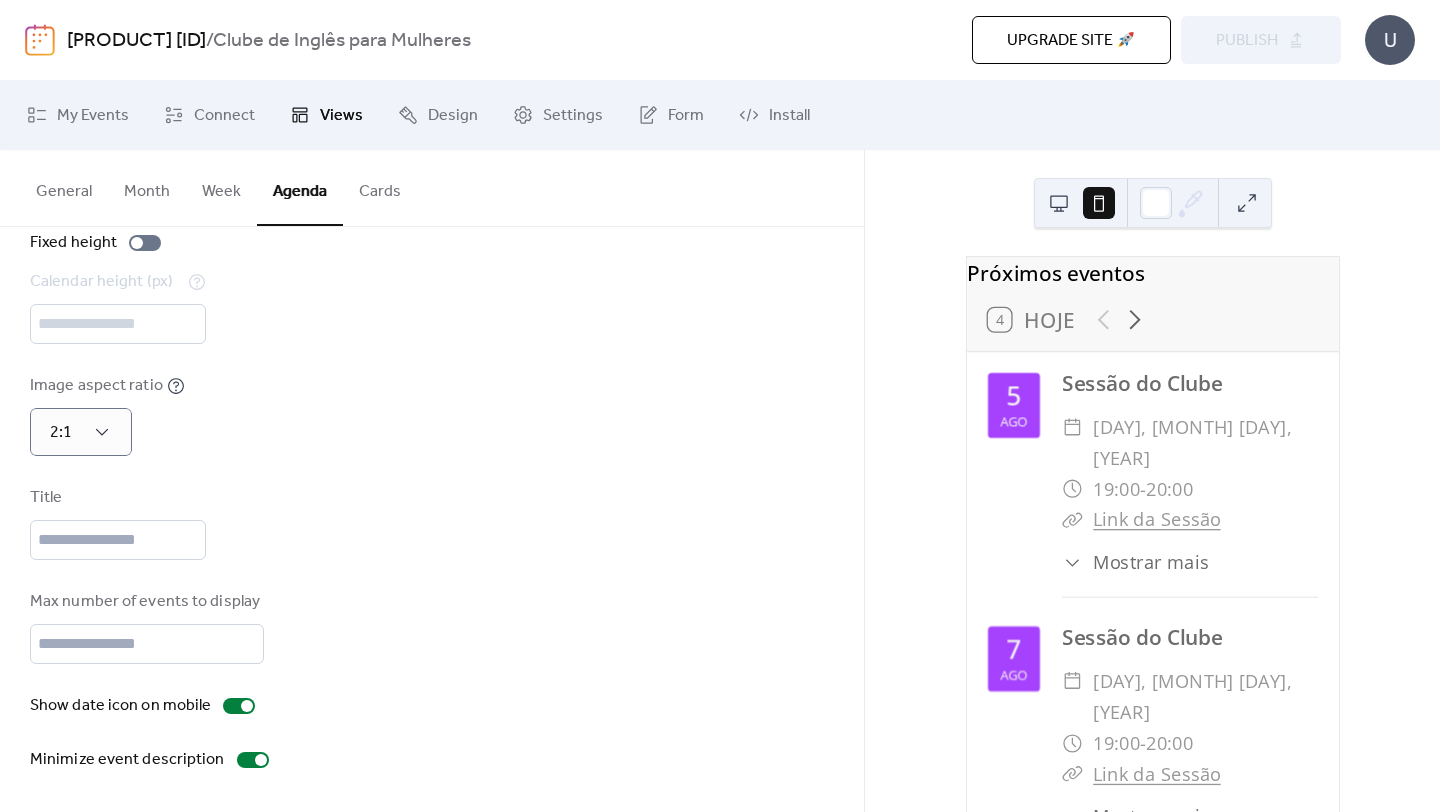 click on "Week" at bounding box center [221, 187] 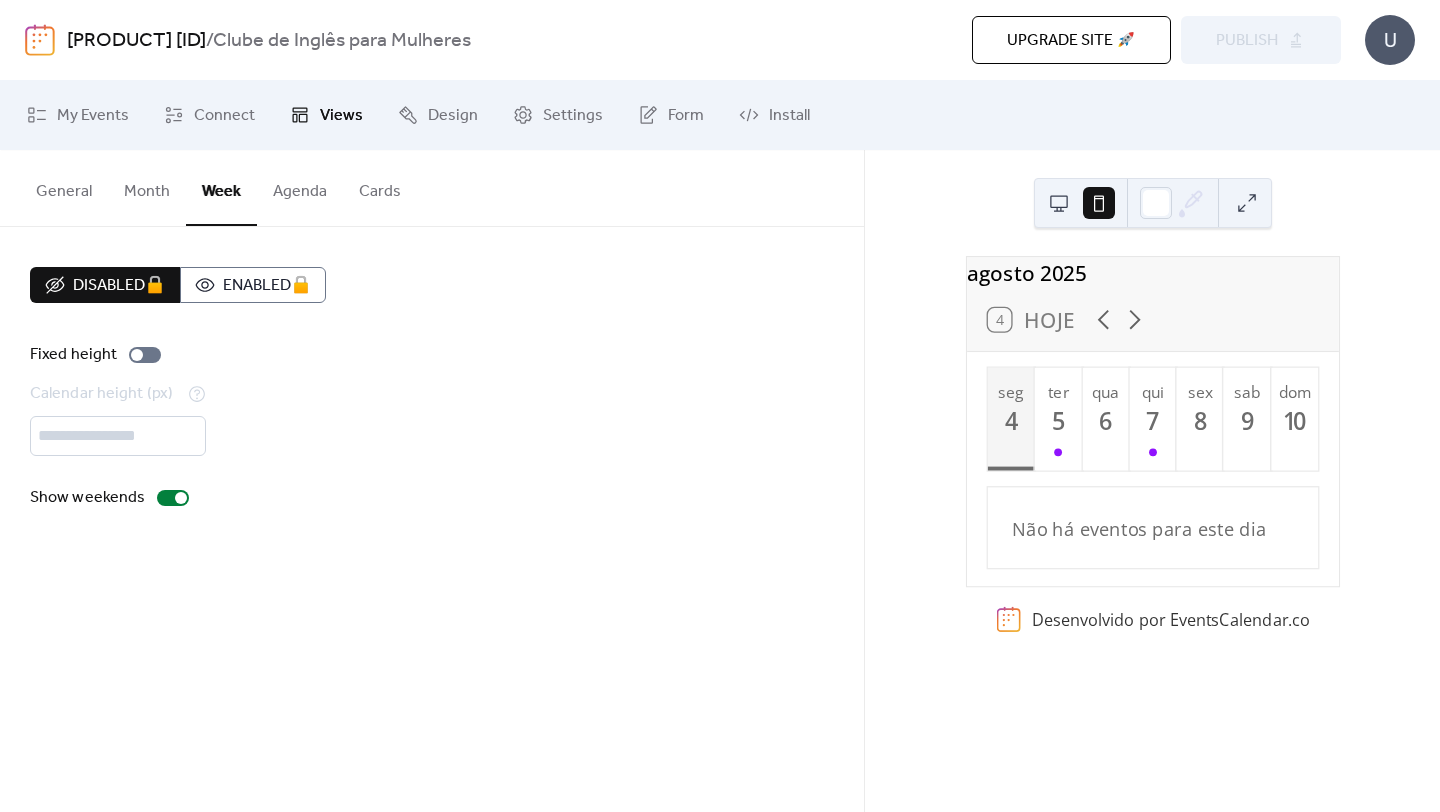 scroll, scrollTop: 0, scrollLeft: 0, axis: both 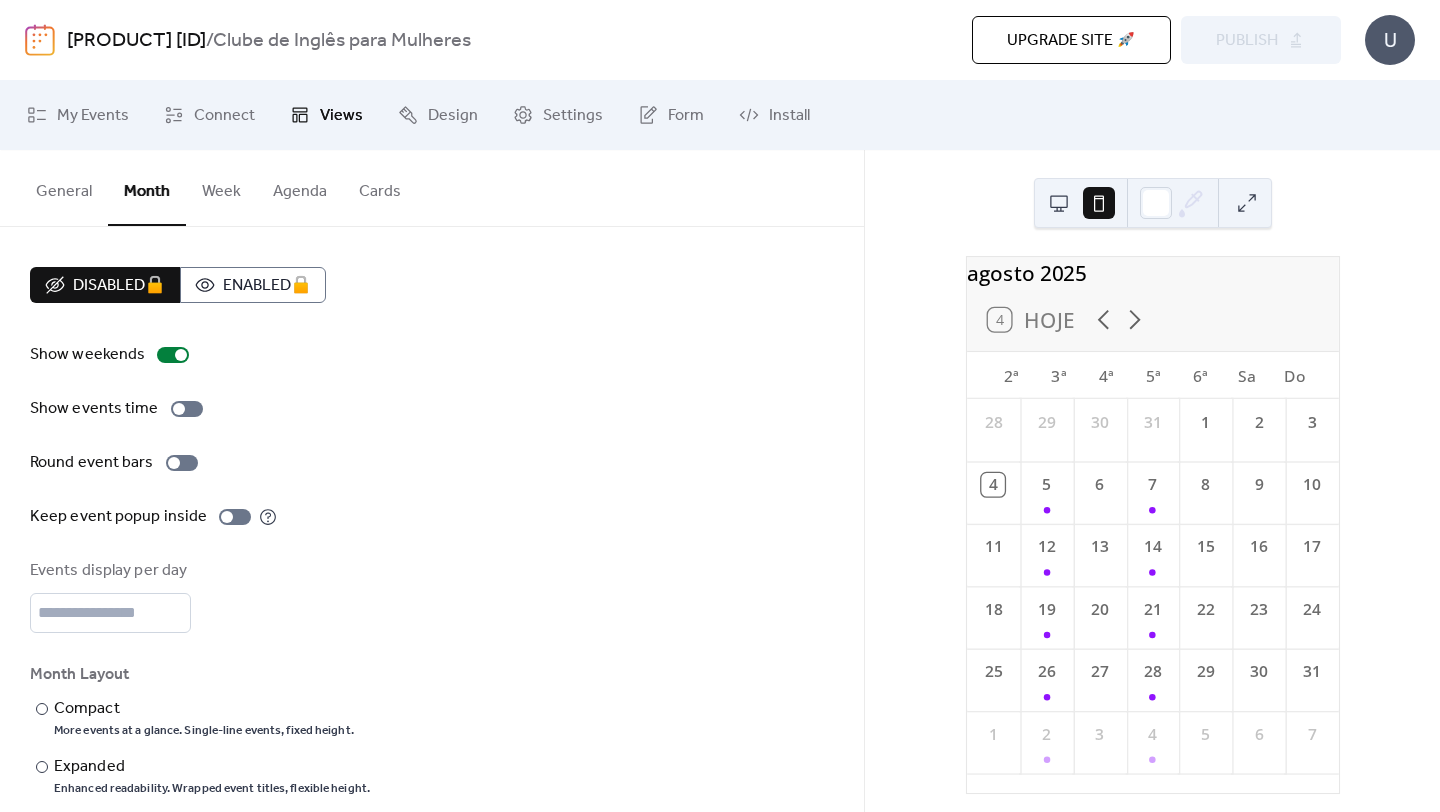 click on "Agenda" at bounding box center (300, 187) 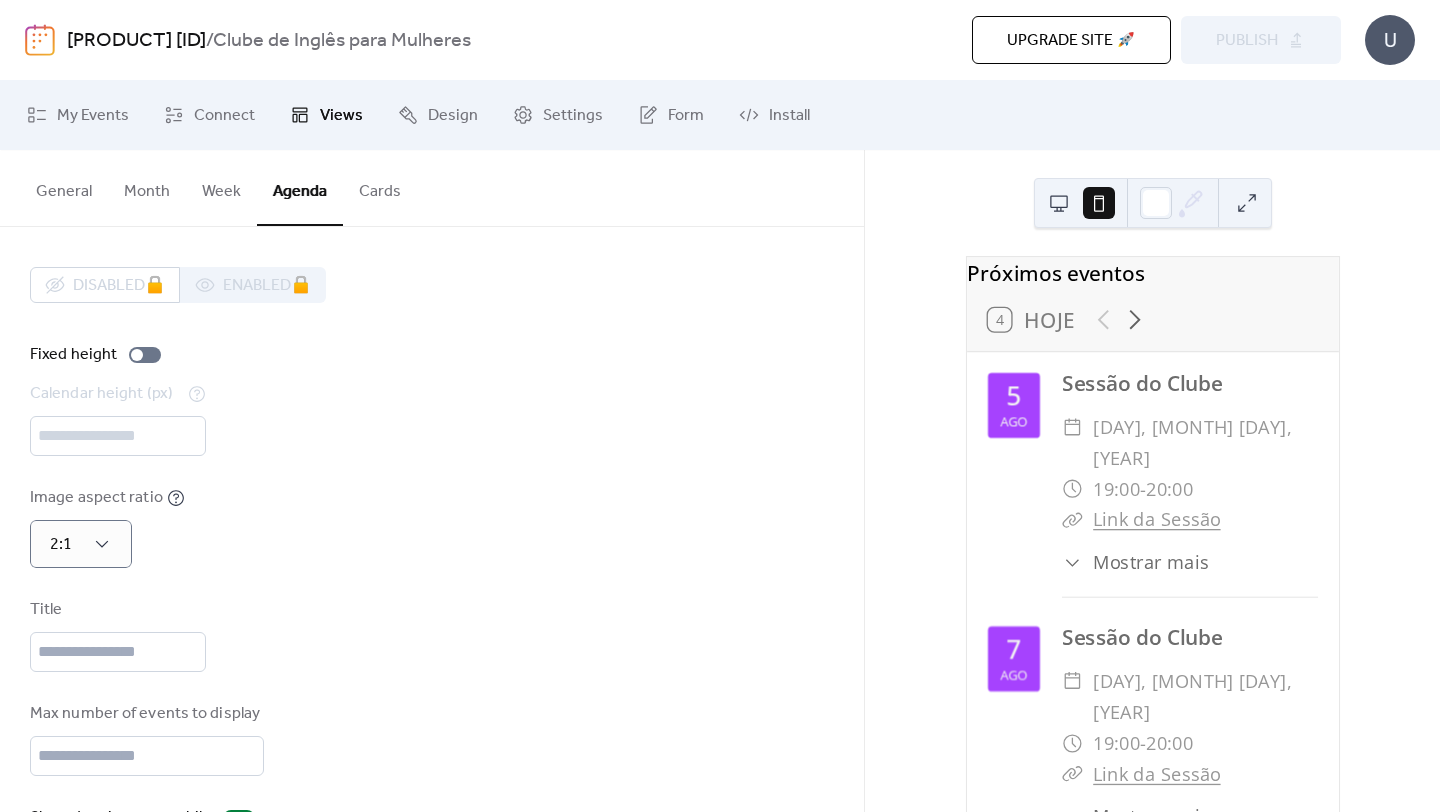click on "Cards" at bounding box center (380, 187) 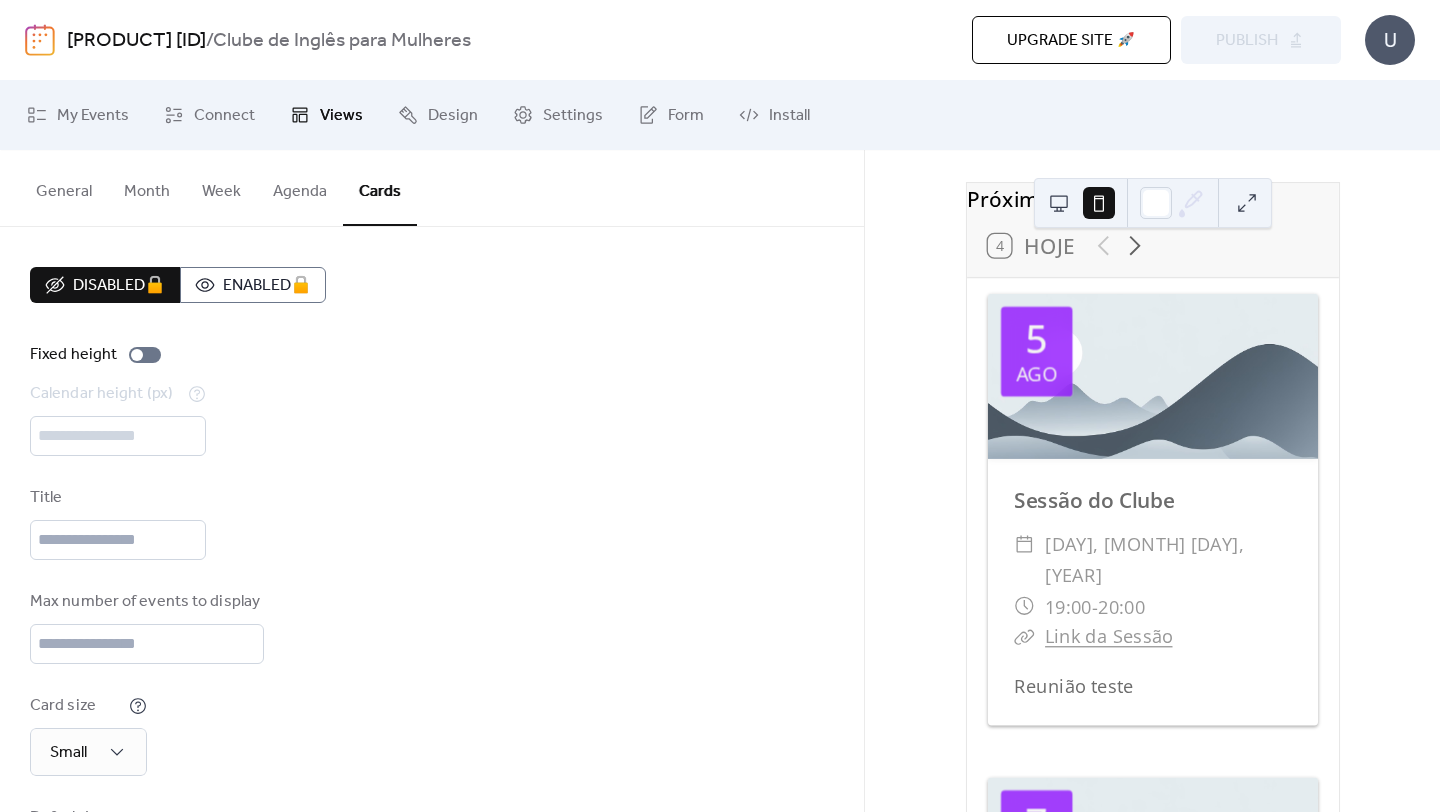 scroll, scrollTop: 73, scrollLeft: 0, axis: vertical 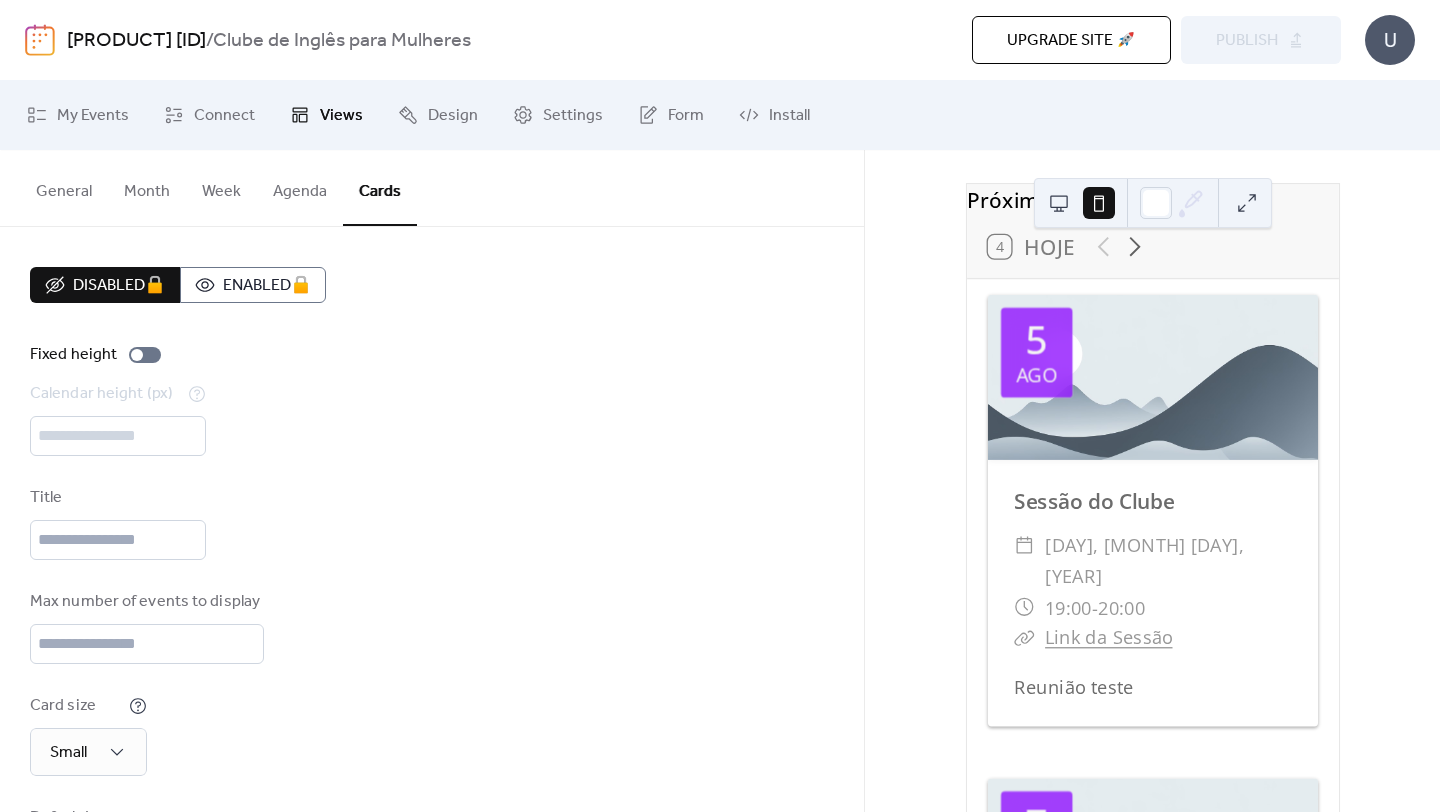 click at bounding box center [1059, 203] 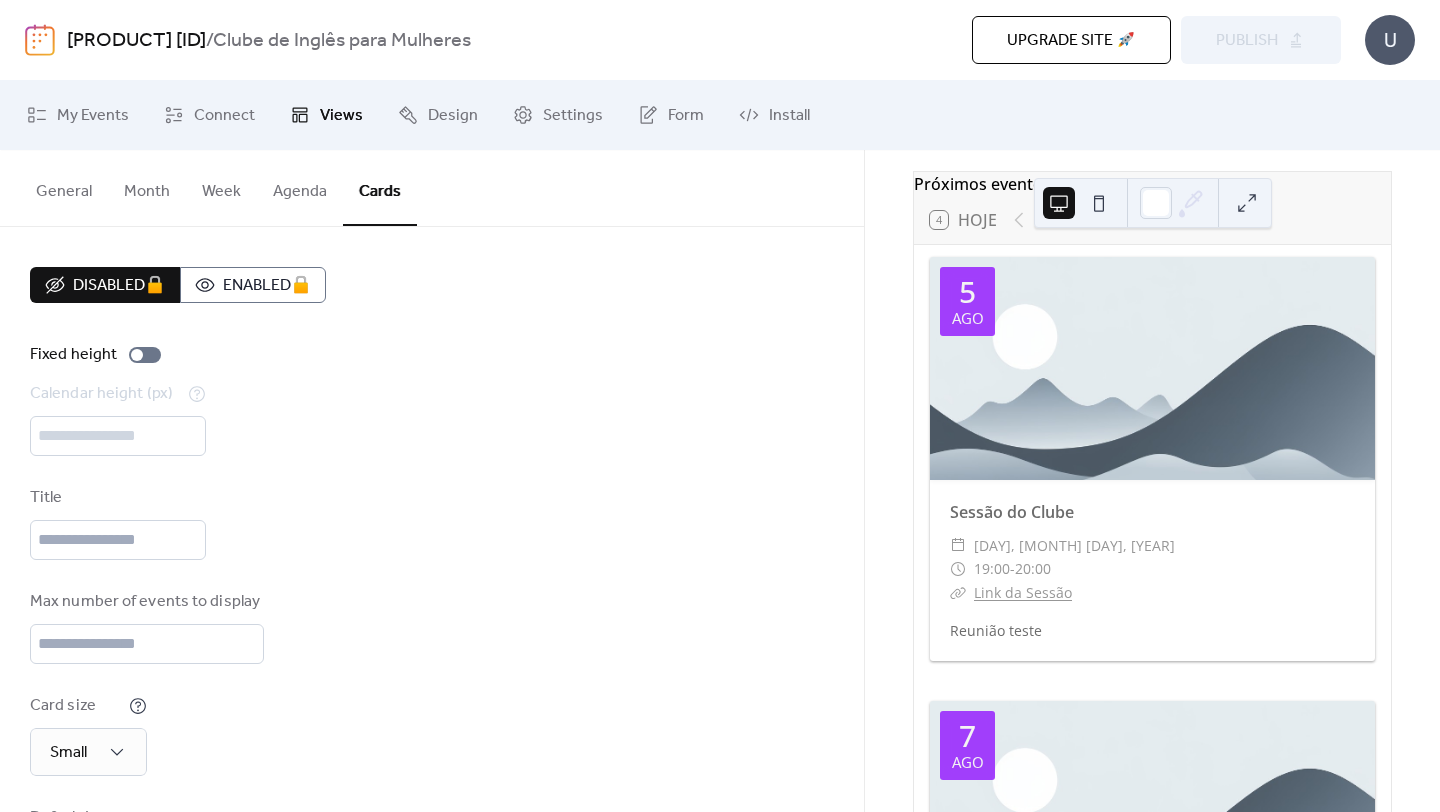 scroll, scrollTop: 2, scrollLeft: 0, axis: vertical 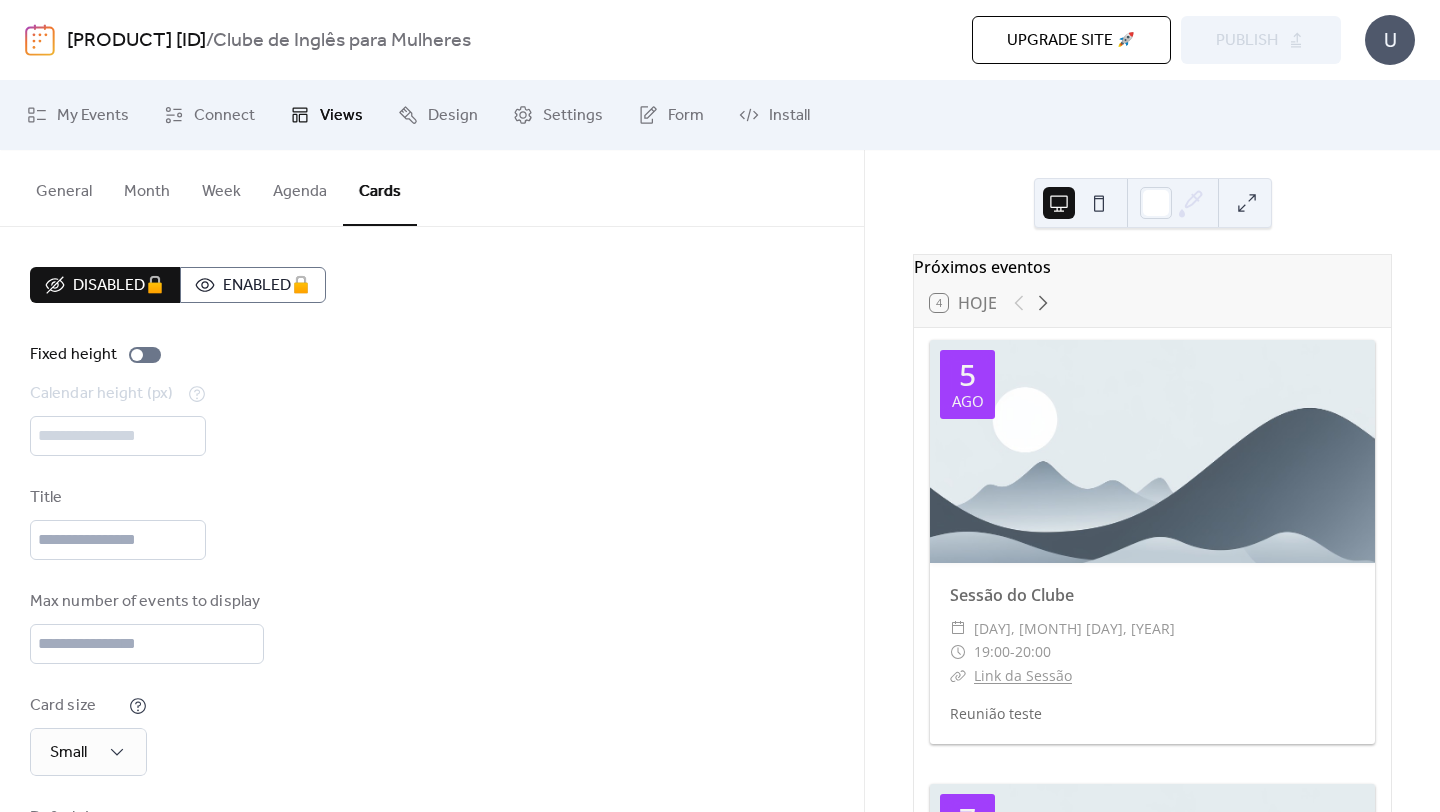 click at bounding box center (1152, 451) 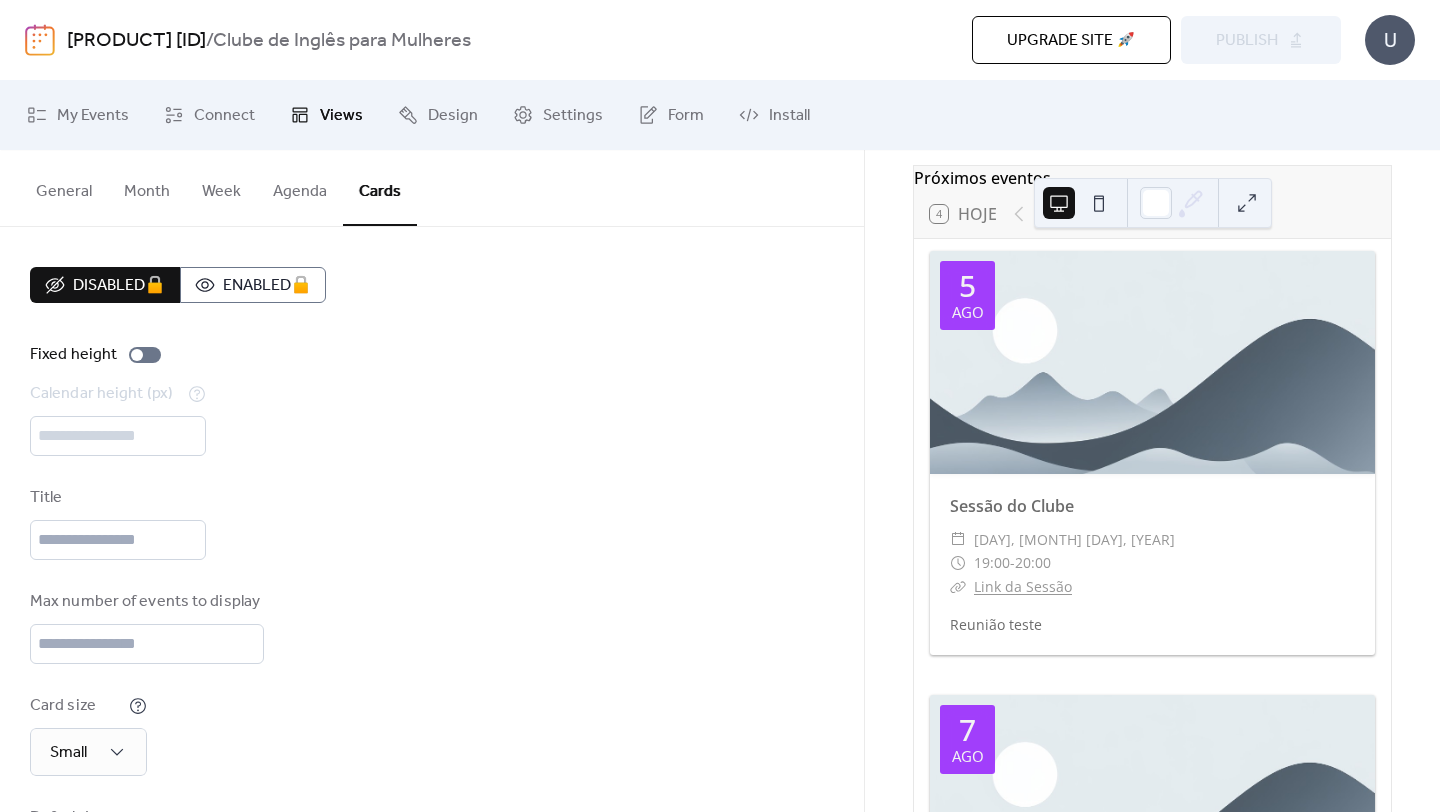 scroll, scrollTop: 100, scrollLeft: 0, axis: vertical 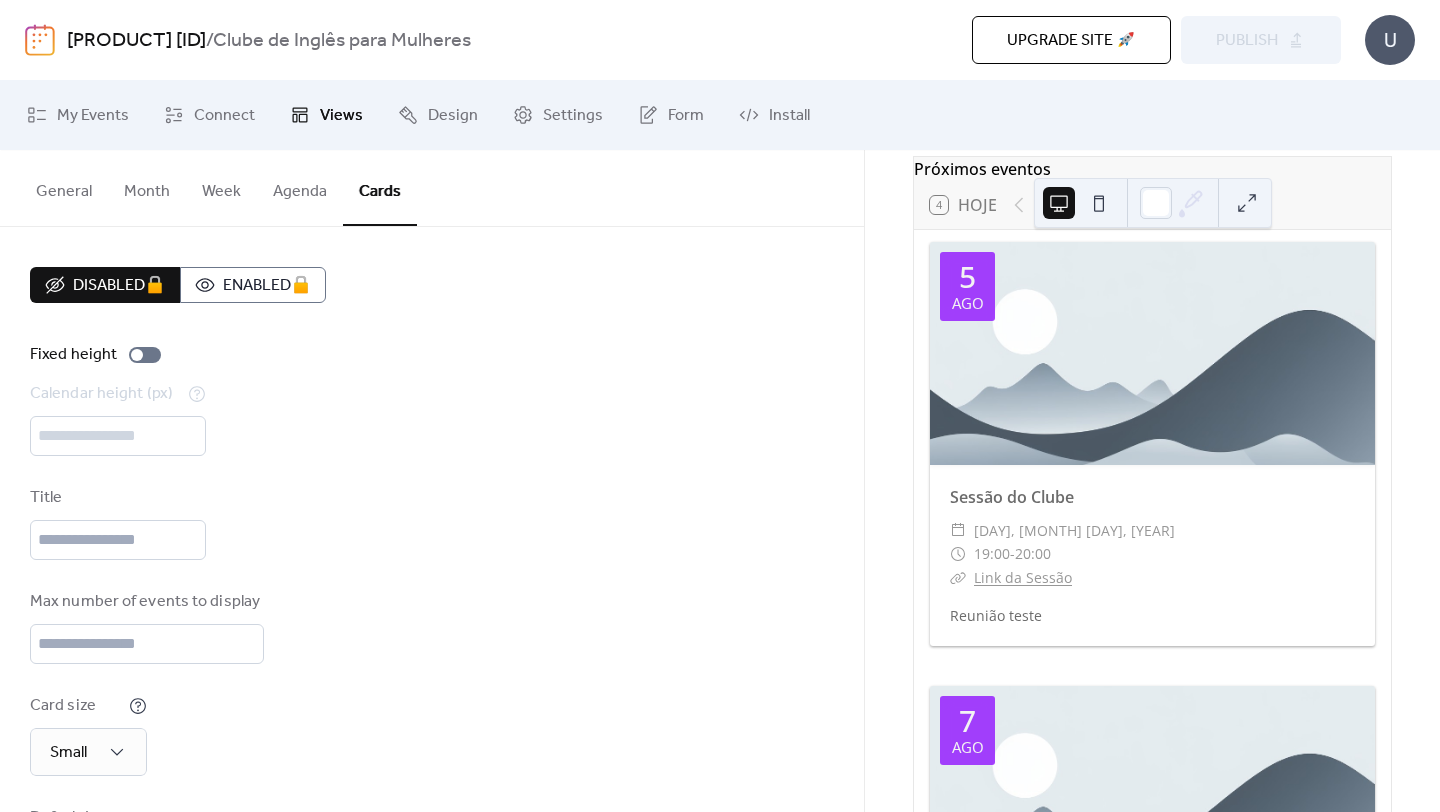 click at bounding box center [1152, 353] 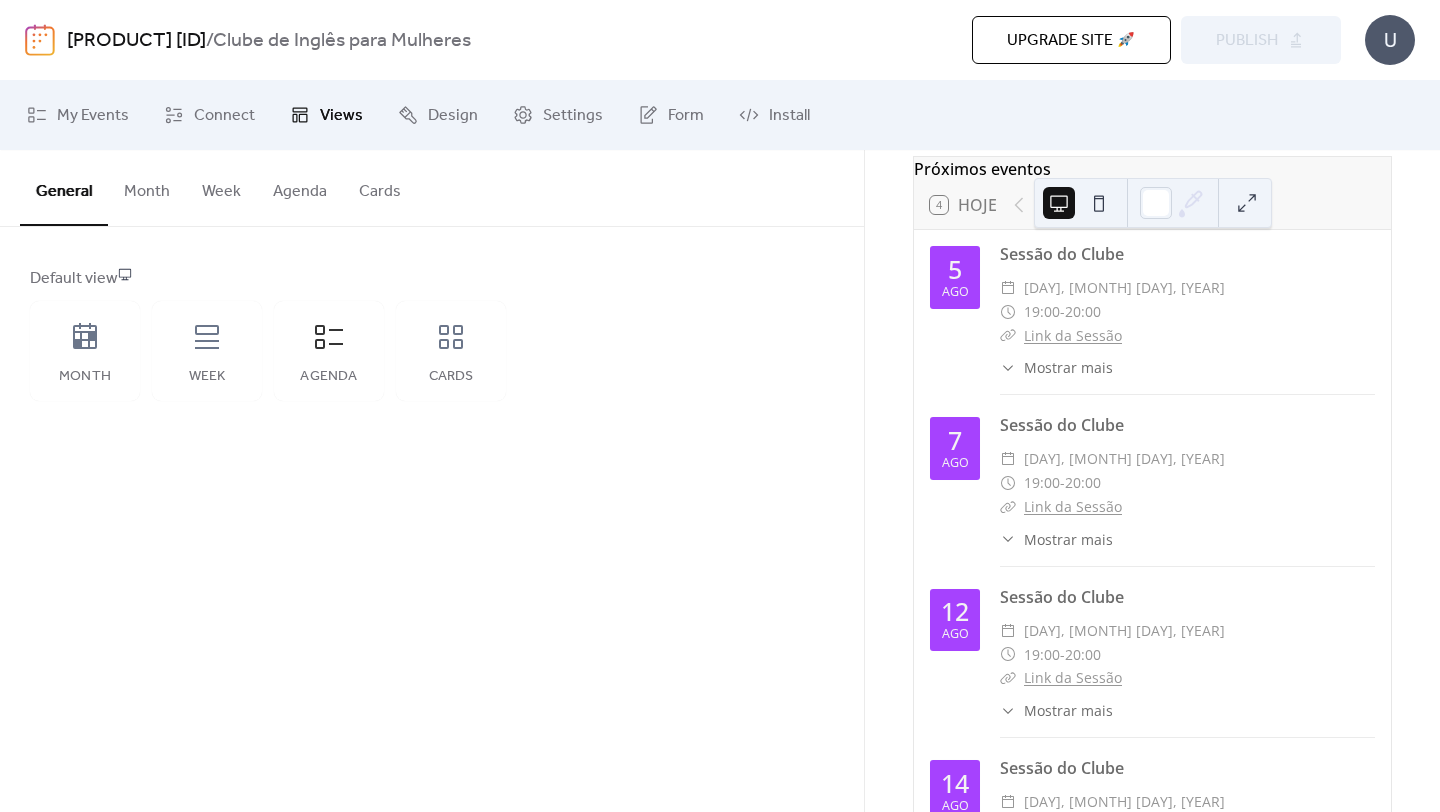 scroll, scrollTop: 0, scrollLeft: 0, axis: both 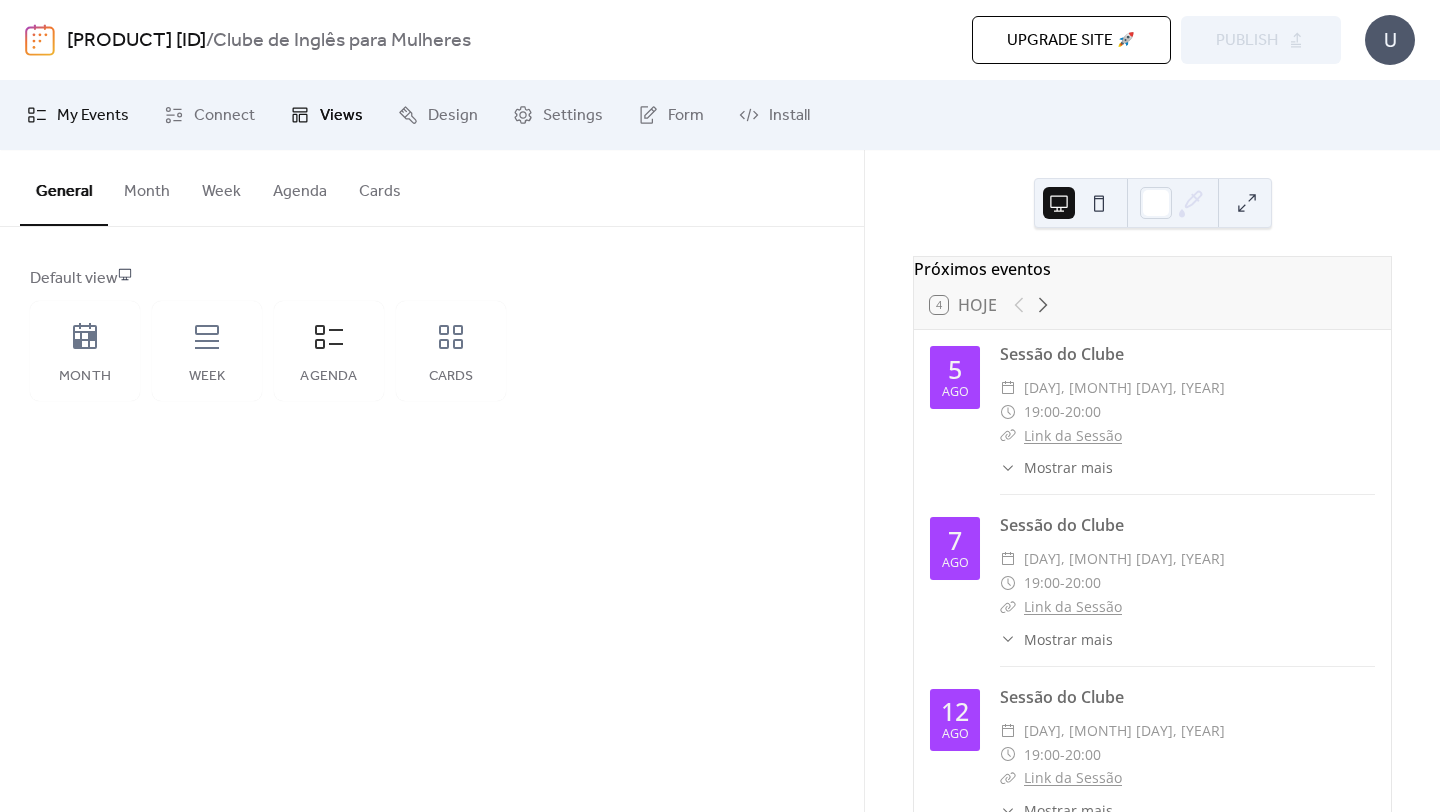 click on "My Events" at bounding box center (78, 115) 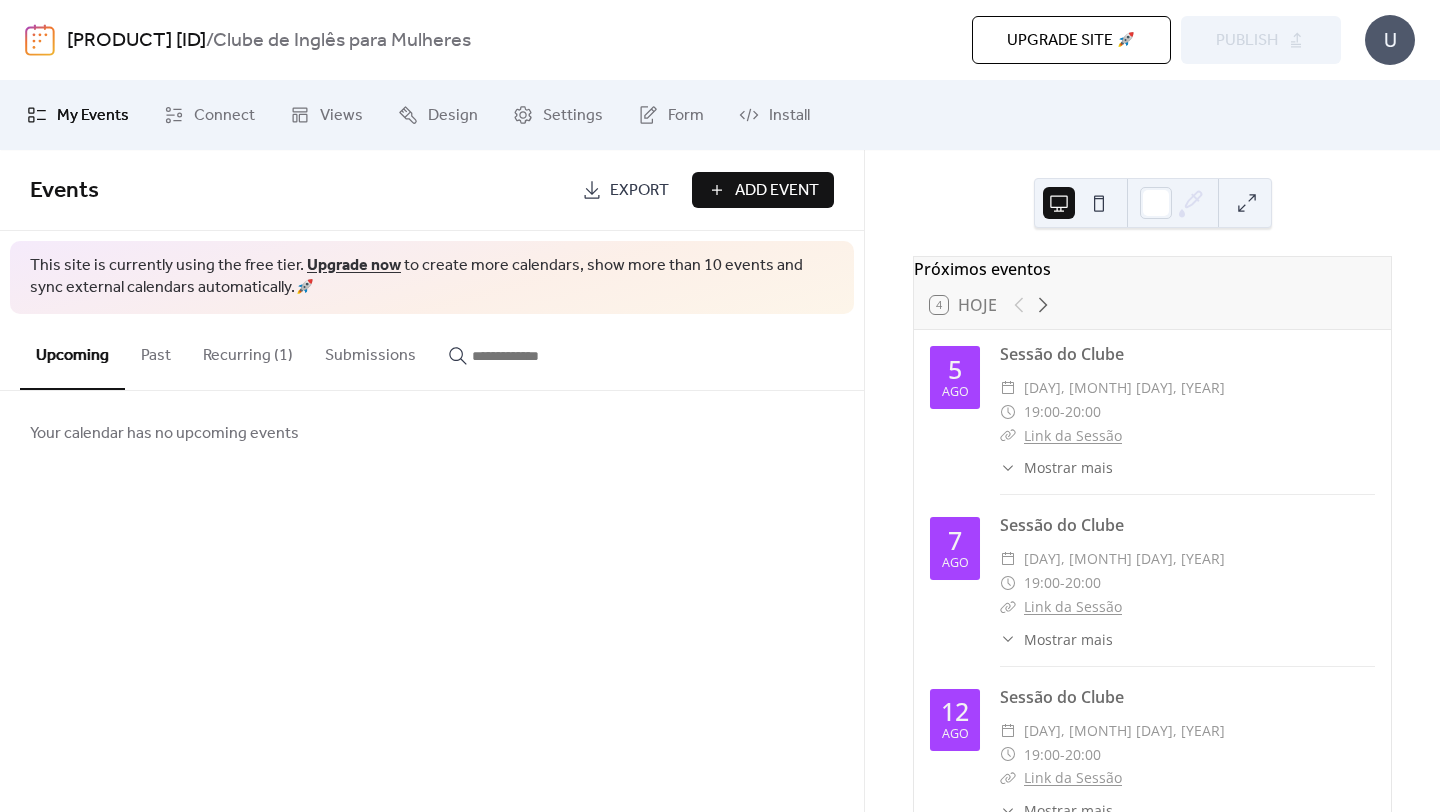 click on "Recurring (1)" at bounding box center [248, 351] 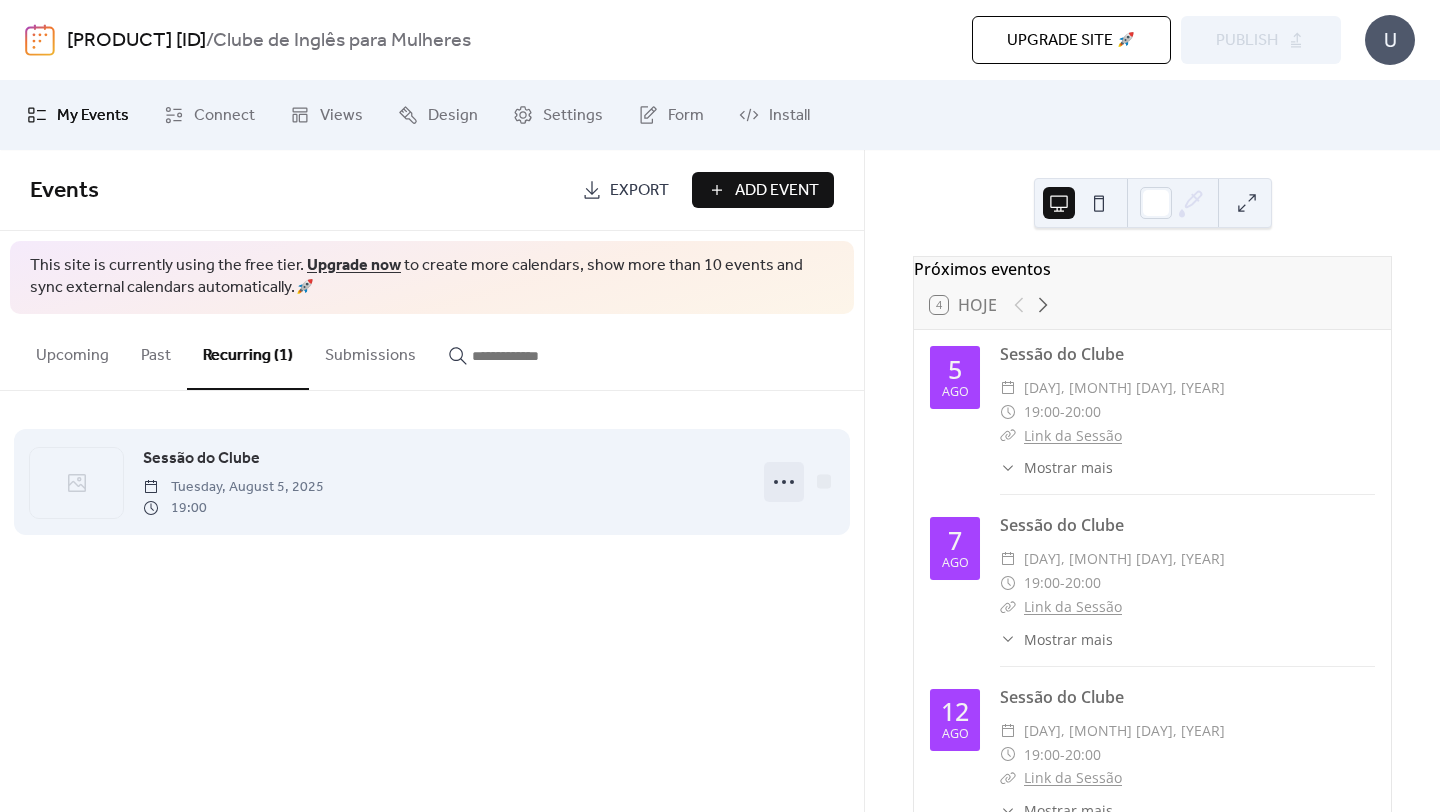 click 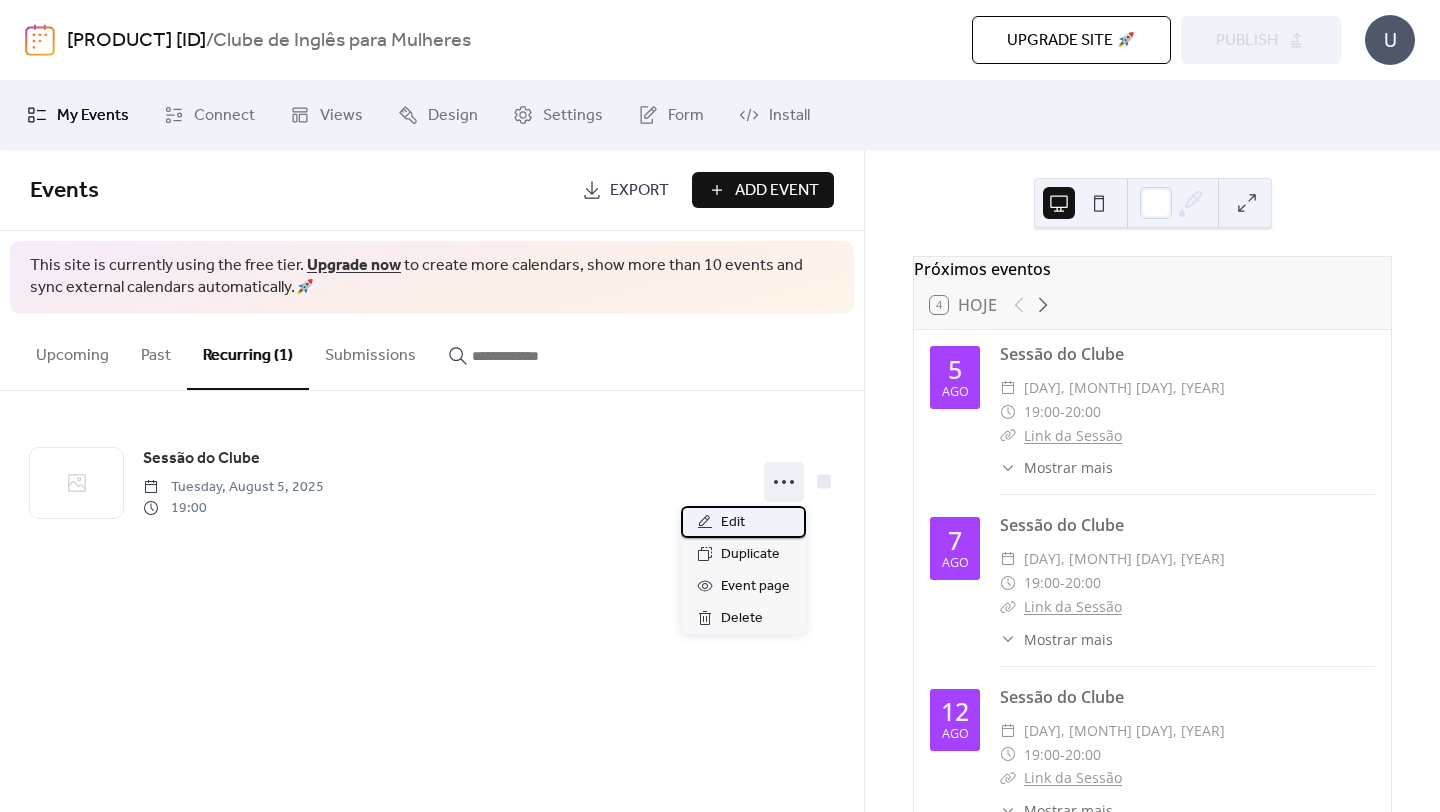 click 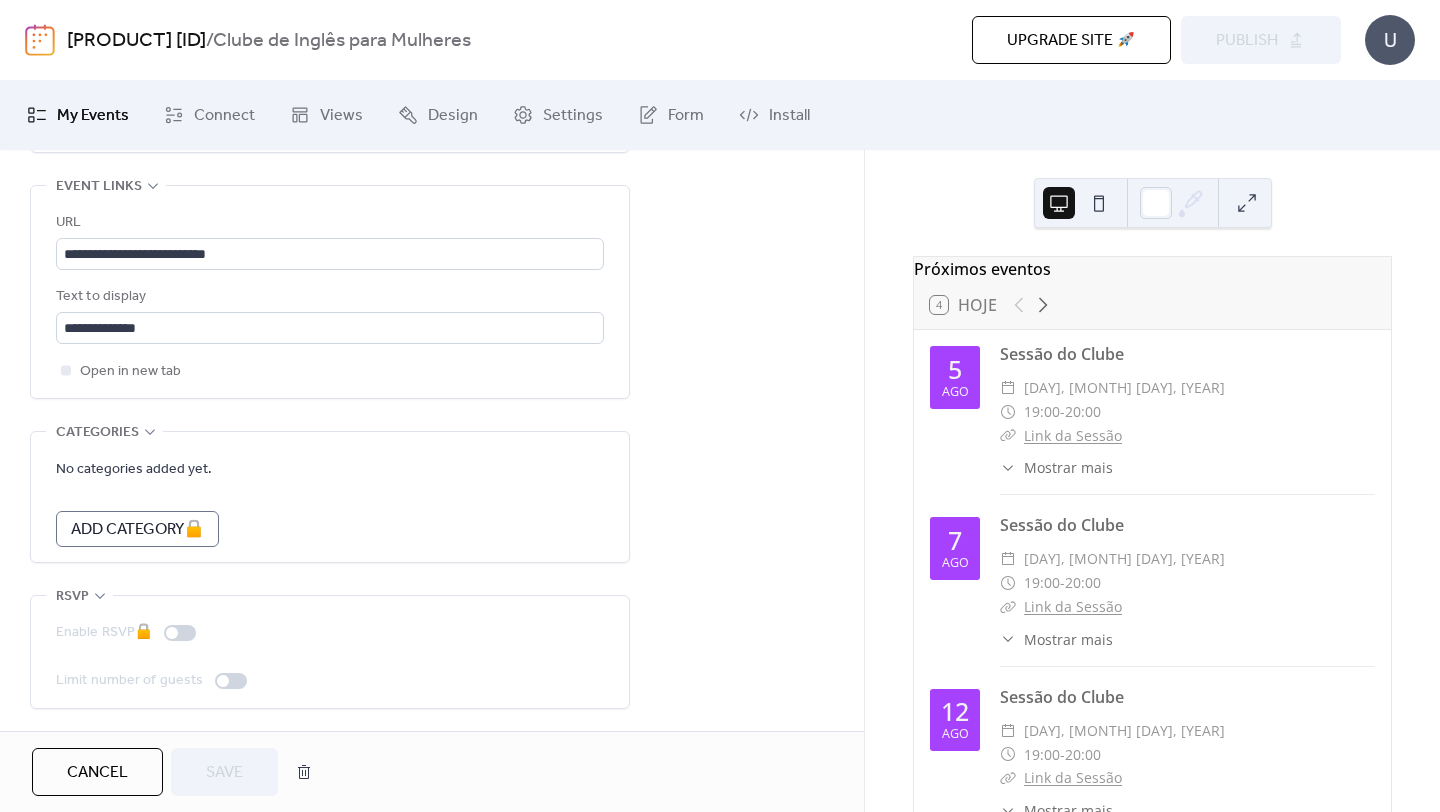 scroll, scrollTop: 1524, scrollLeft: 0, axis: vertical 